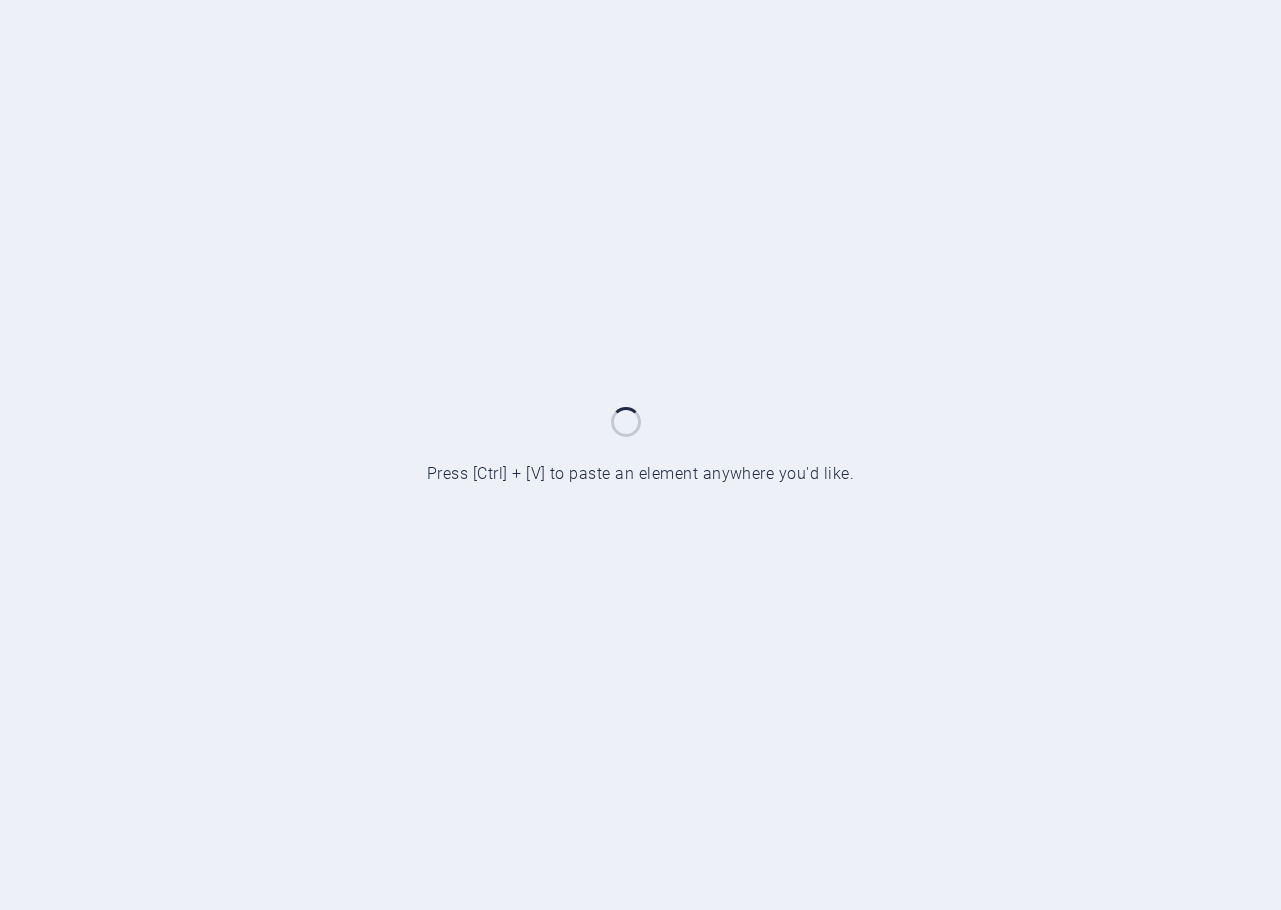 scroll, scrollTop: 0, scrollLeft: 0, axis: both 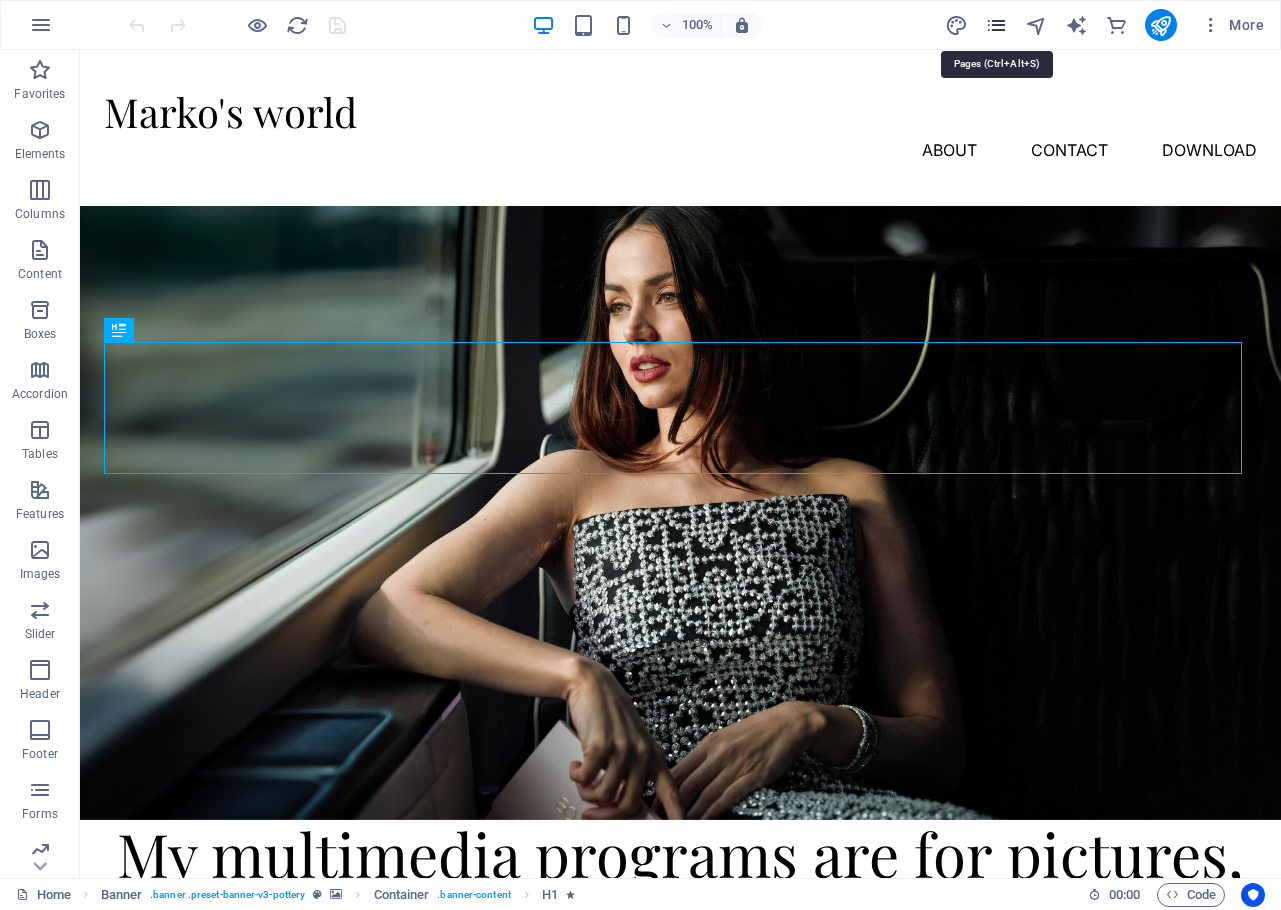 click at bounding box center (996, 25) 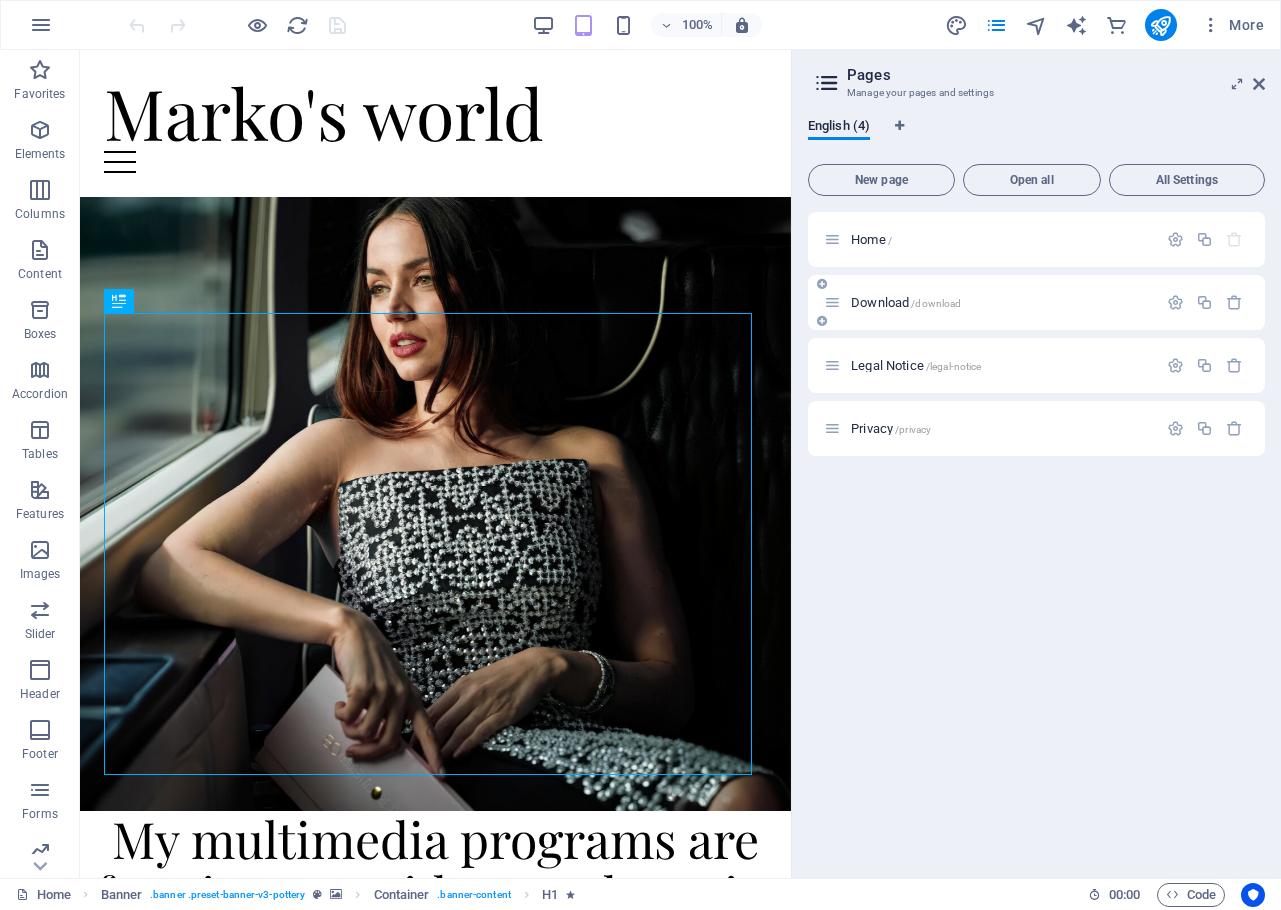 click on "Download /download" at bounding box center [906, 302] 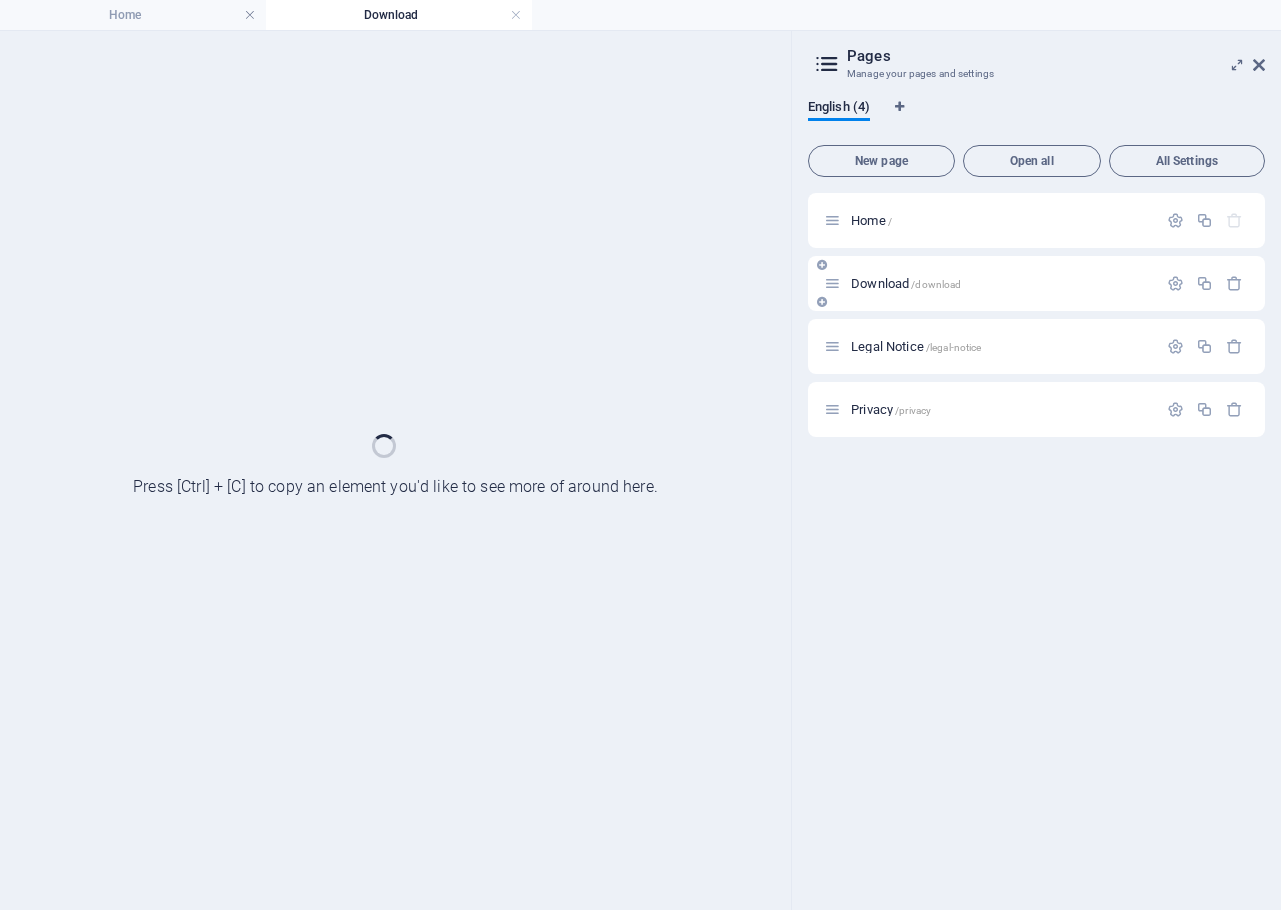 click on "Download /download" at bounding box center (1036, 283) 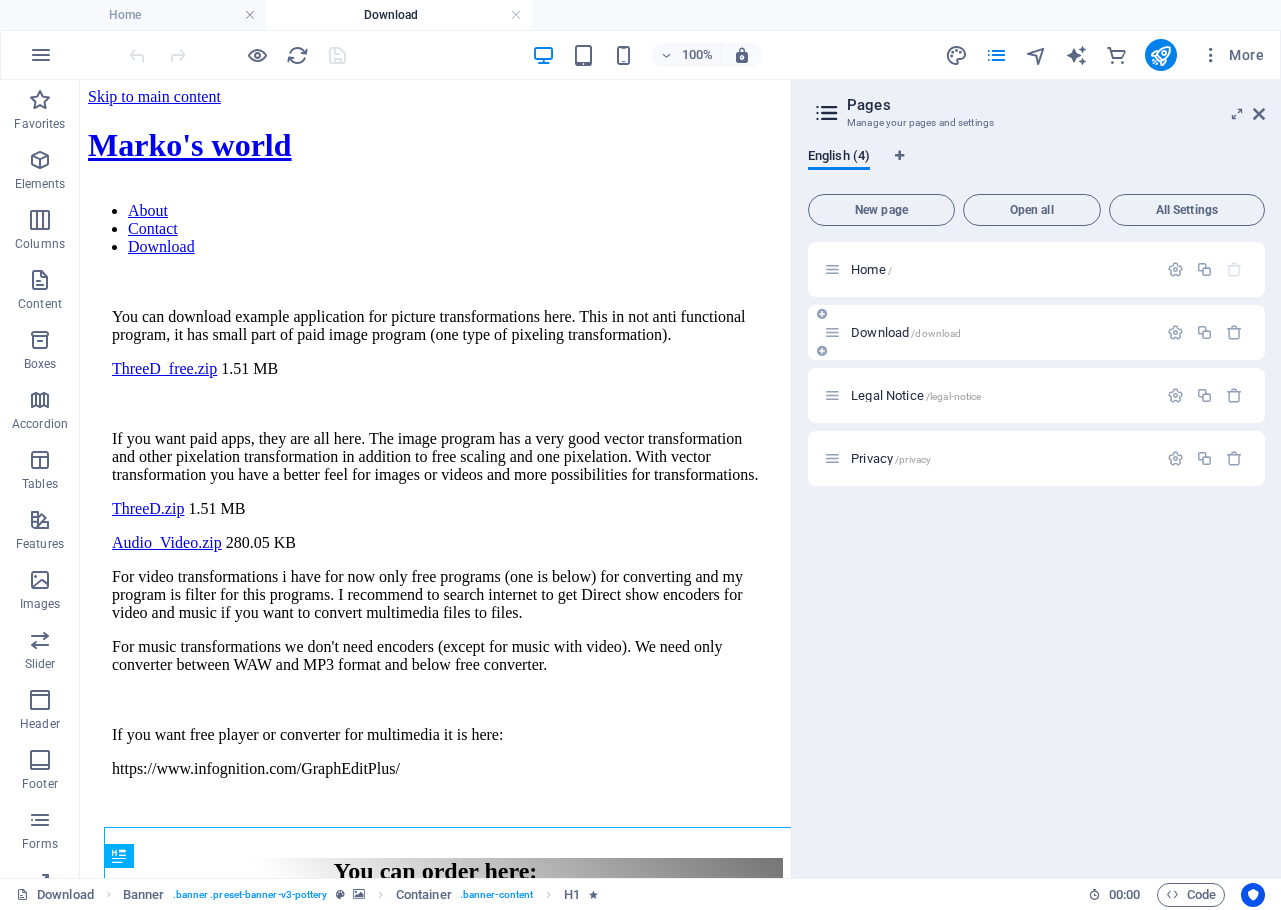 scroll, scrollTop: 0, scrollLeft: 0, axis: both 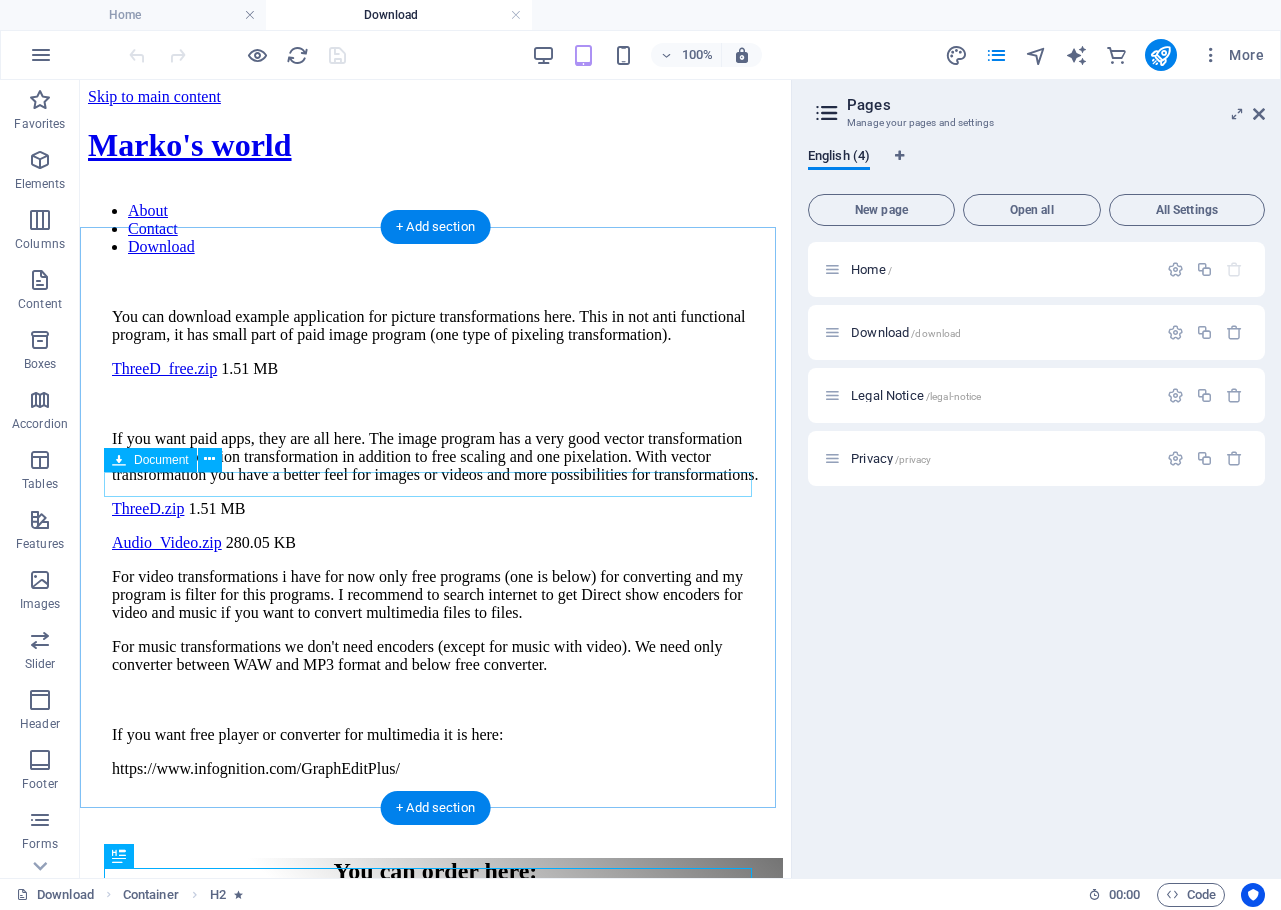 click on "ThreeD.zip   1.51 MB" at bounding box center (435, 509) 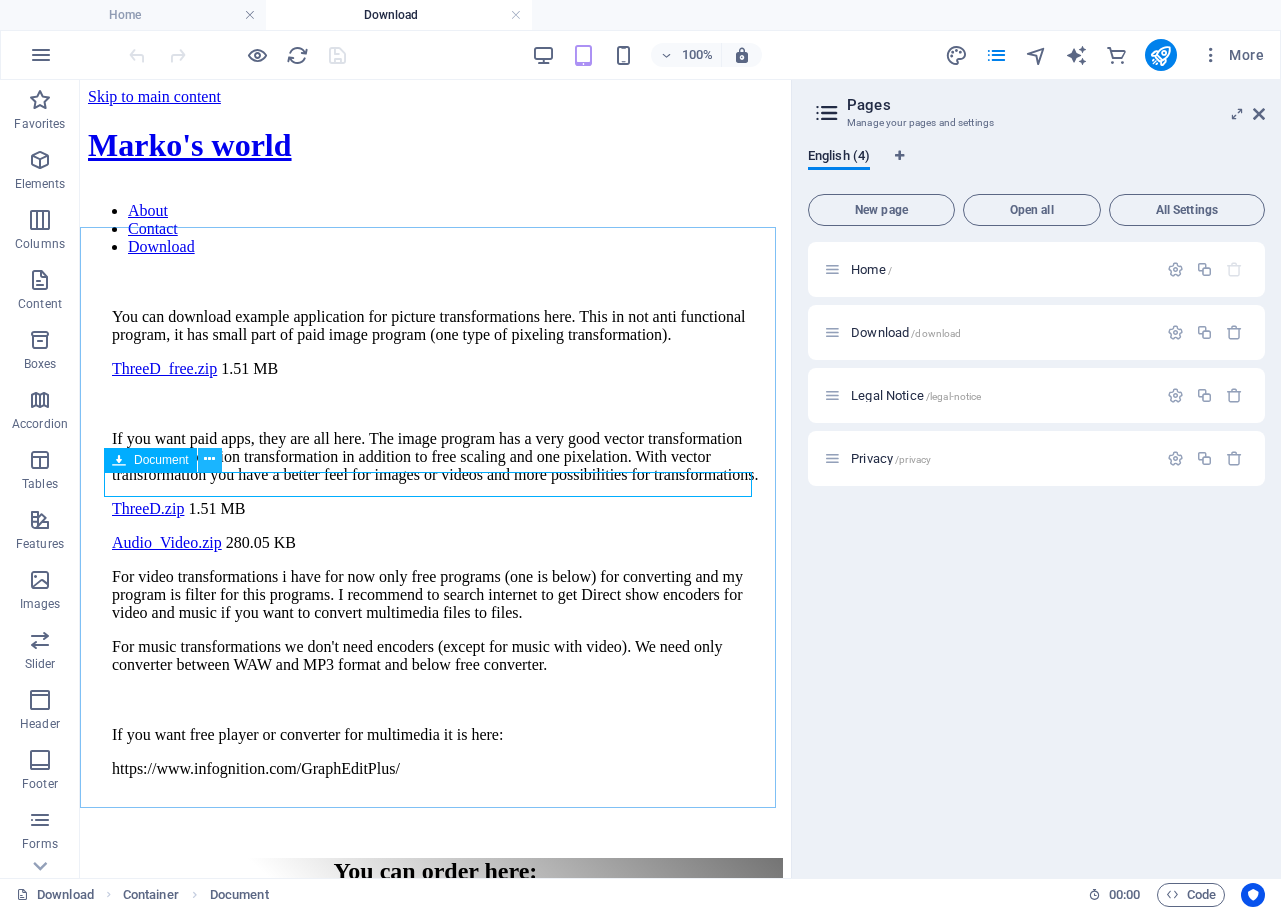 click at bounding box center [209, 459] 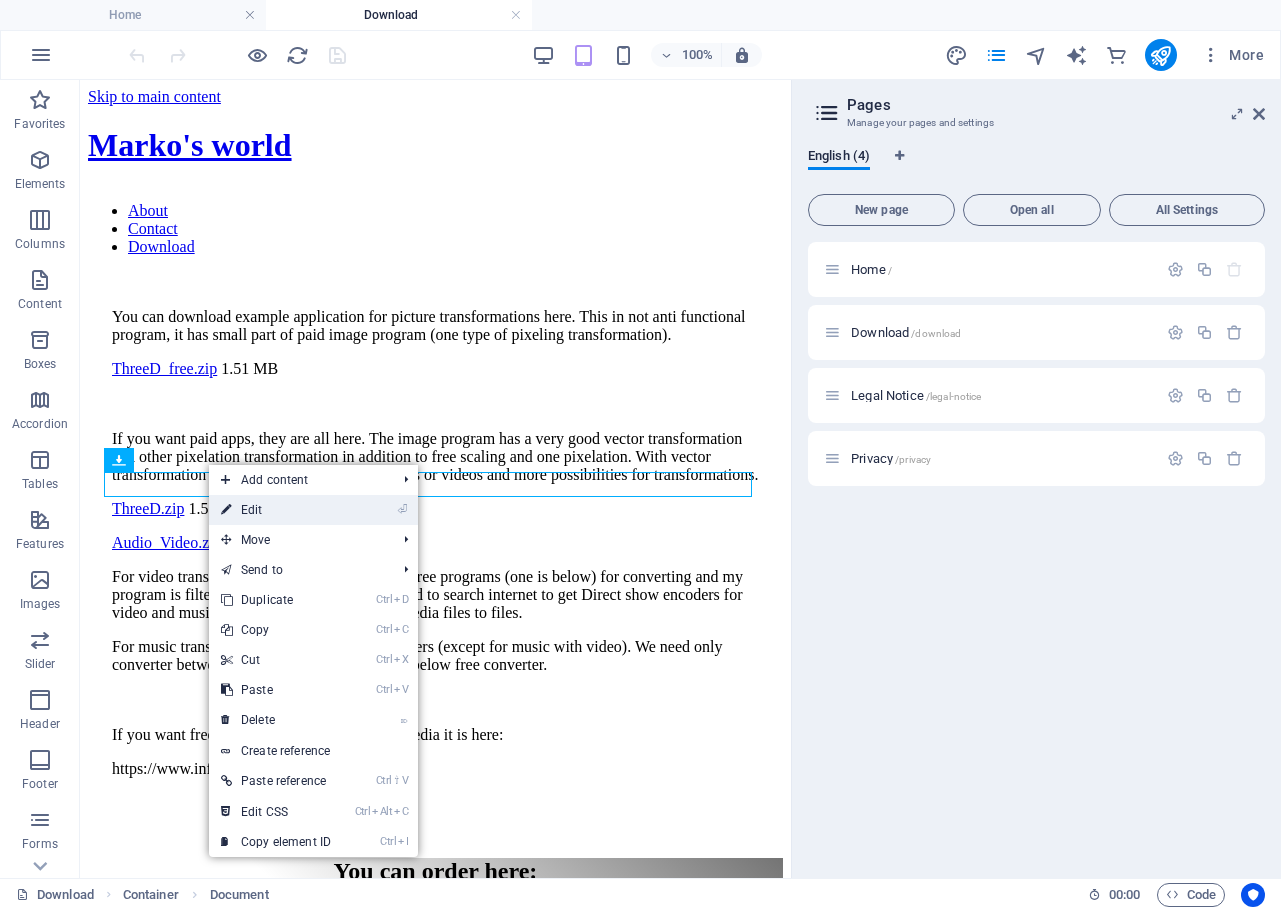 click on "⏎  Edit" at bounding box center [276, 510] 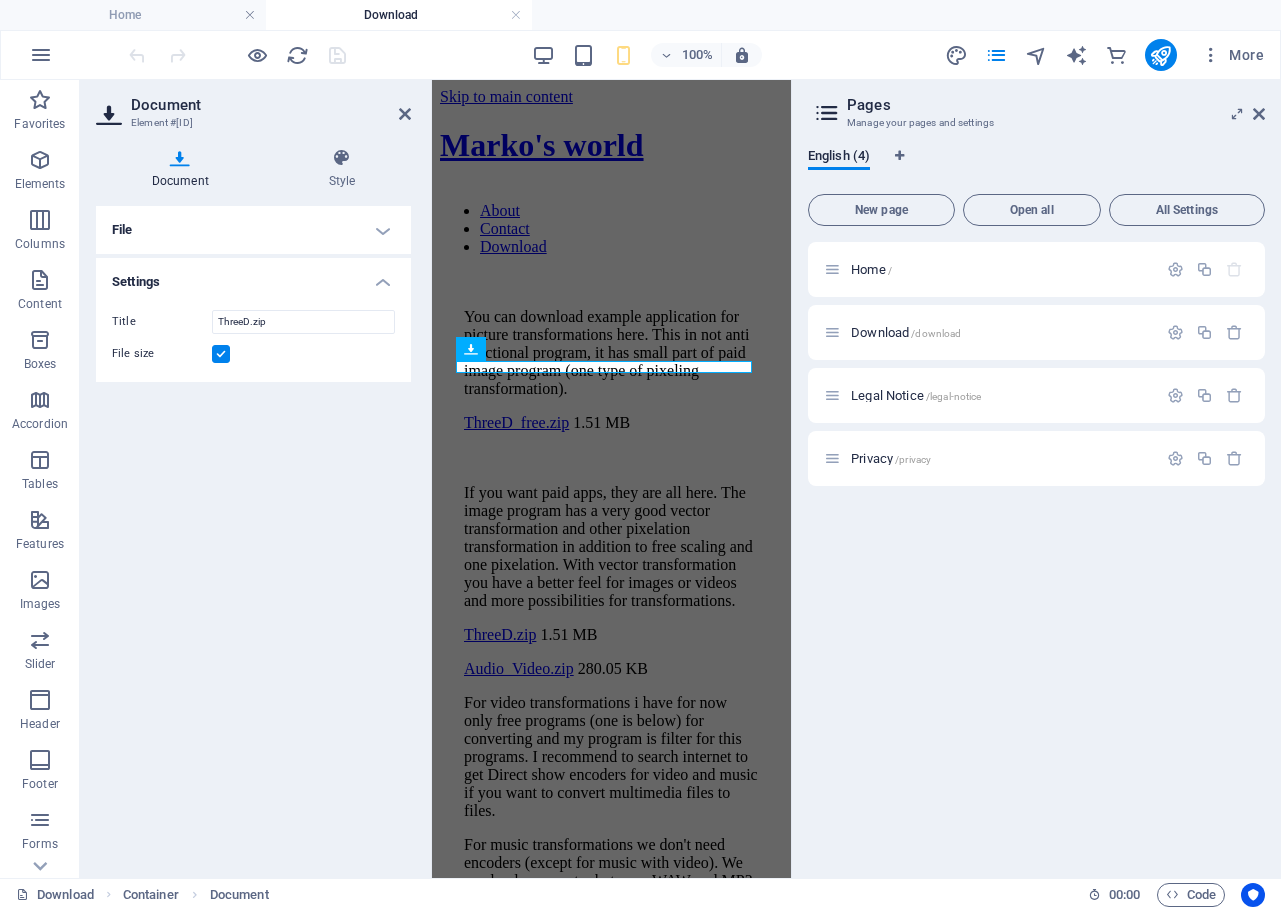 click on "File" at bounding box center [253, 230] 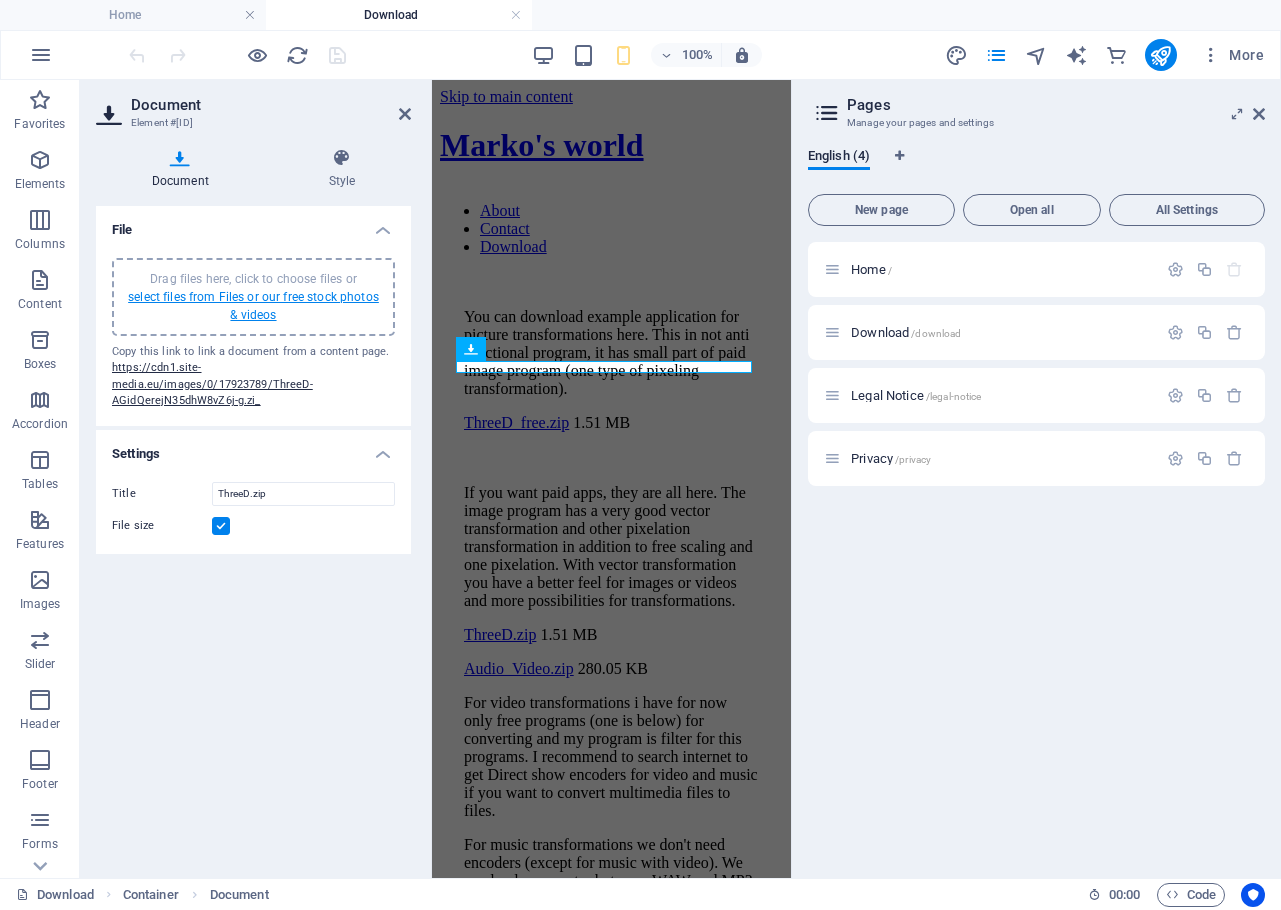 click on "select files from Files or our free stock photos & videos" at bounding box center [253, 306] 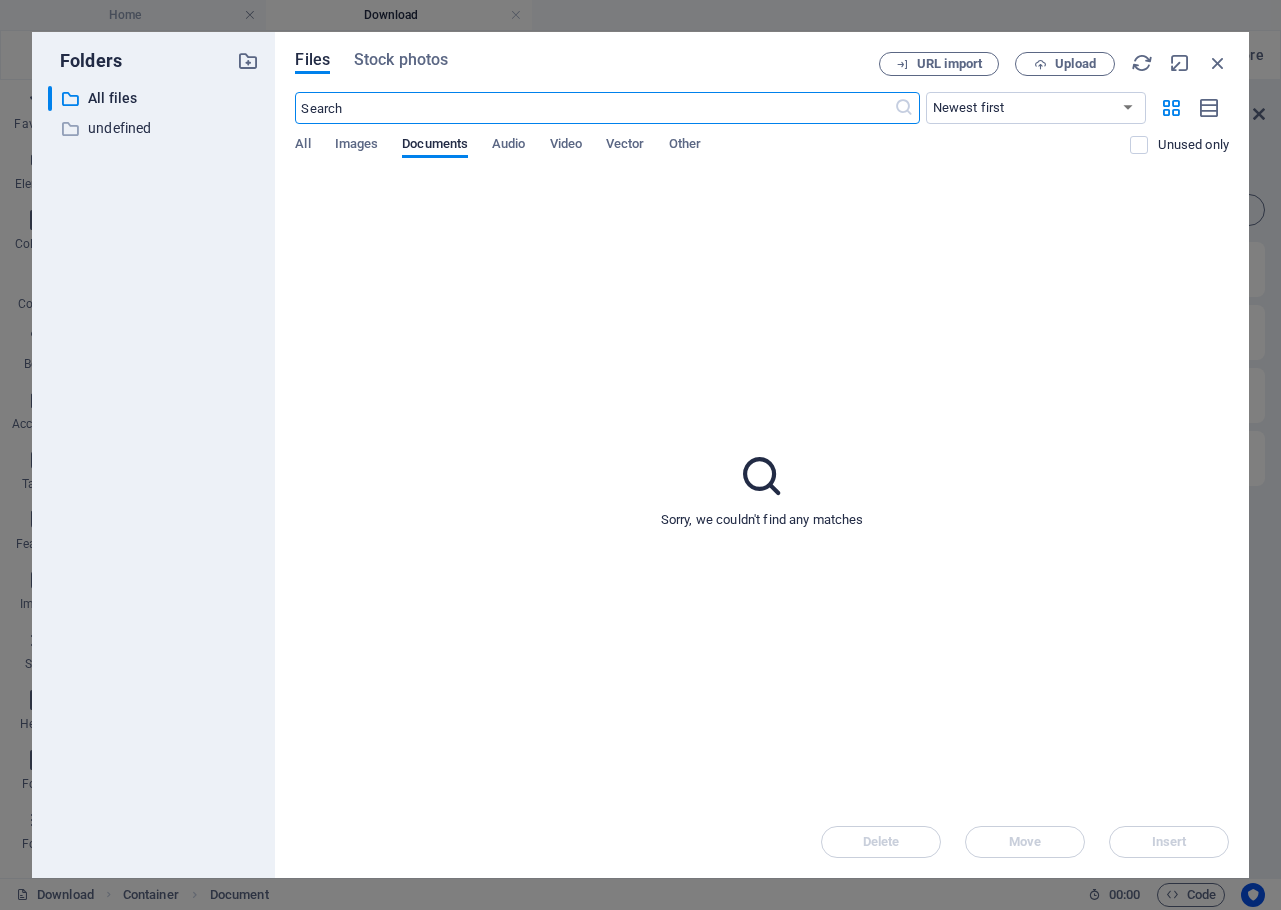 scroll, scrollTop: 709, scrollLeft: 0, axis: vertical 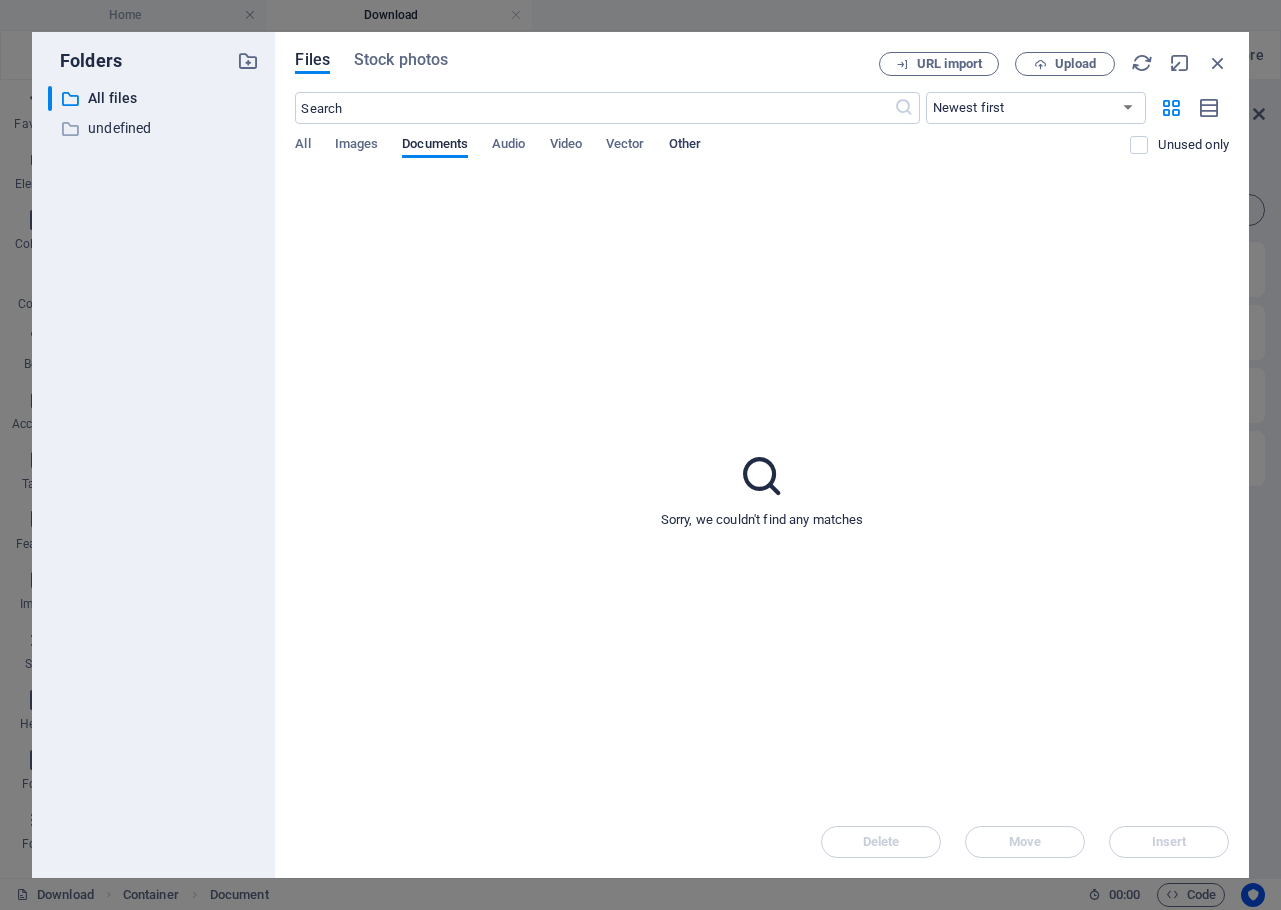 click on "Other" at bounding box center (685, 146) 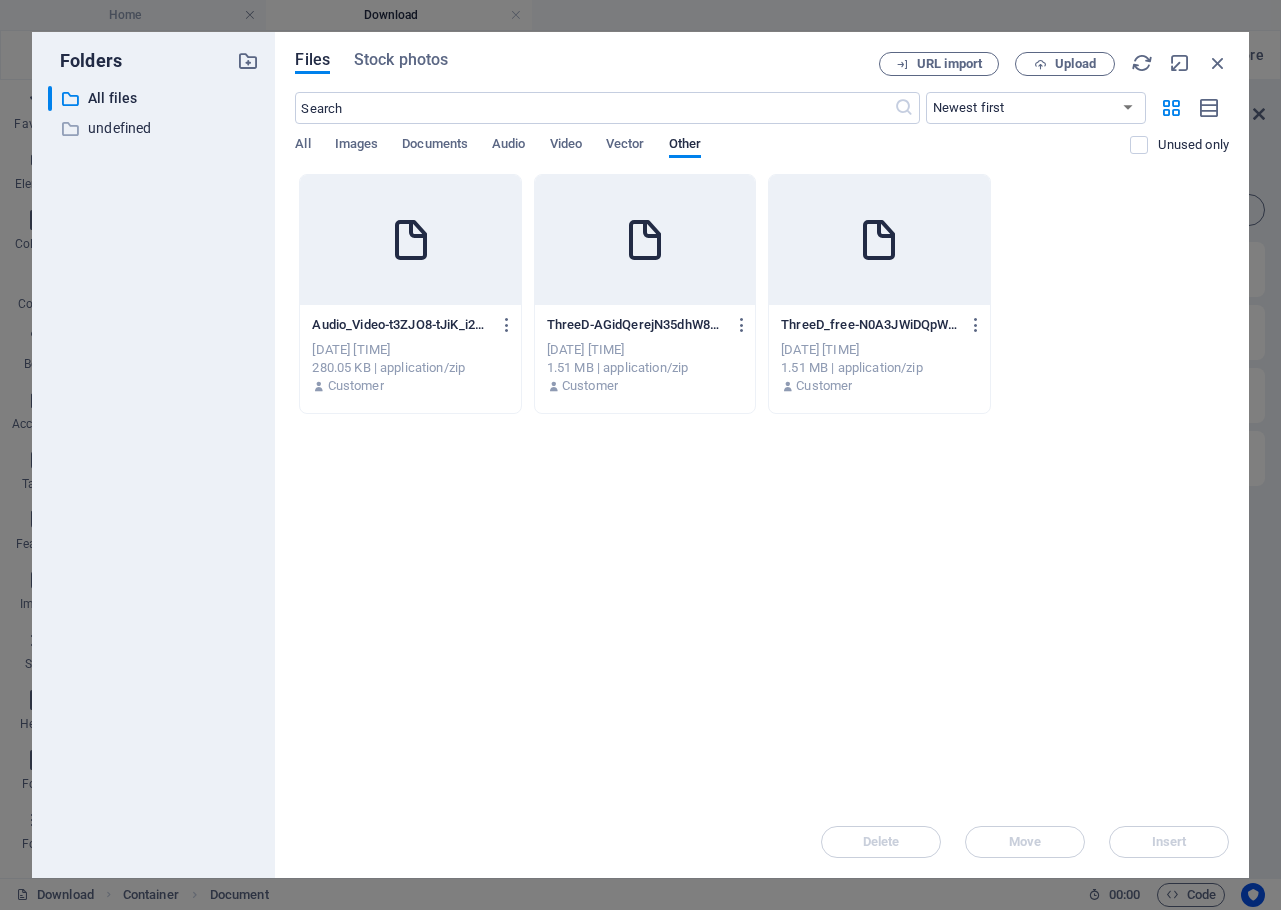 click at bounding box center [410, 240] 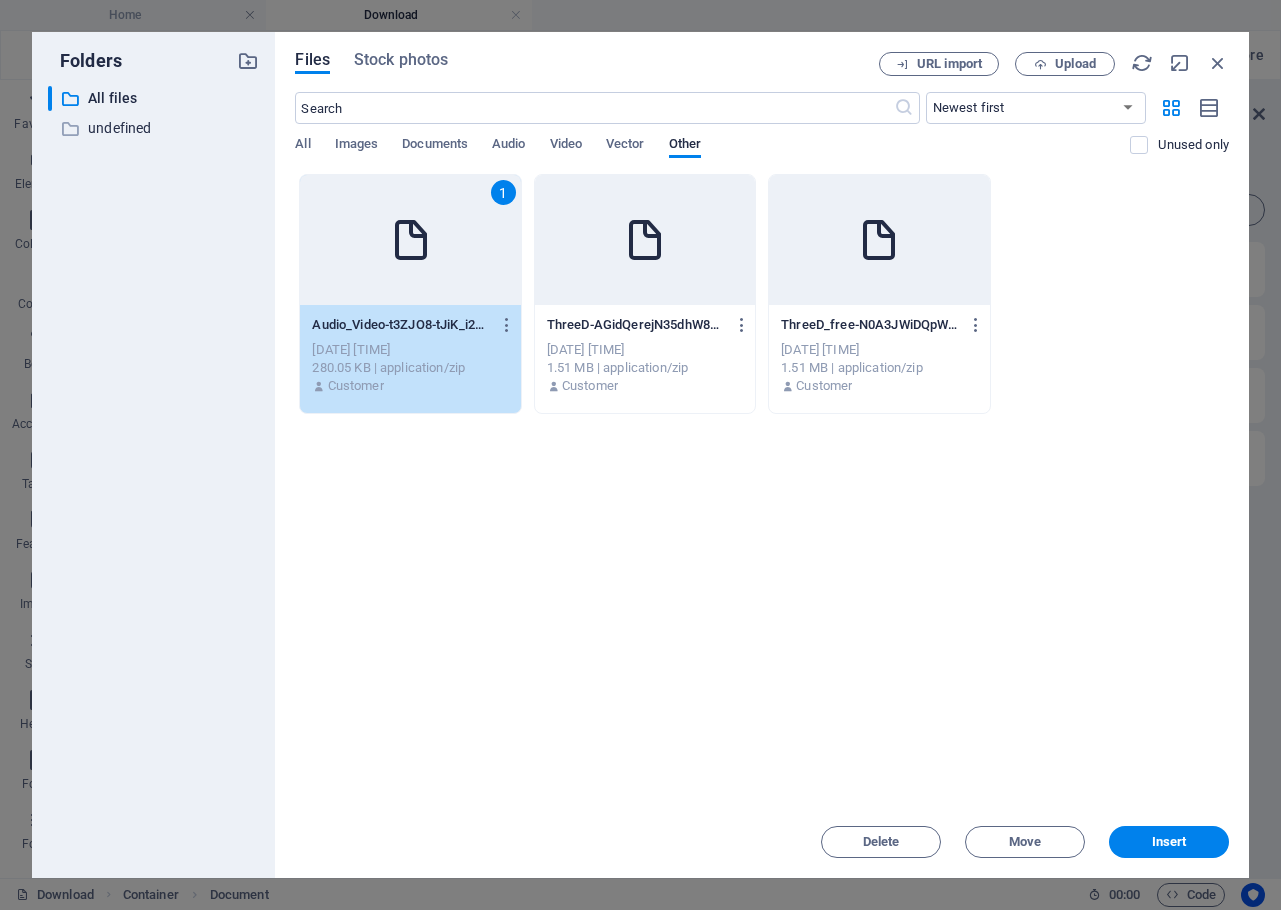 click on "1" at bounding box center [410, 240] 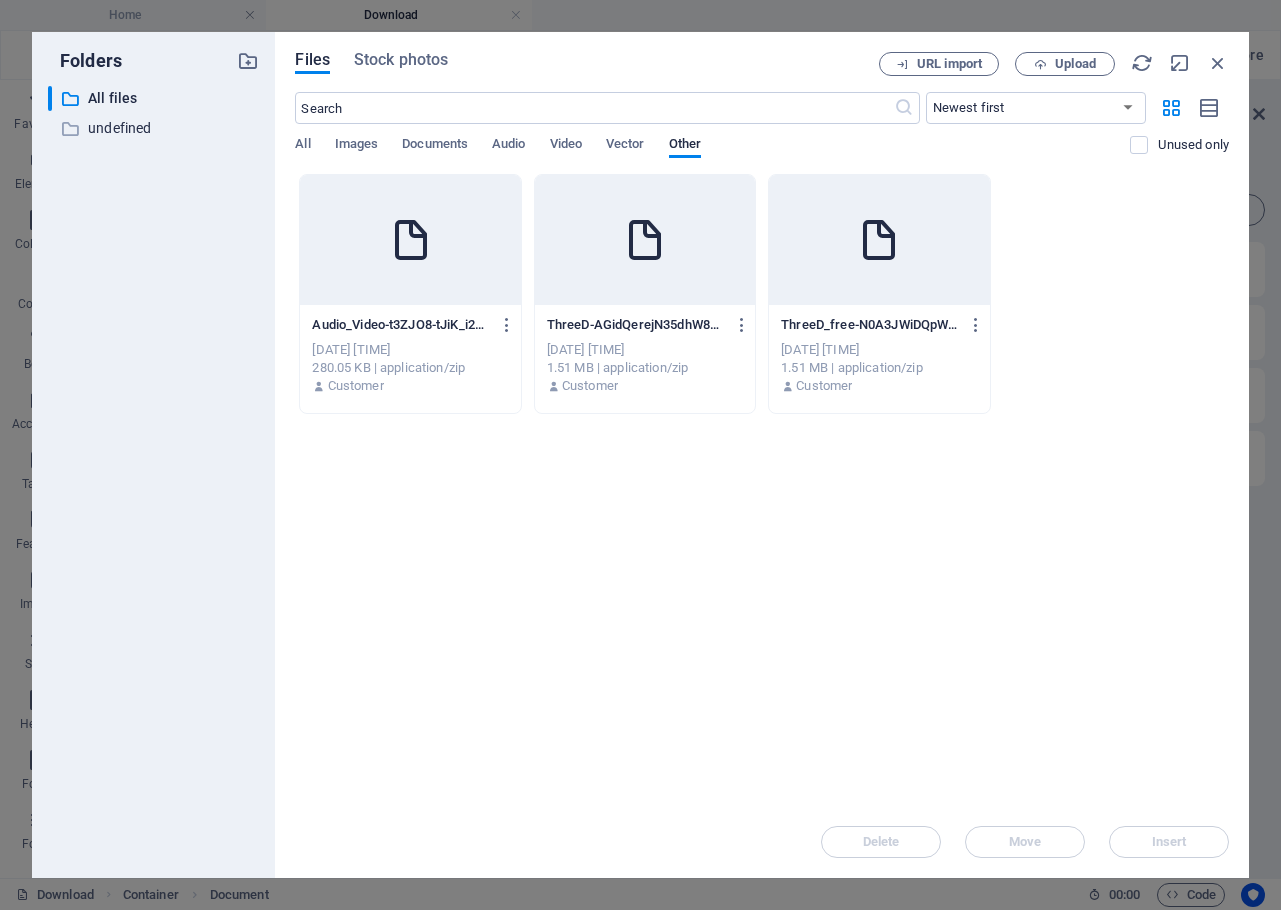 click at bounding box center [645, 240] 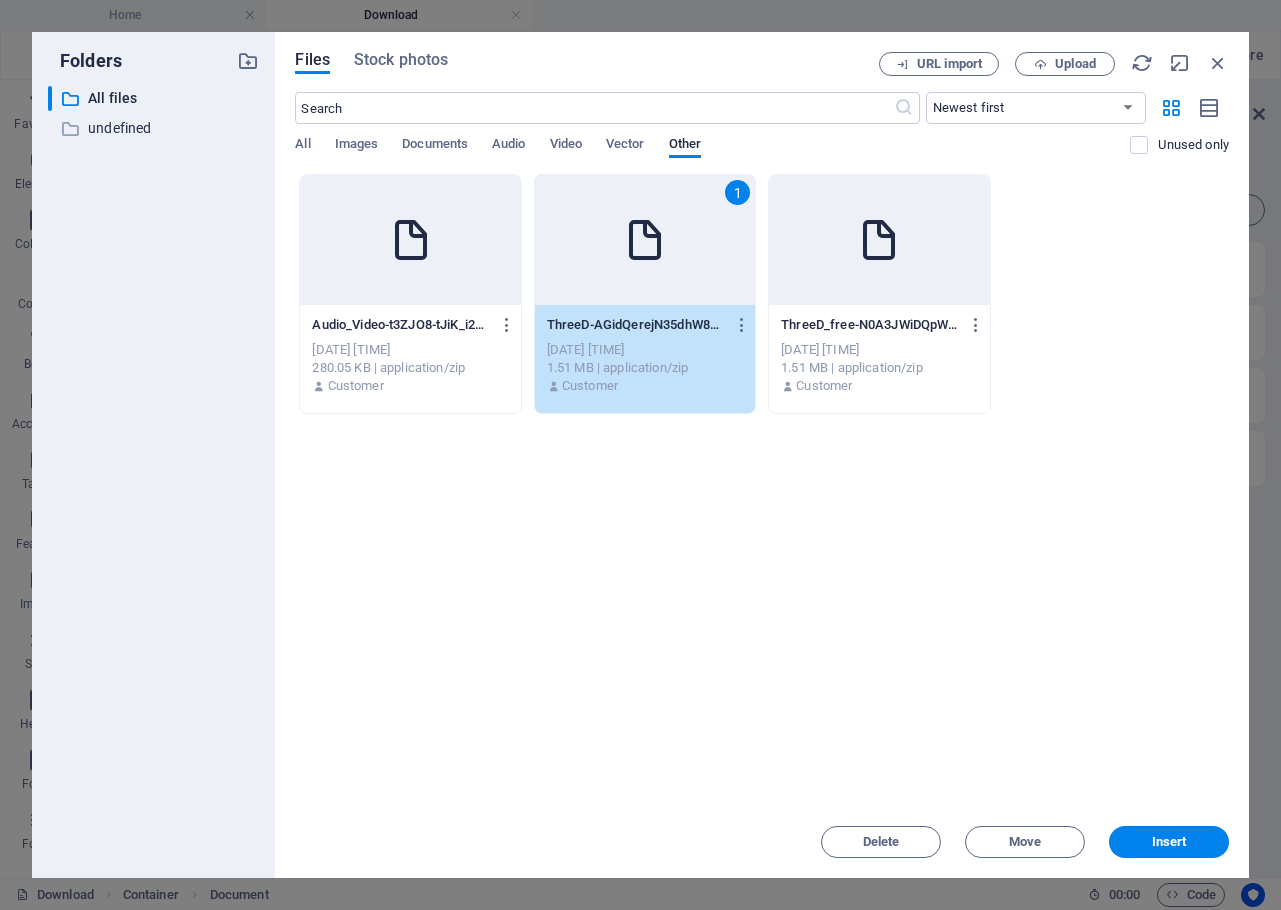 scroll, scrollTop: 7, scrollLeft: 0, axis: vertical 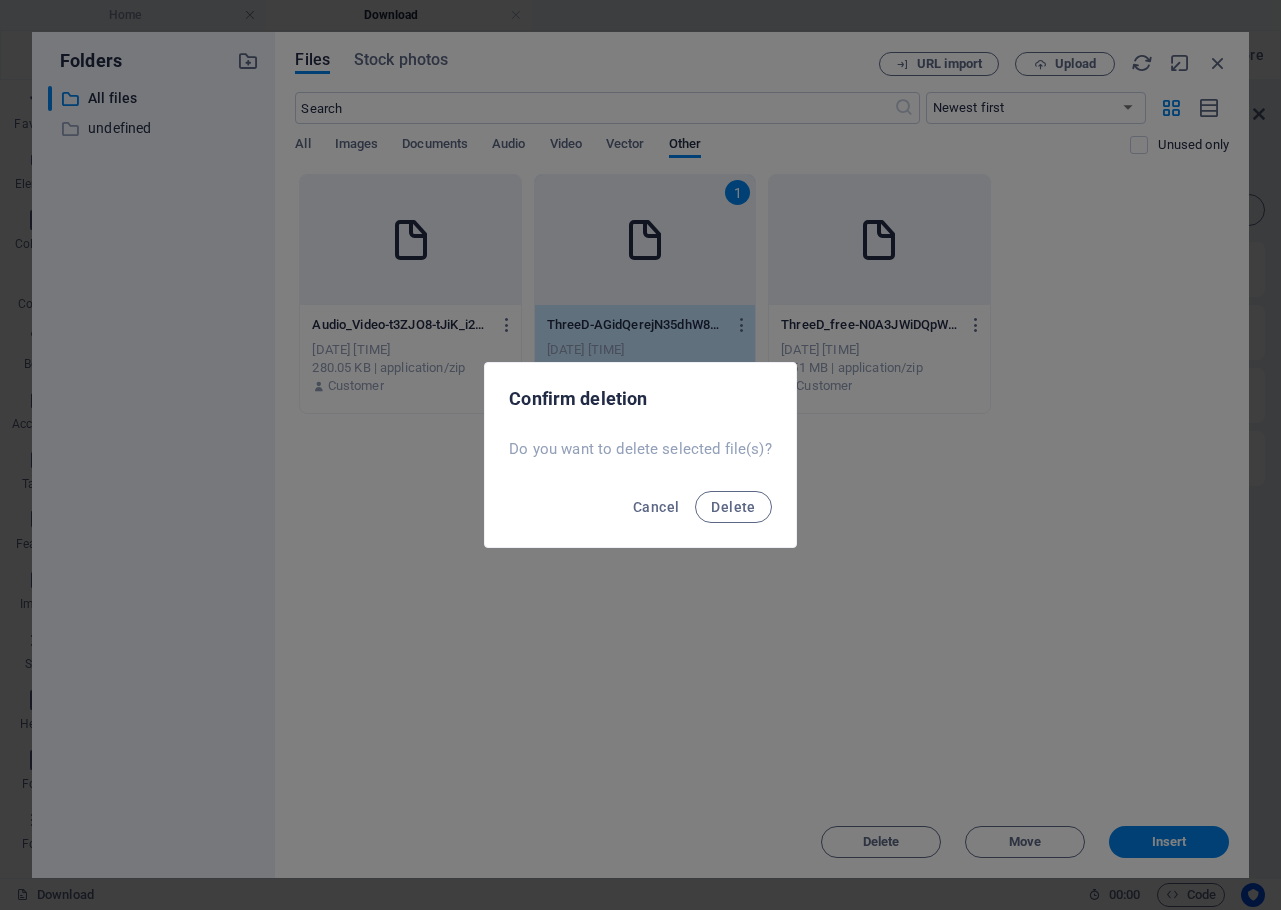 type 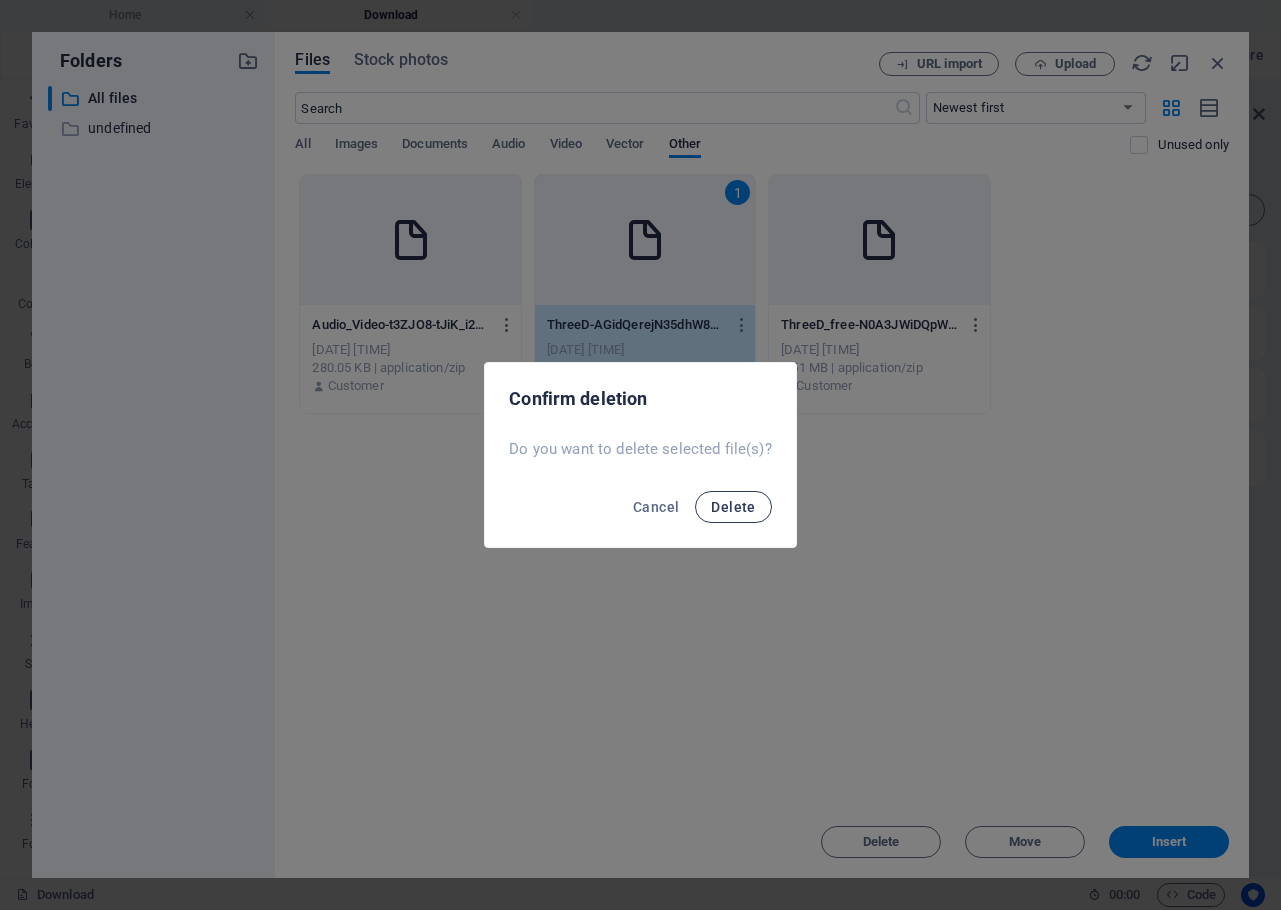click on "Delete" at bounding box center [733, 507] 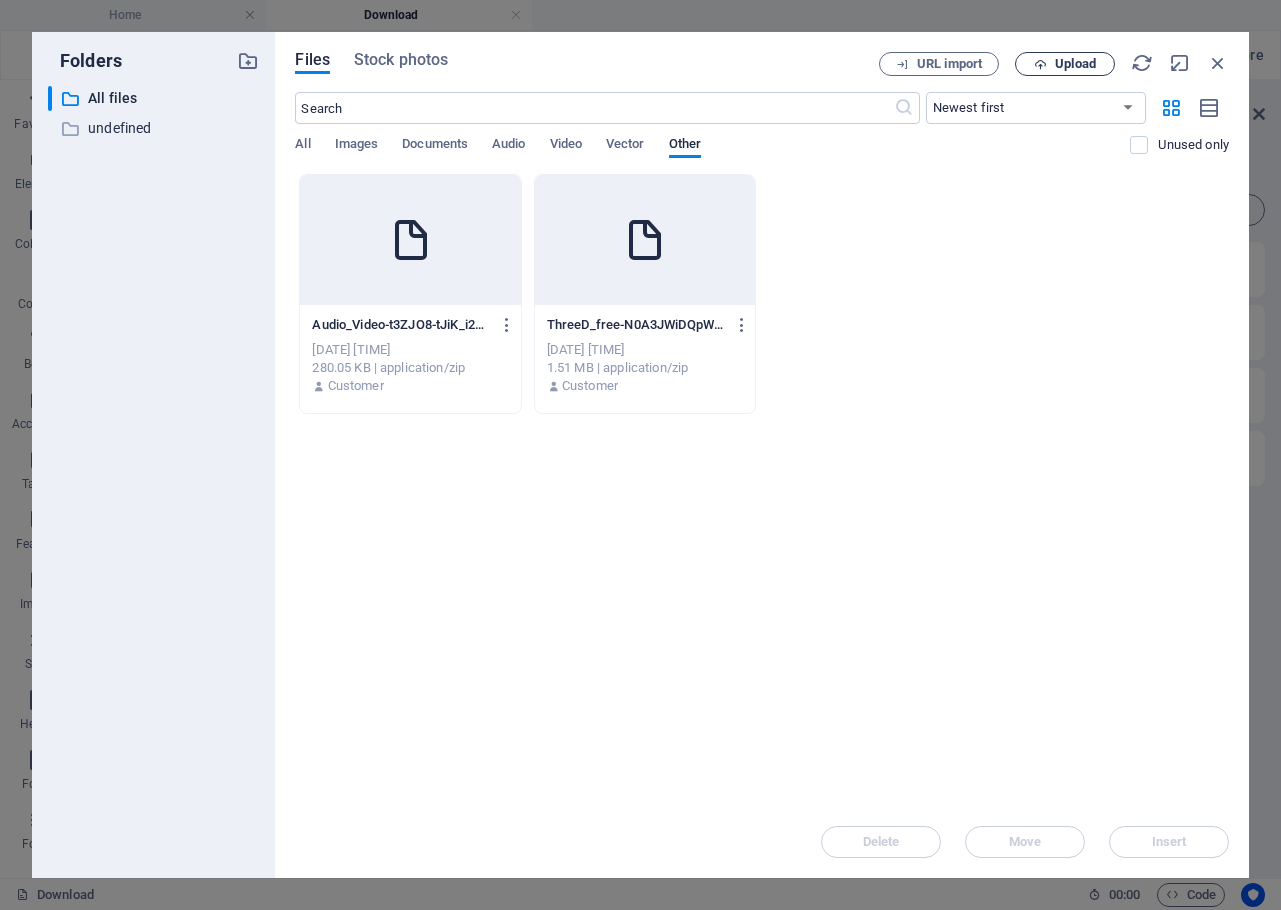 click on "Upload" at bounding box center [1075, 64] 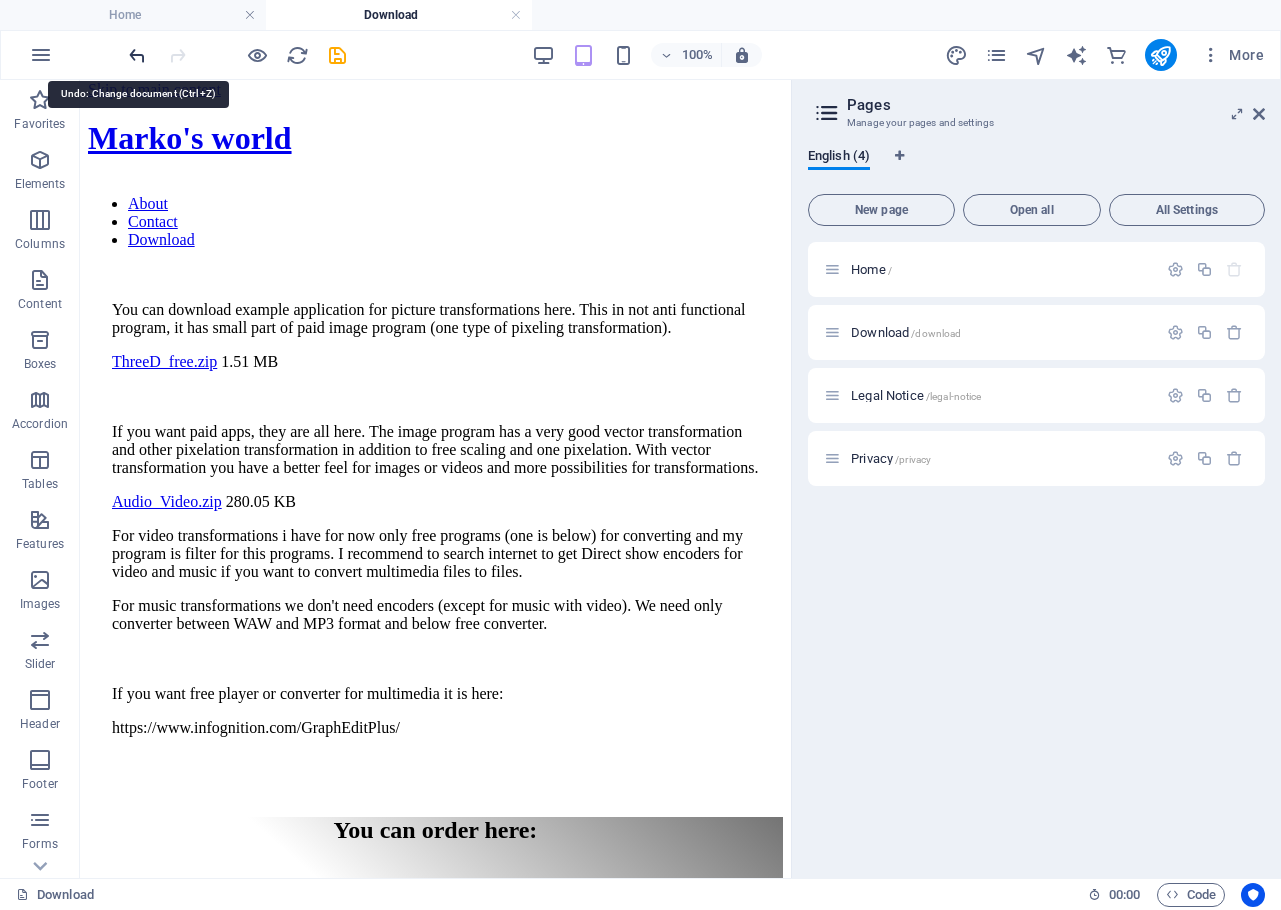 click at bounding box center [137, 55] 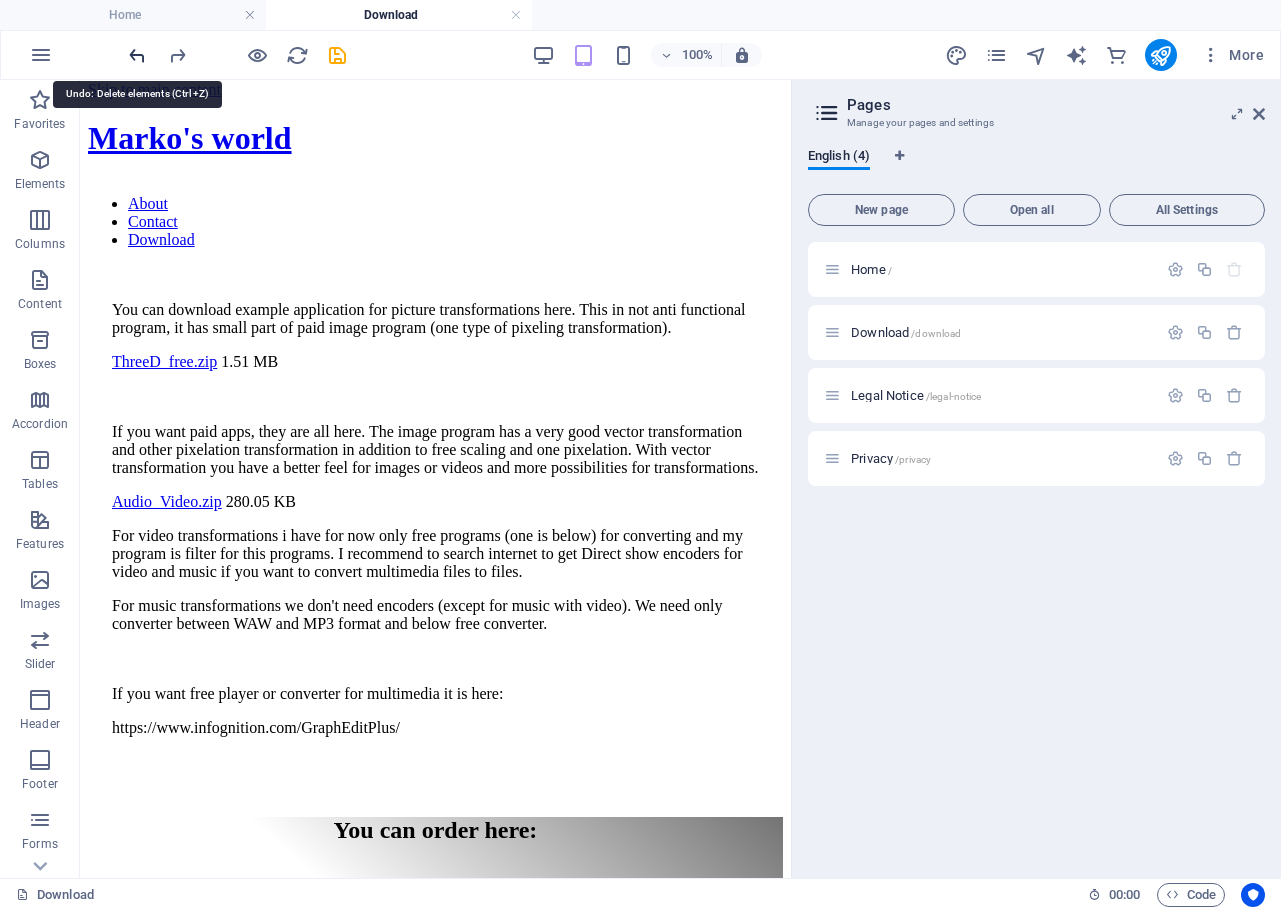 click at bounding box center [137, 55] 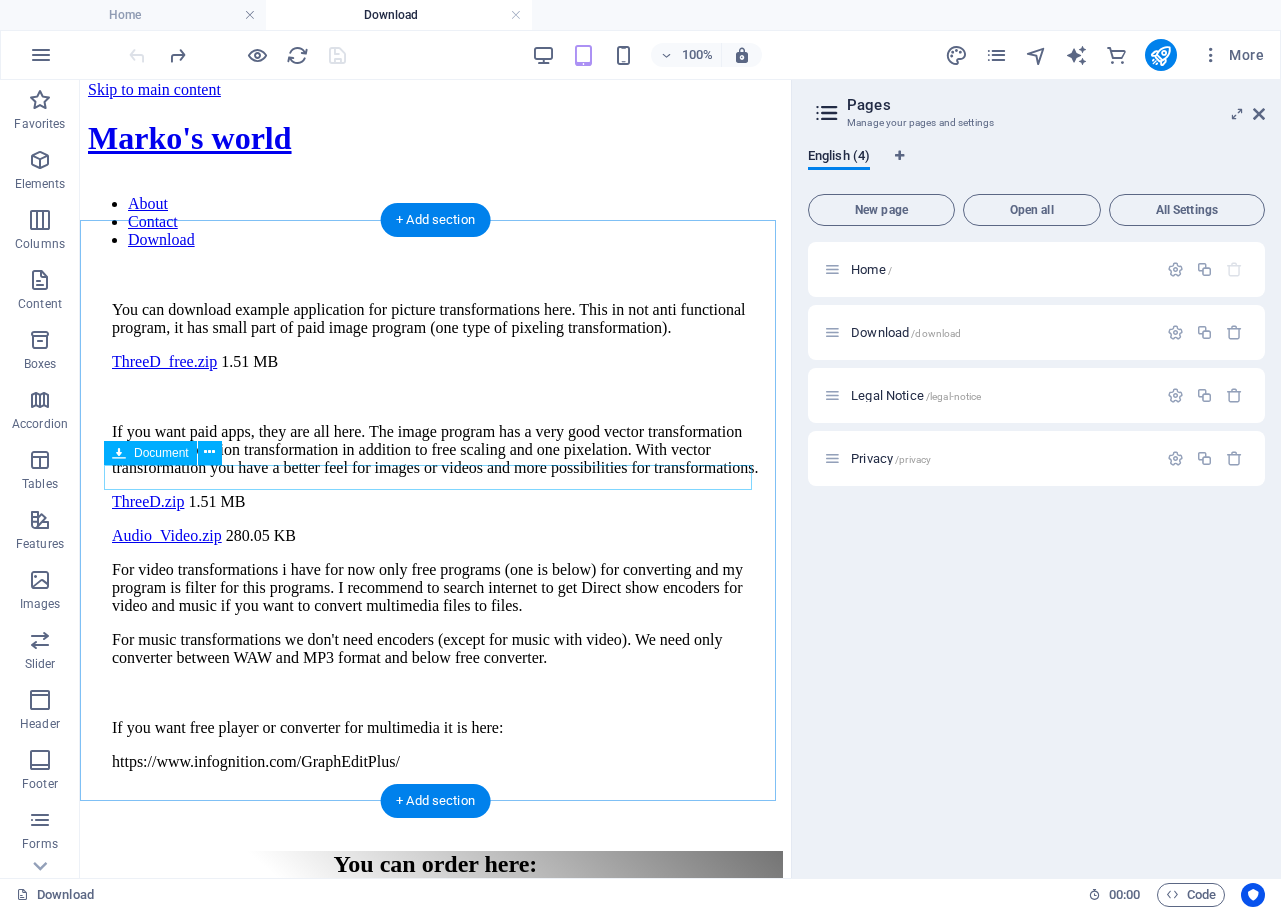 click on "ThreeD.zip   1.51 MB" at bounding box center (435, 502) 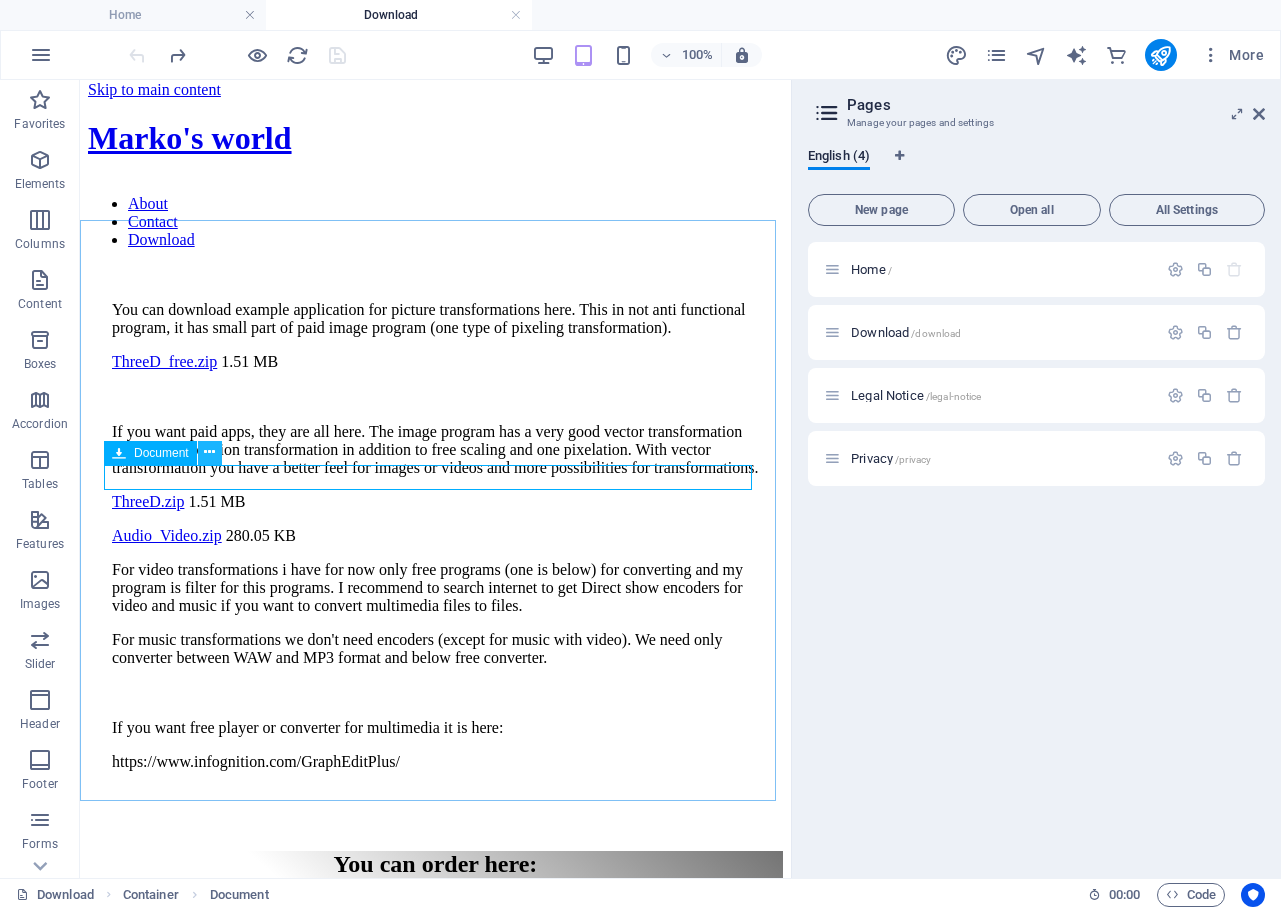 click at bounding box center (209, 452) 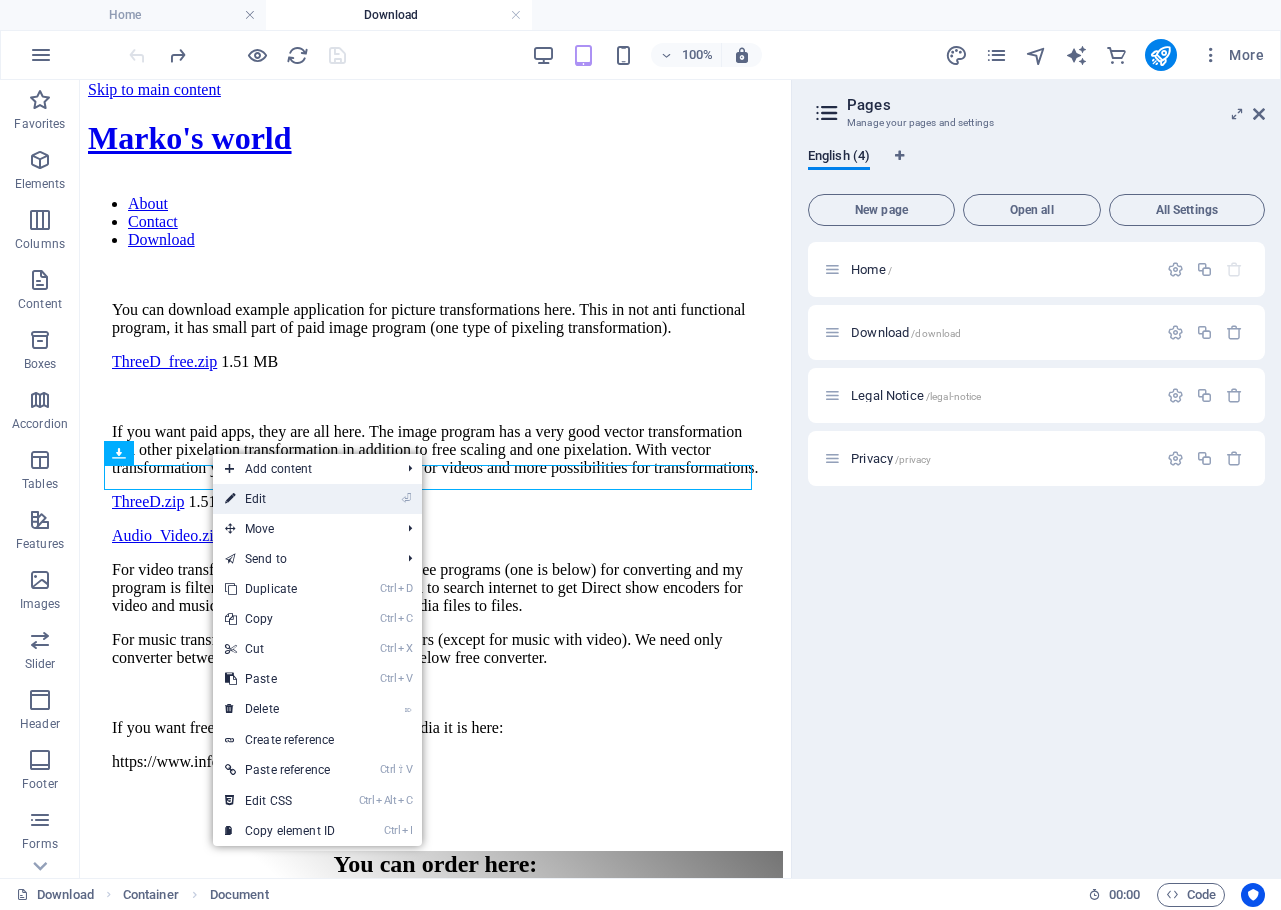 click on "⏎  Edit" at bounding box center (280, 499) 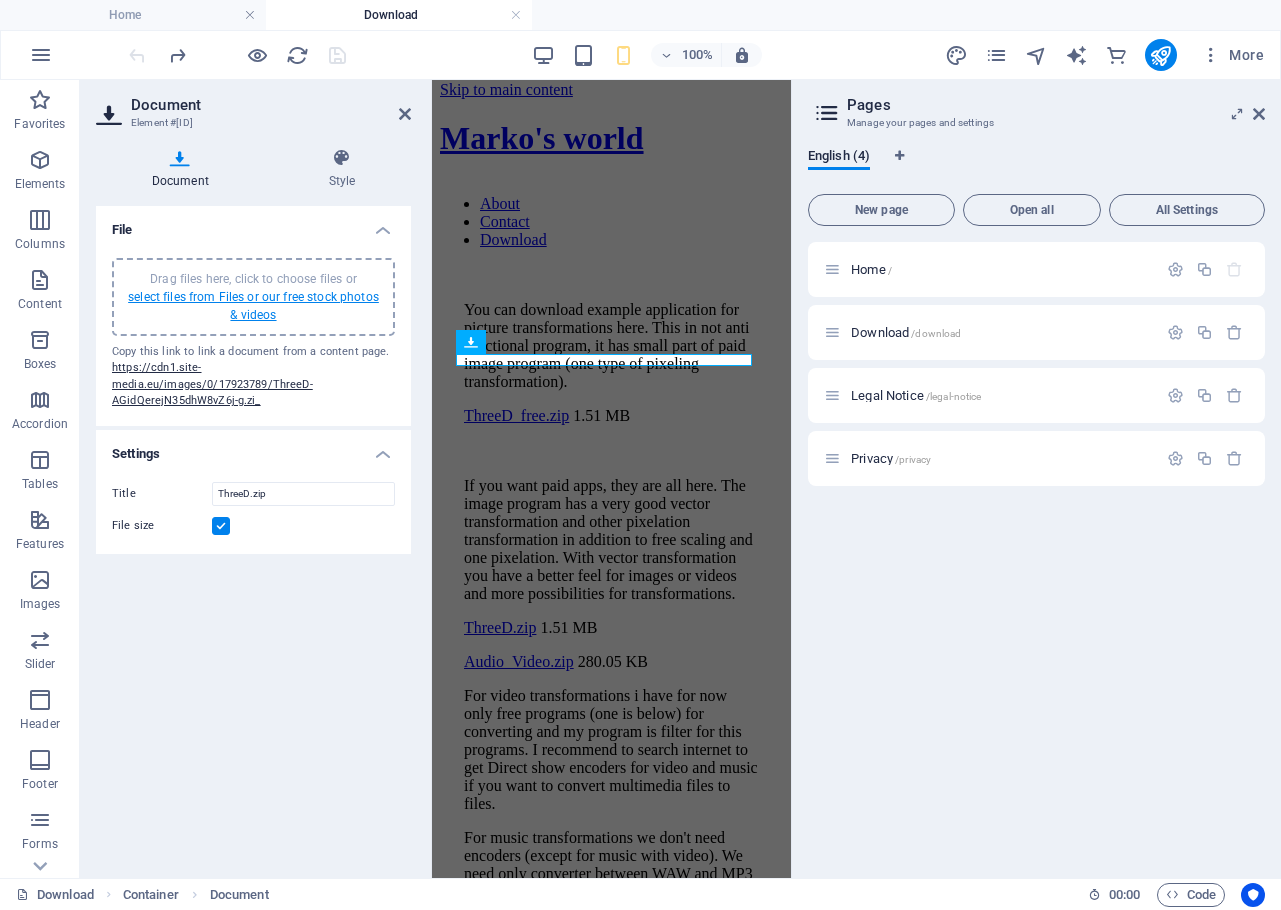 click on "select files from Files or our free stock photos & videos" at bounding box center (253, 306) 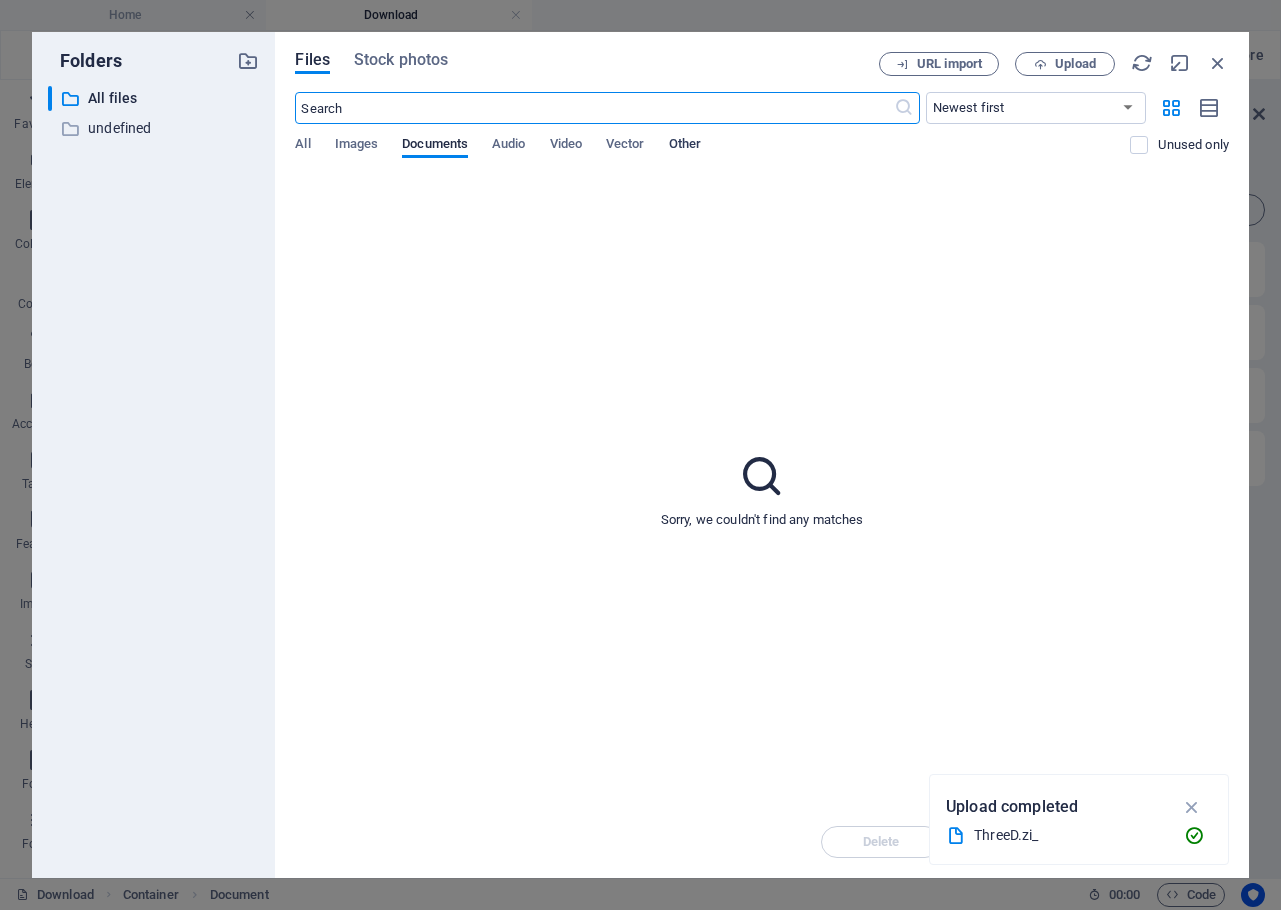 click on "Other" at bounding box center [685, 146] 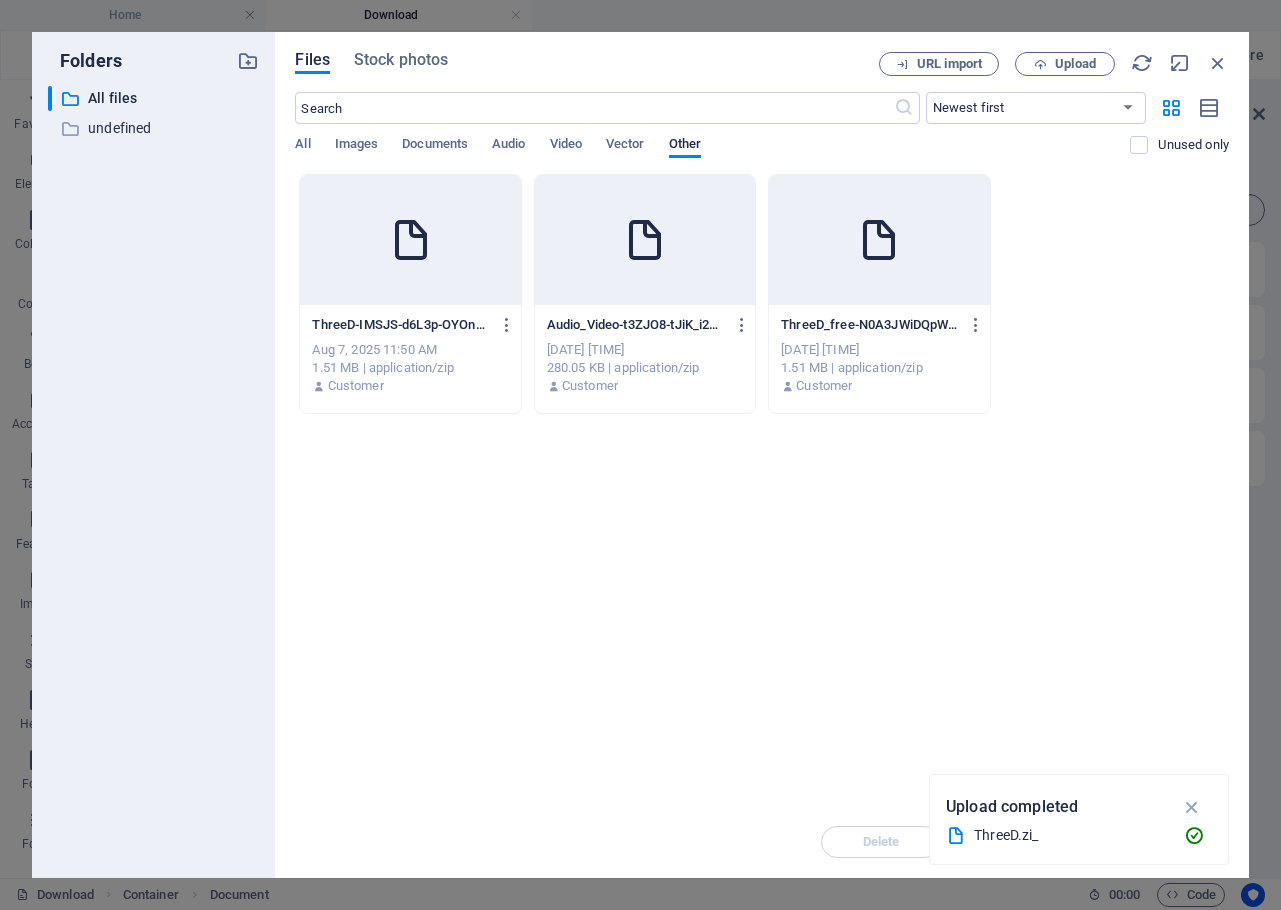 click at bounding box center (411, 240) 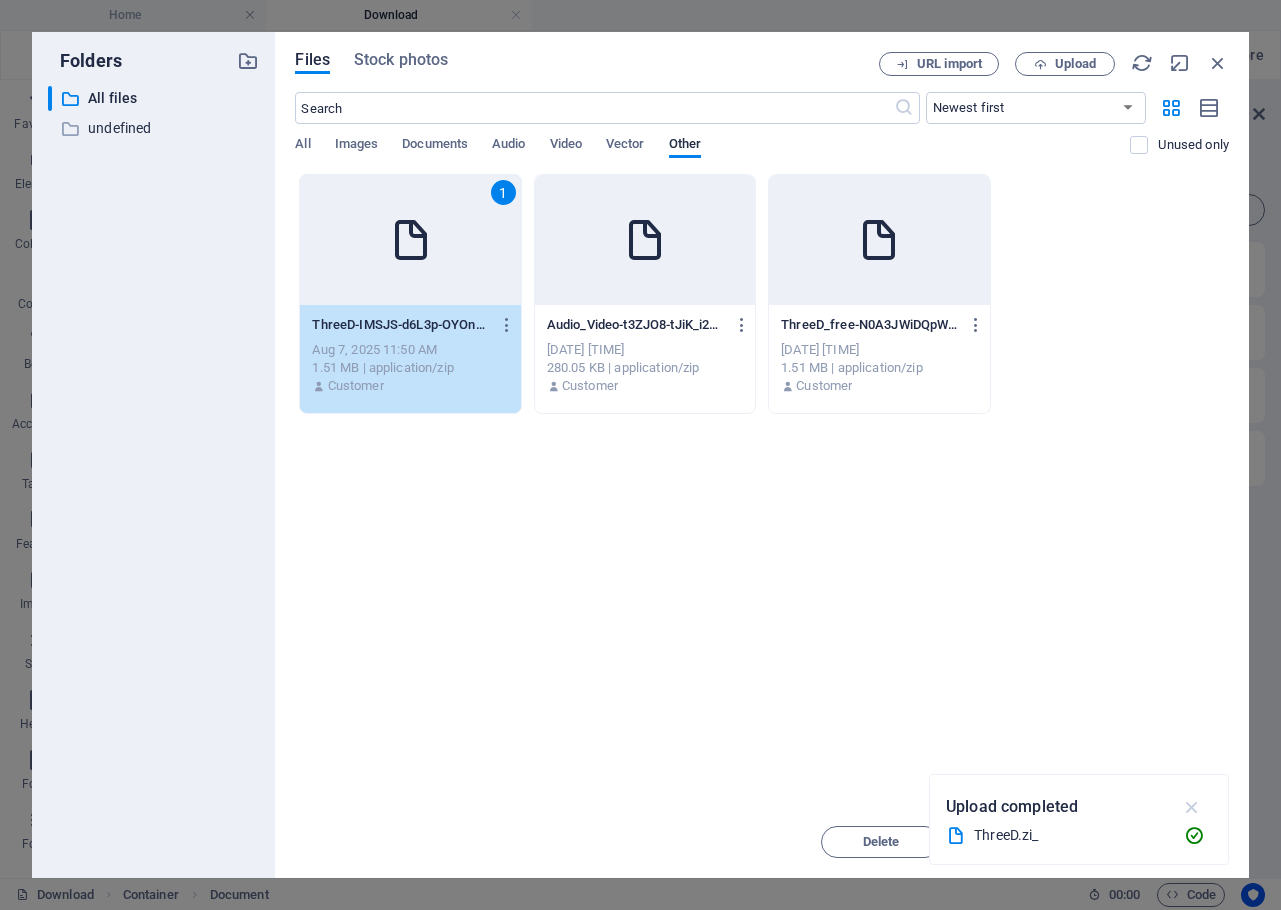 click at bounding box center (1192, 807) 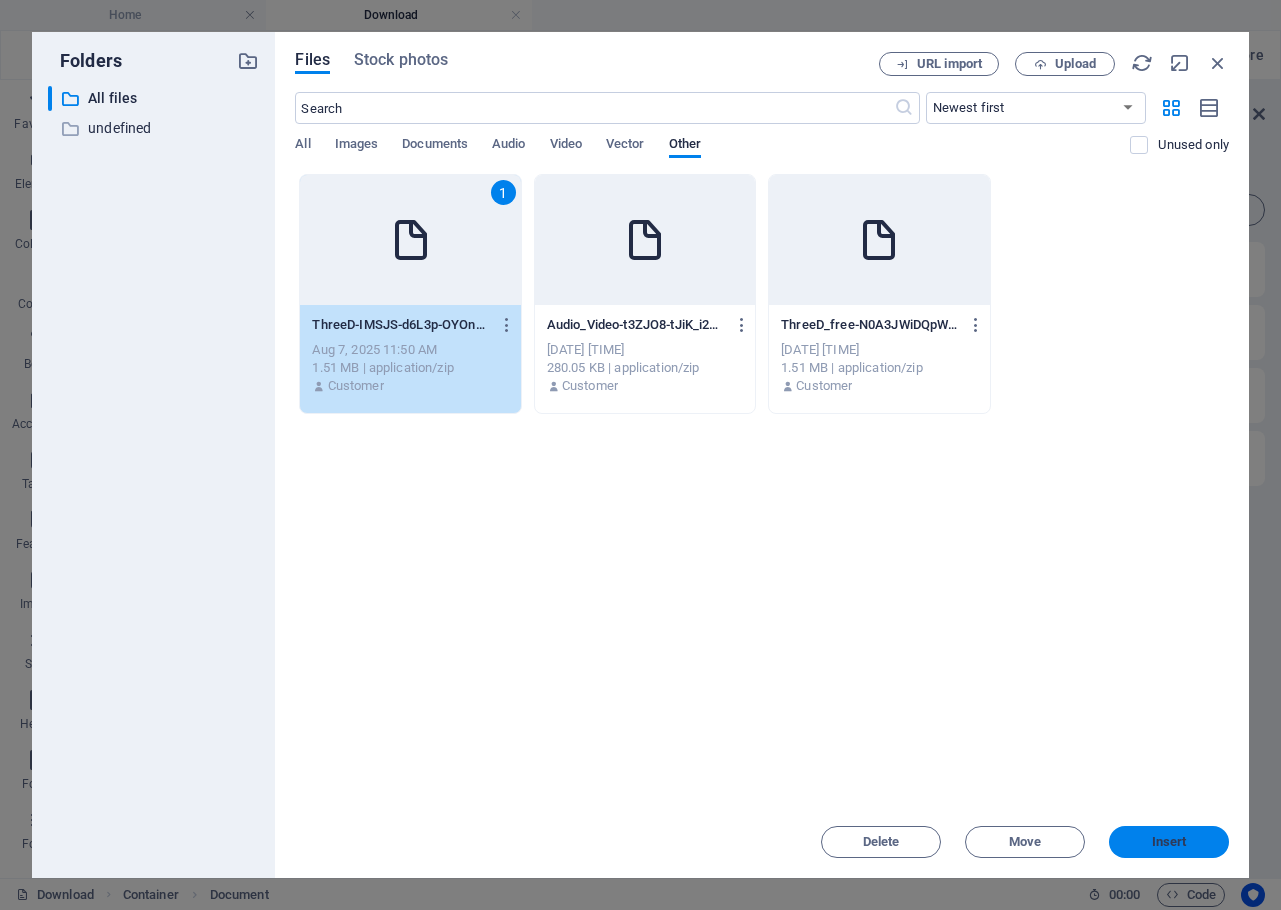 click on "Insert" at bounding box center [1169, 842] 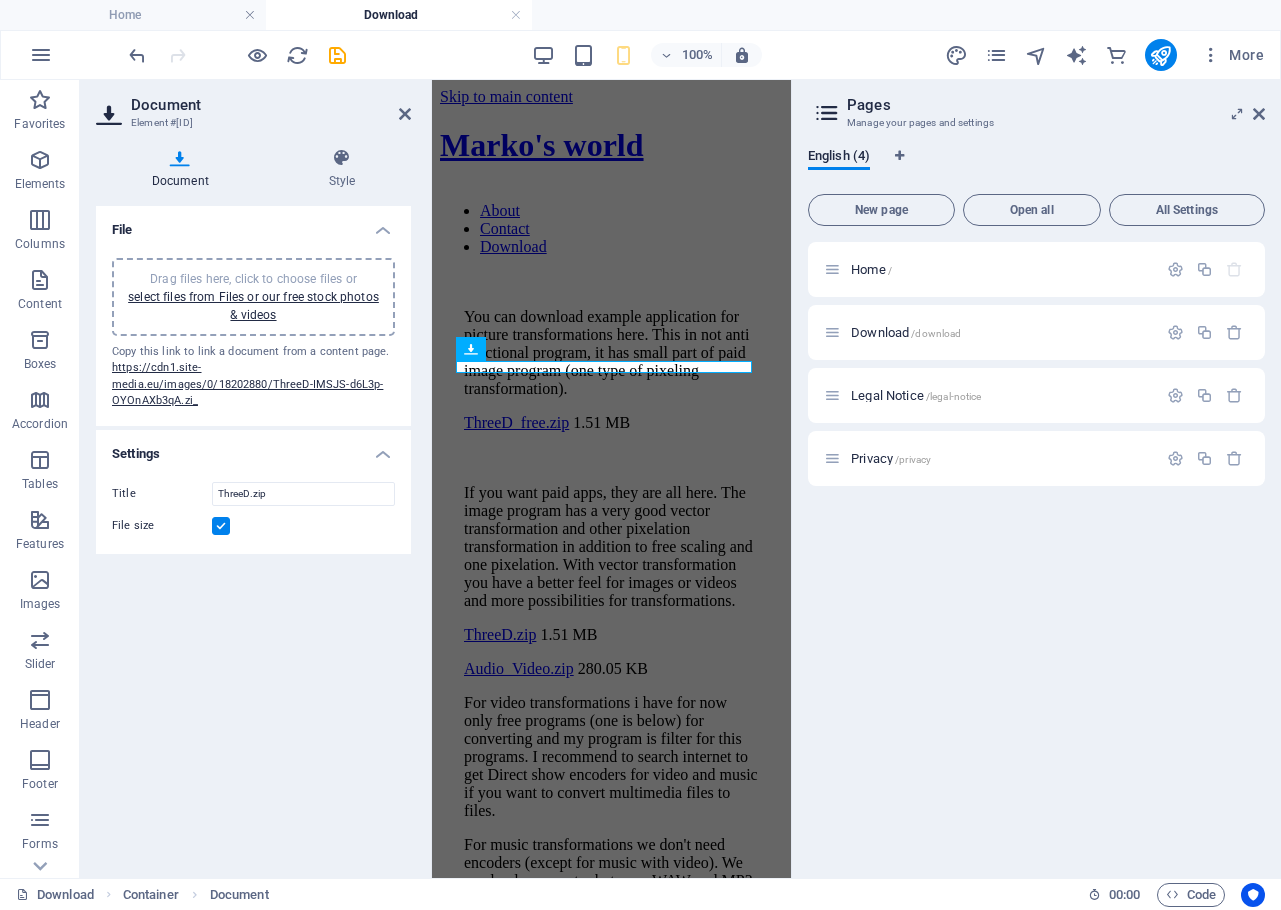 click on "File Drag files here, click to choose files or select files from Files or our free stock photos & videos Copy this link to link a document from a content page. https://cdn1.site-media.eu/images/0/18202880/ThreeD-IMSJS-d6L3p-OYOnAXb3qA.zi_ Settings Title ThreeD.zip File size" at bounding box center [253, 534] 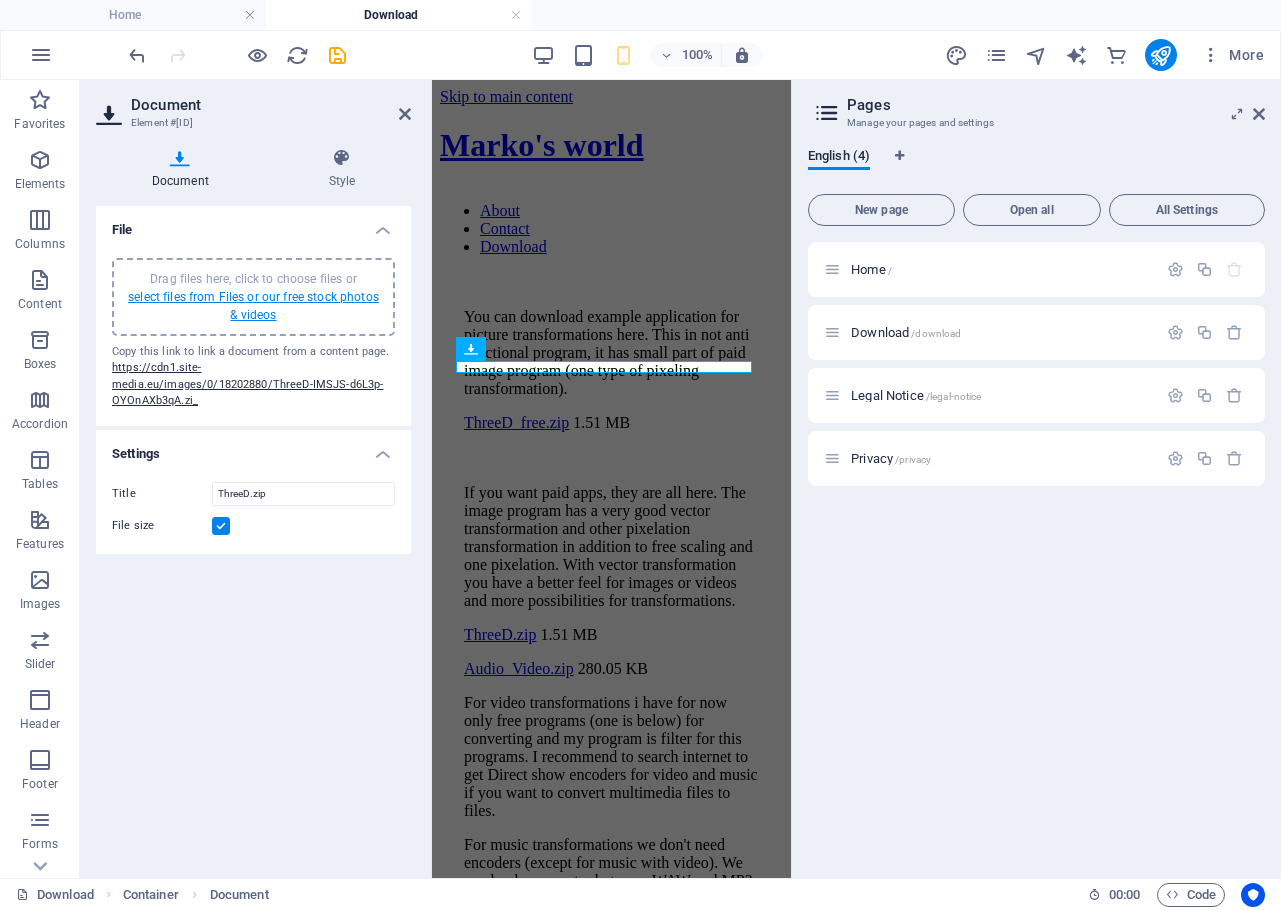 click on "select files from Files or our free stock photos & videos" at bounding box center [253, 306] 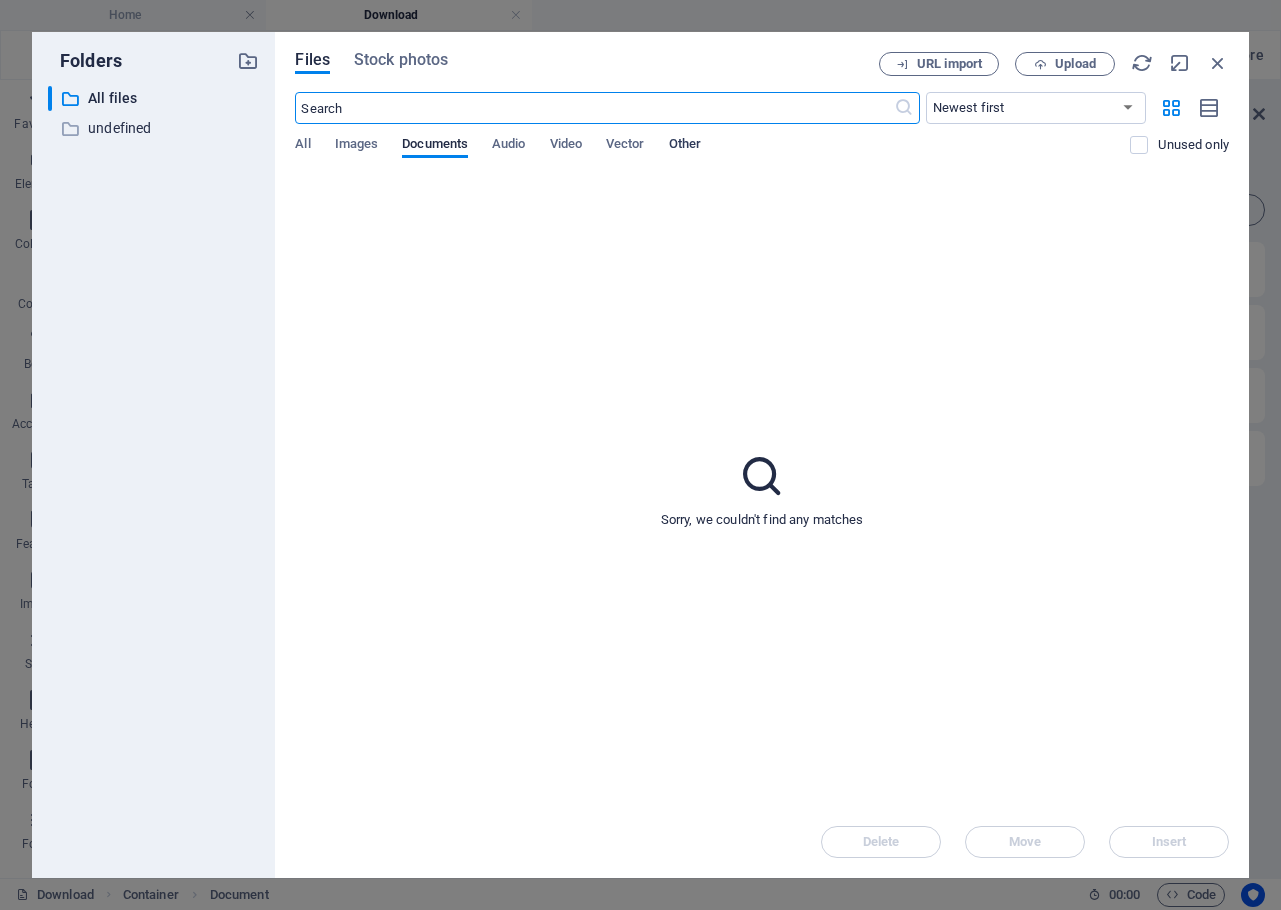 click on "Other" at bounding box center (685, 146) 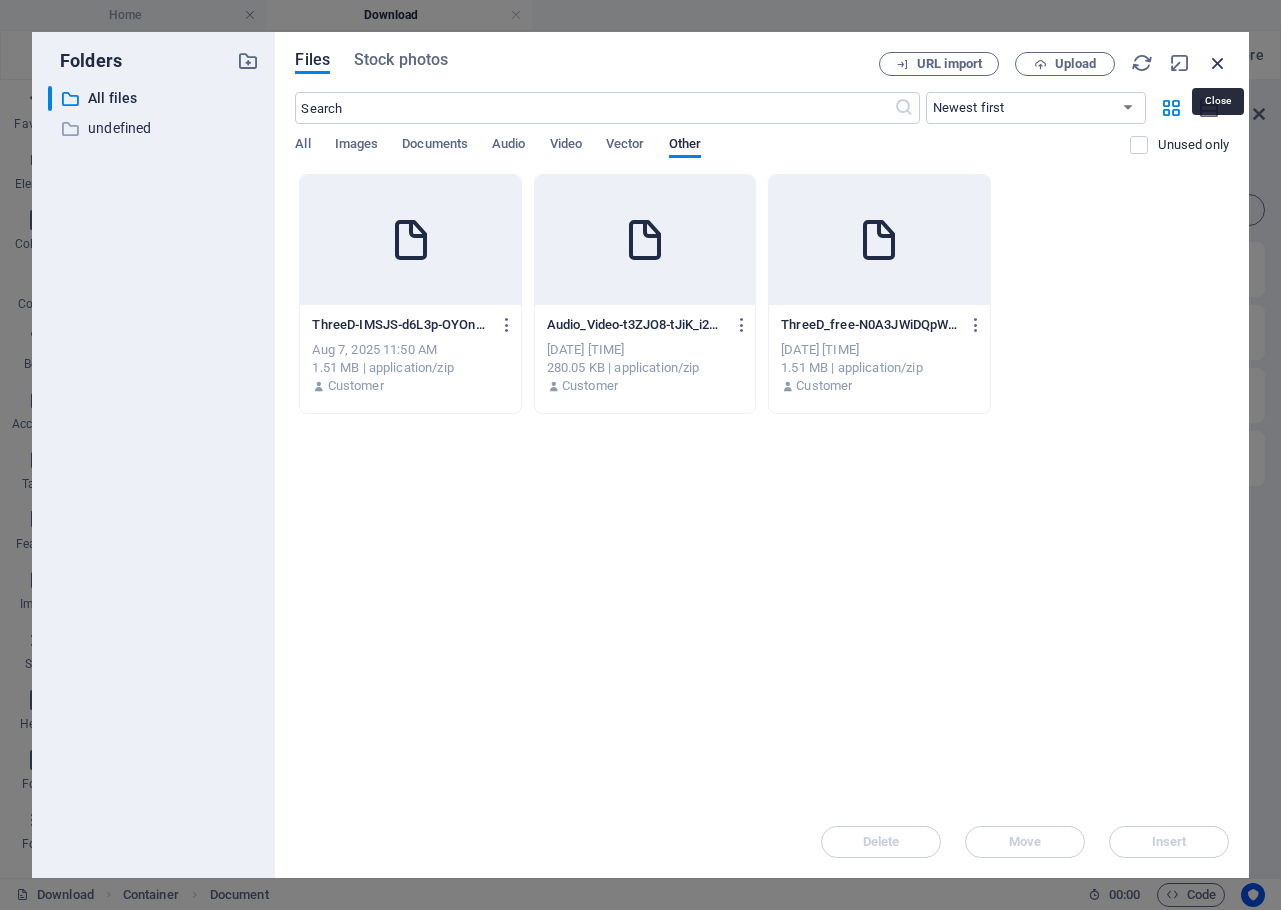 click at bounding box center [1218, 63] 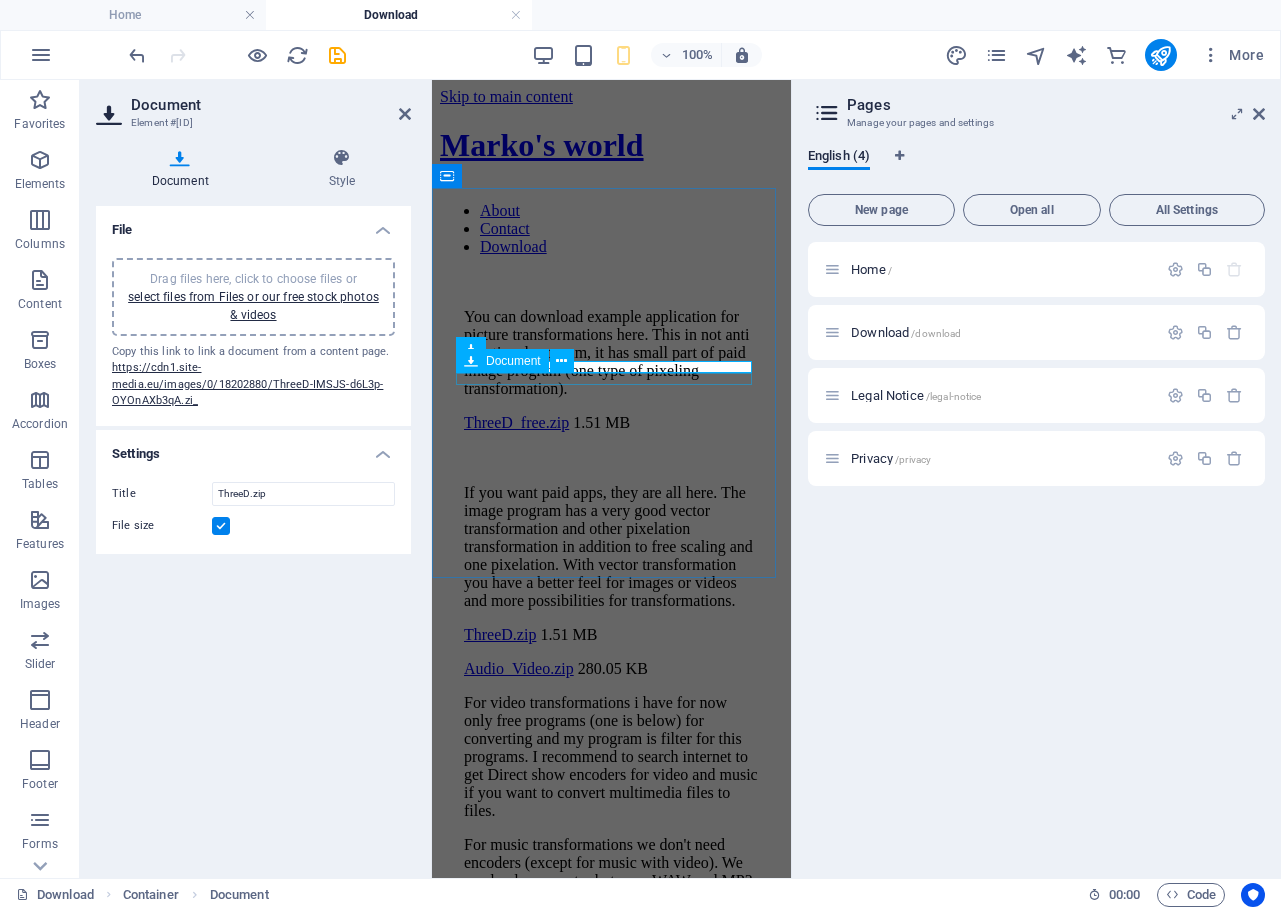 click on "Audio_Video.zip   280.05 KB" at bounding box center (611, 669) 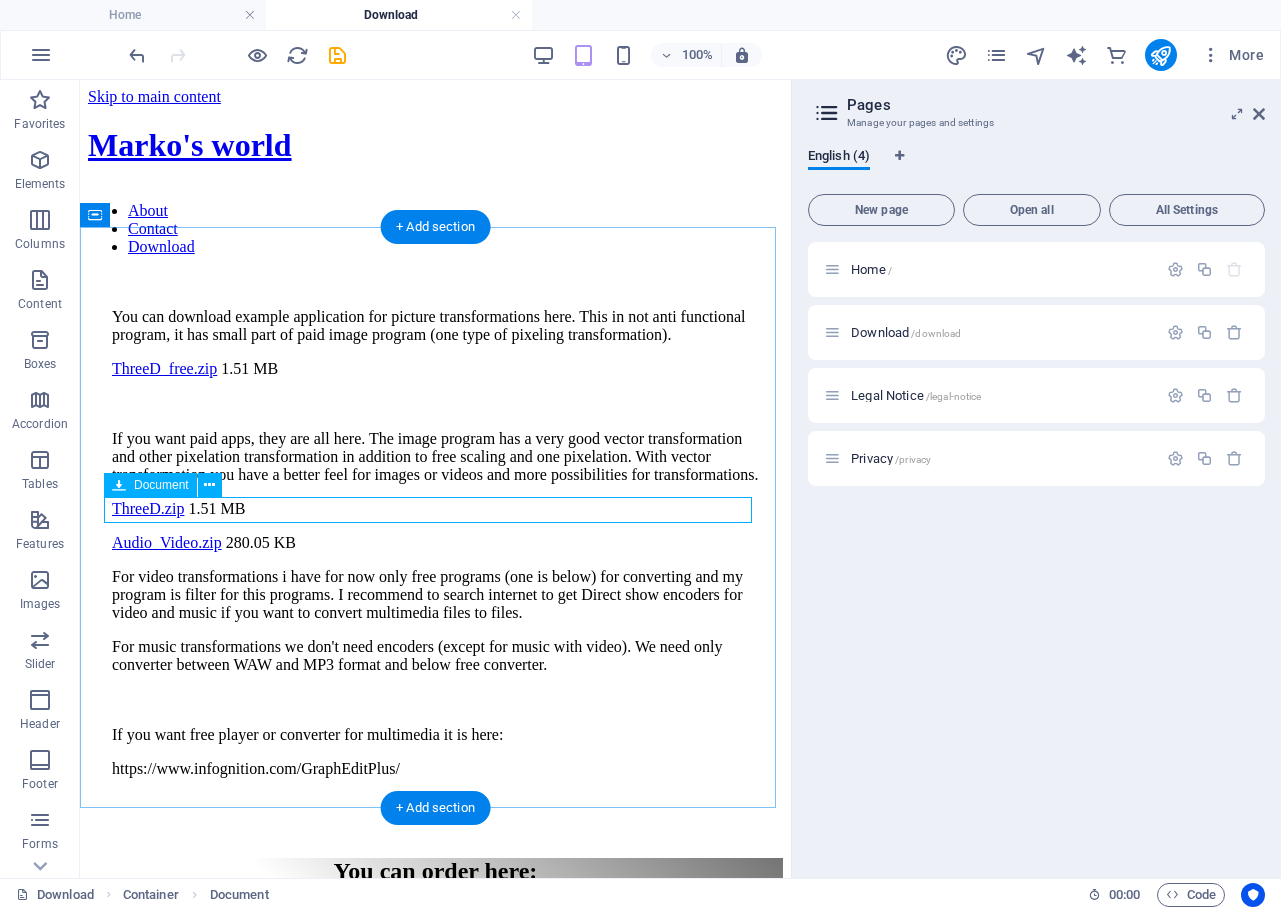 click on "Audio_Video.zip   280.05 KB" at bounding box center [435, 543] 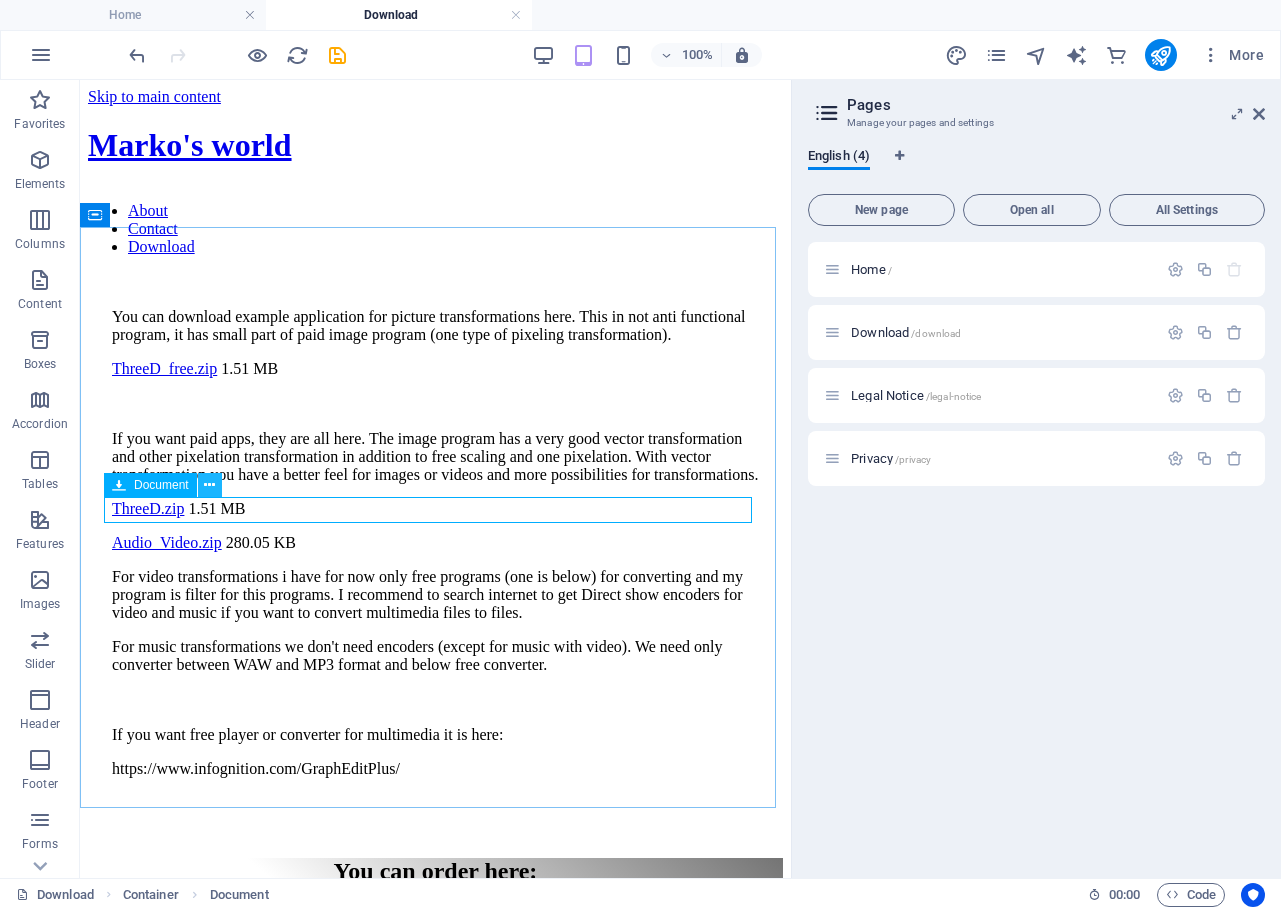 click at bounding box center (209, 485) 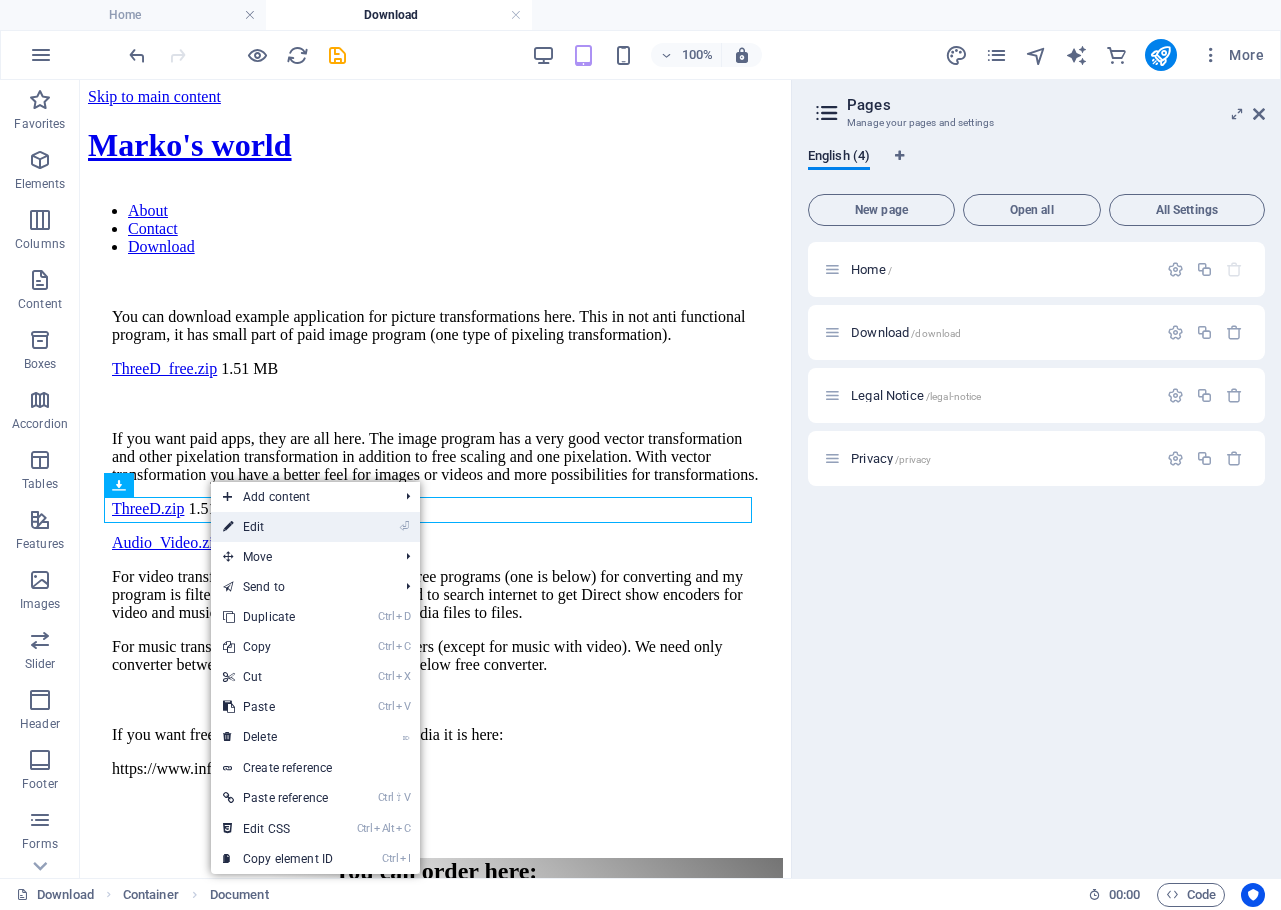 click on "⏎  Edit" at bounding box center (278, 527) 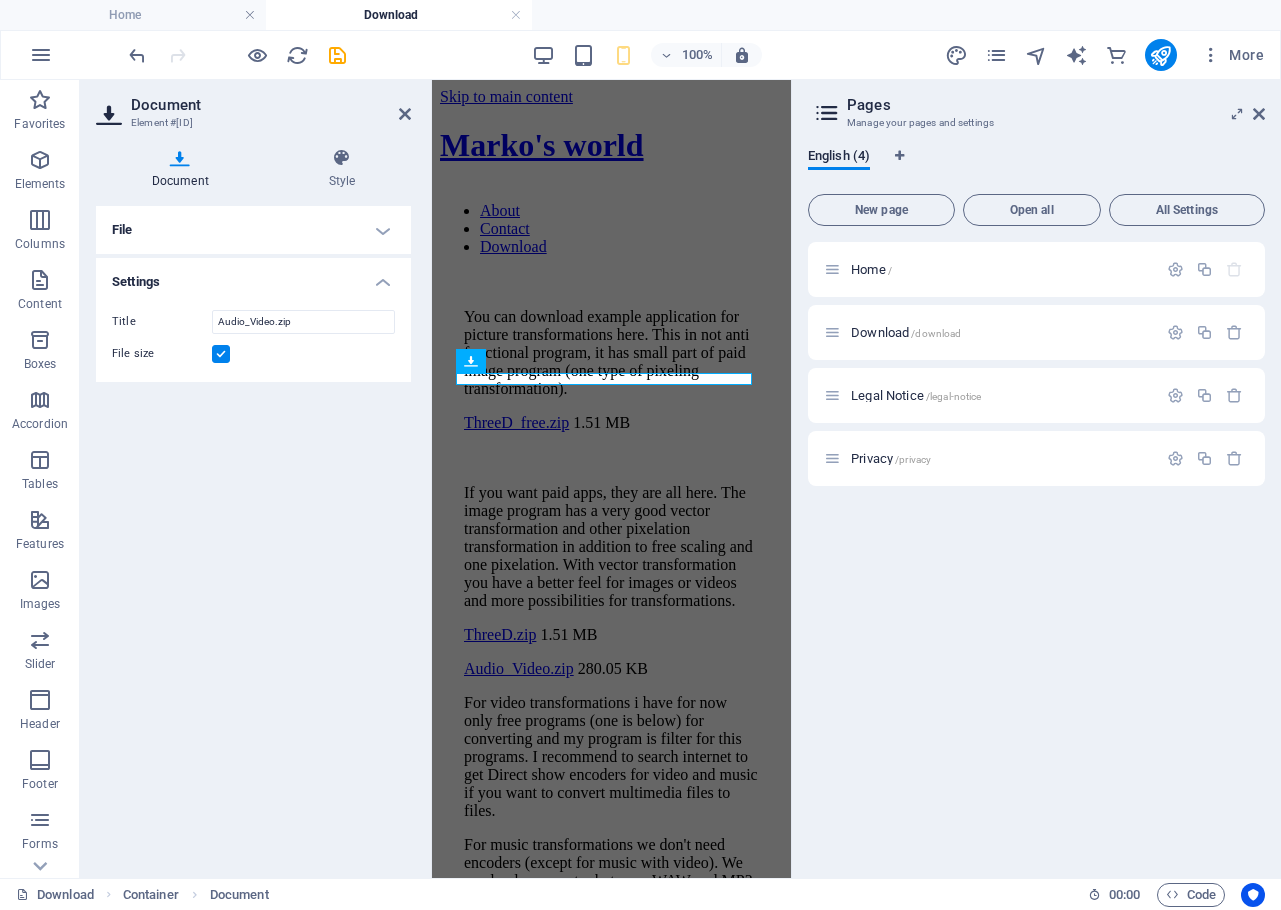 click on "File" at bounding box center [253, 230] 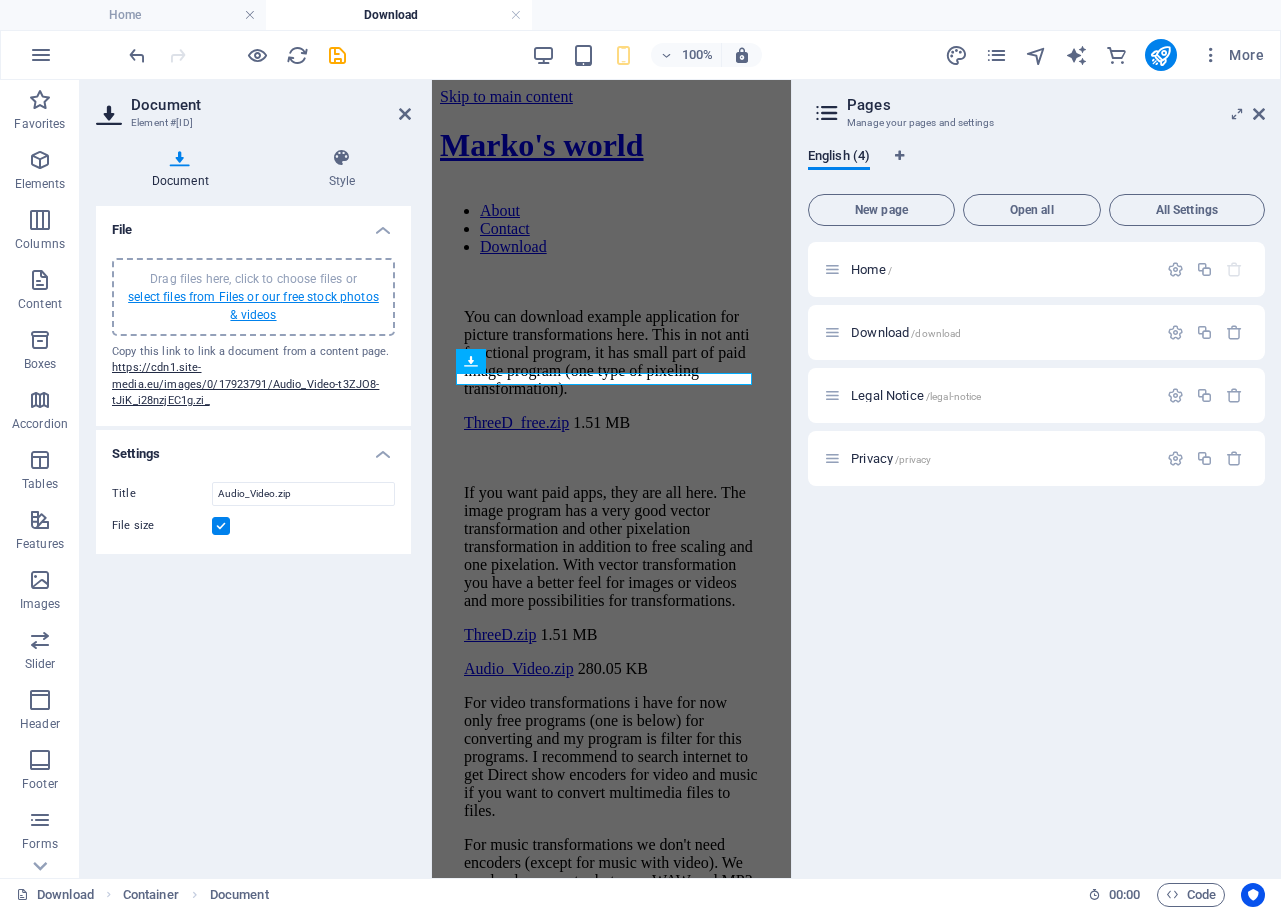 click on "select files from Files or our free stock photos & videos" at bounding box center [253, 306] 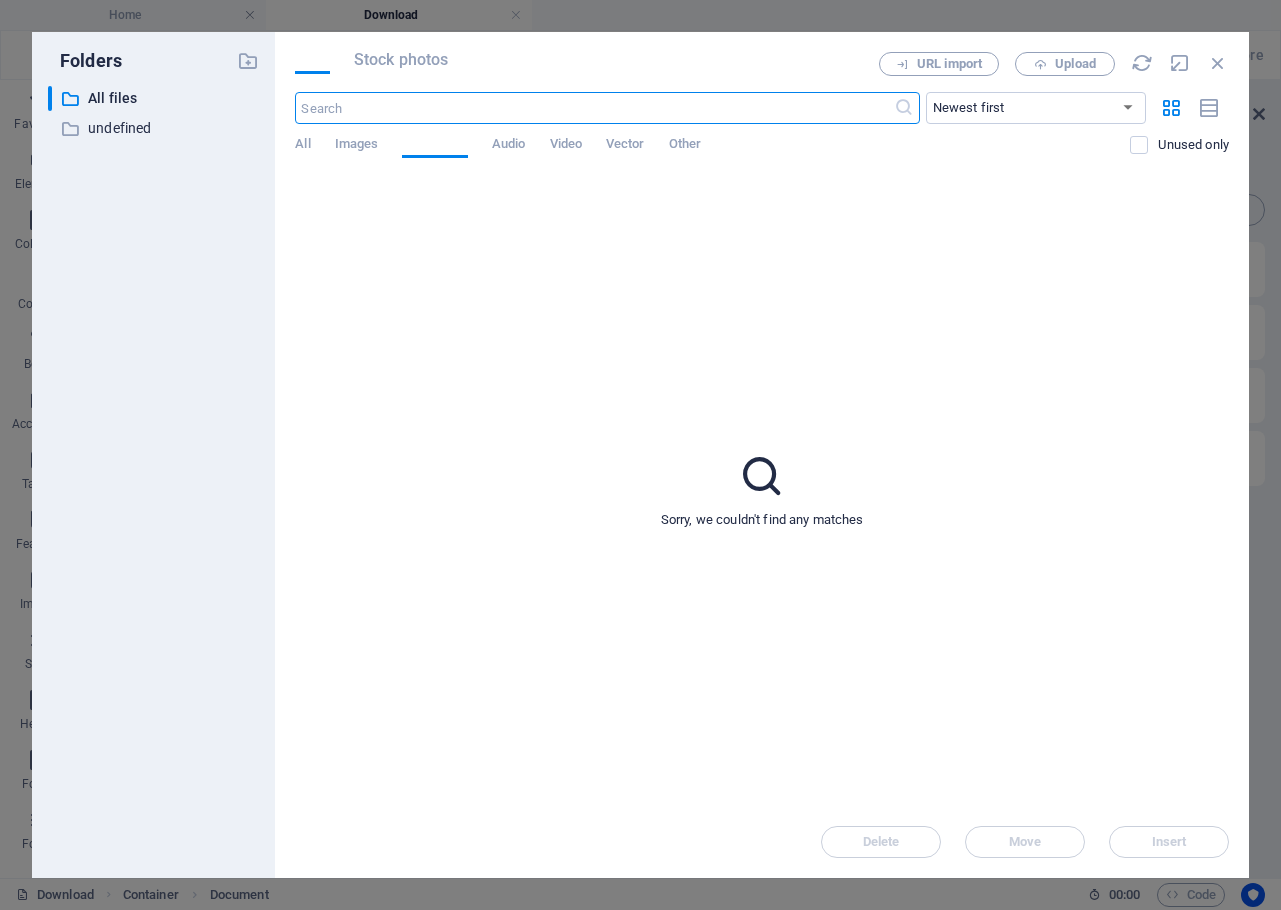 scroll, scrollTop: 734, scrollLeft: 0, axis: vertical 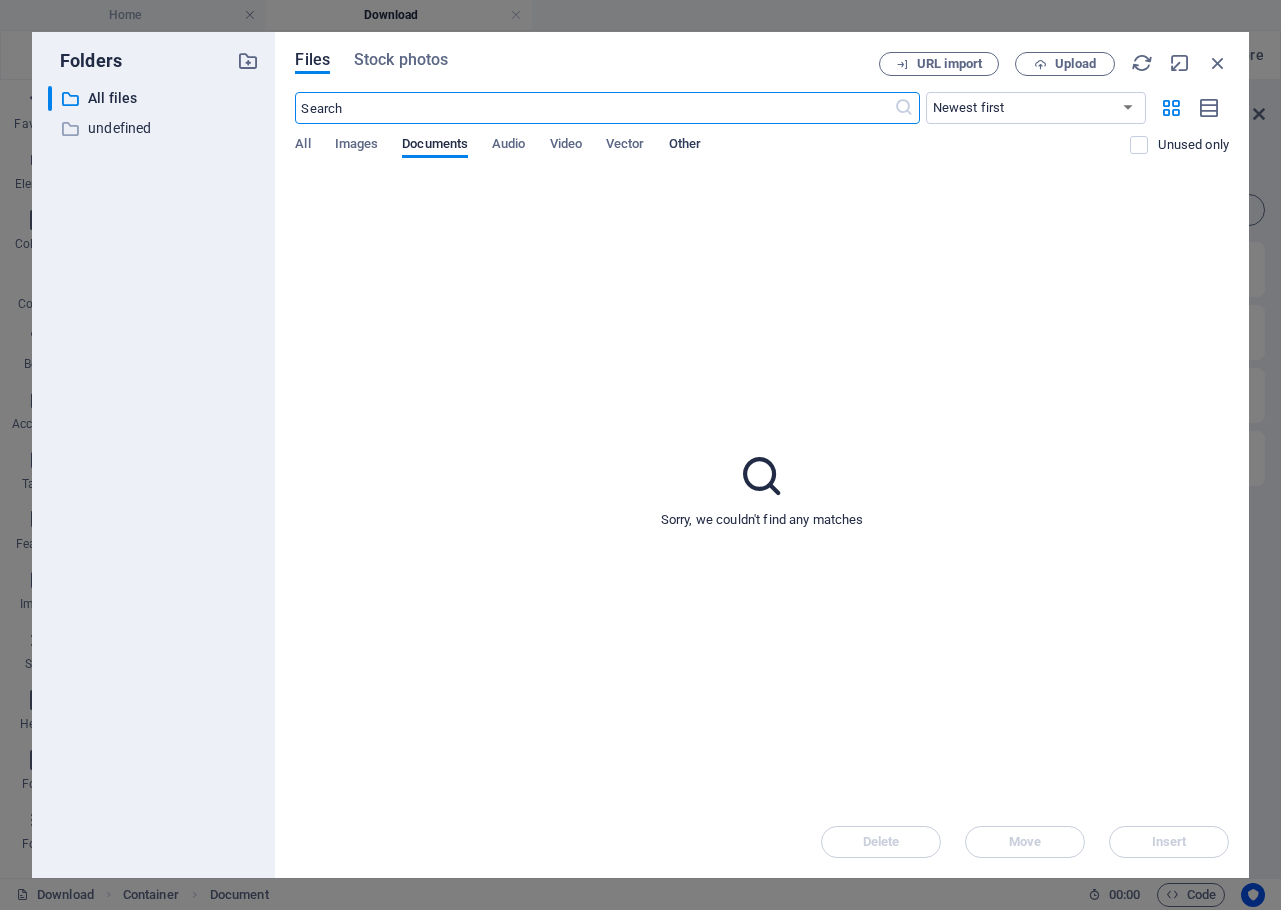 click on "Other" at bounding box center [685, 146] 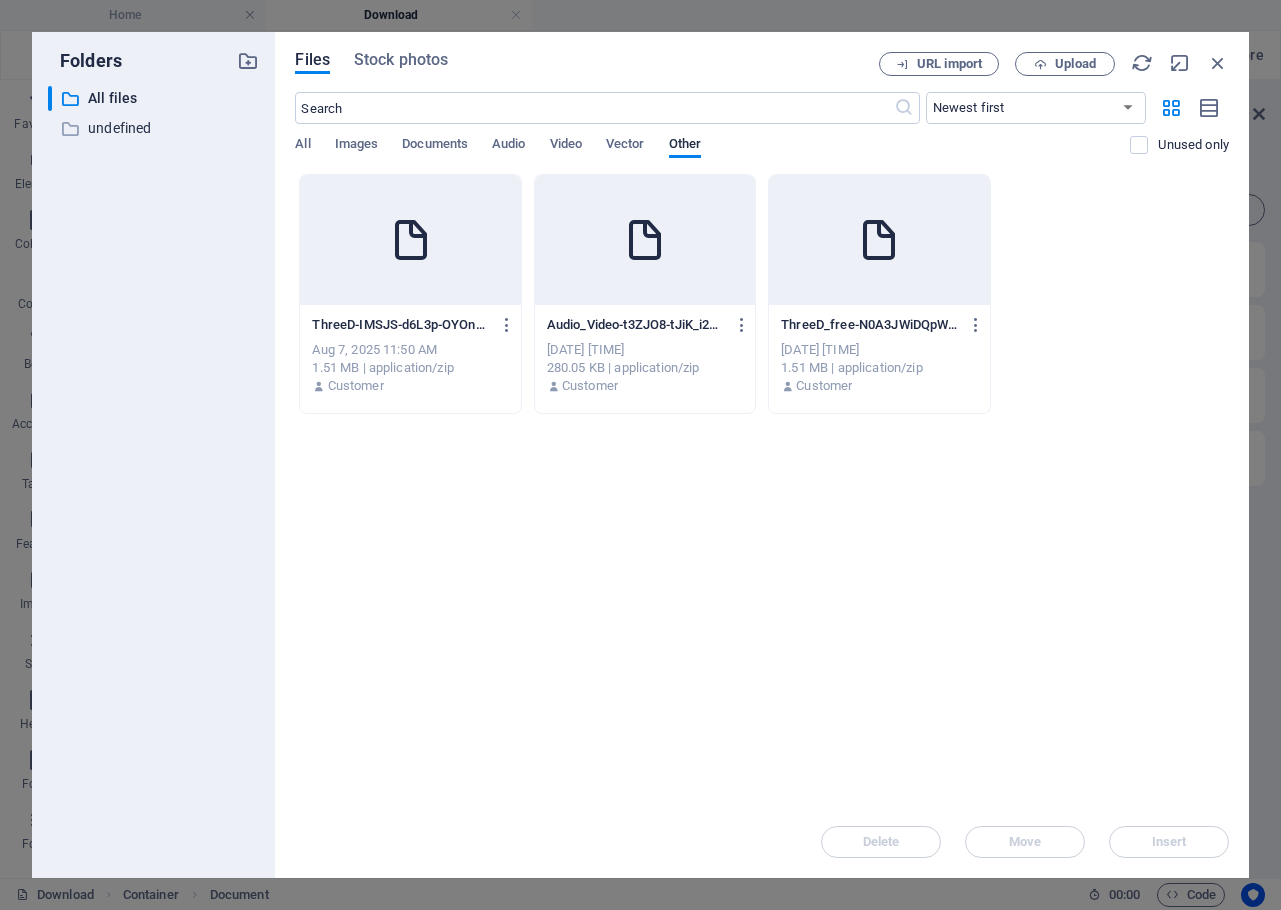 click at bounding box center [645, 240] 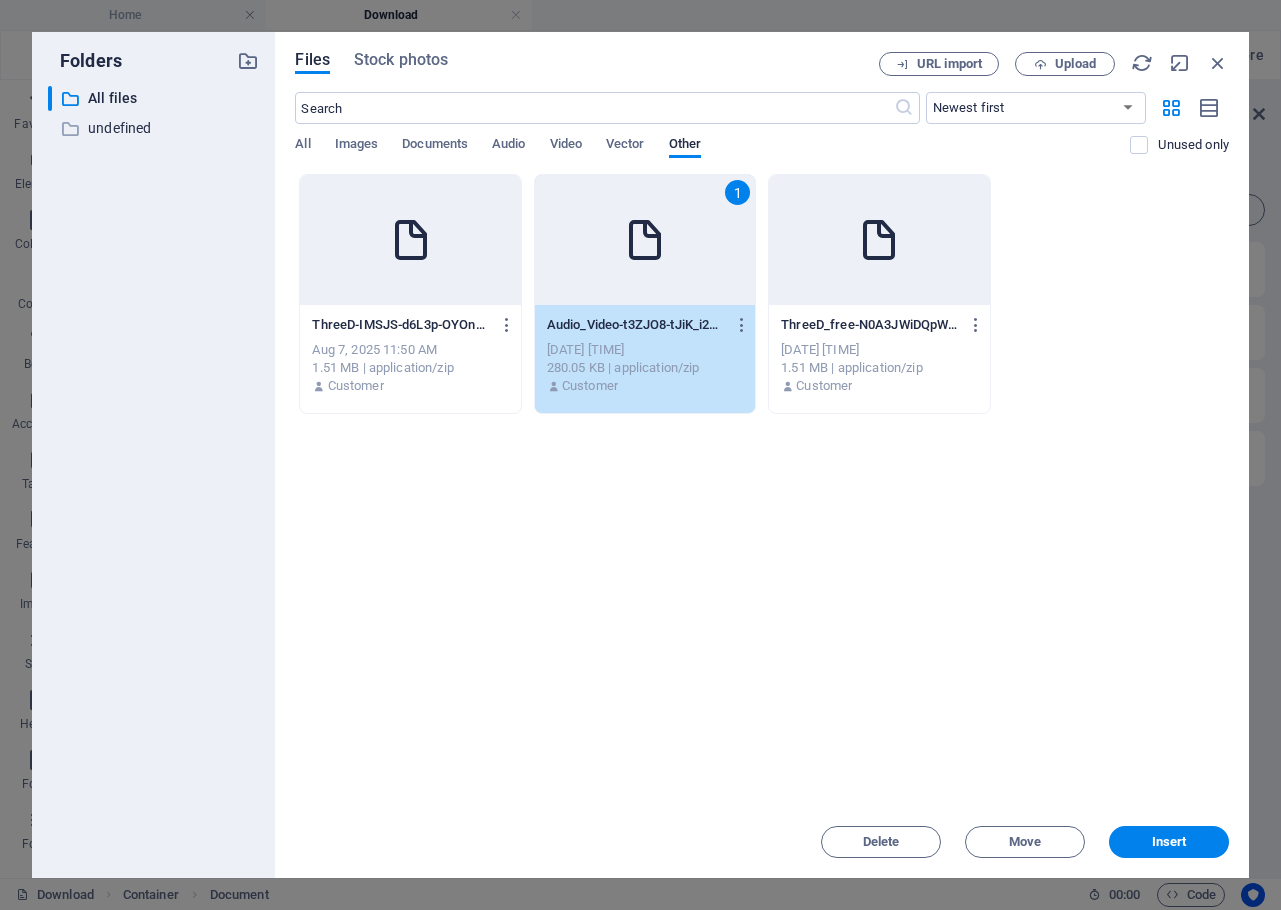 scroll, scrollTop: 19, scrollLeft: 0, axis: vertical 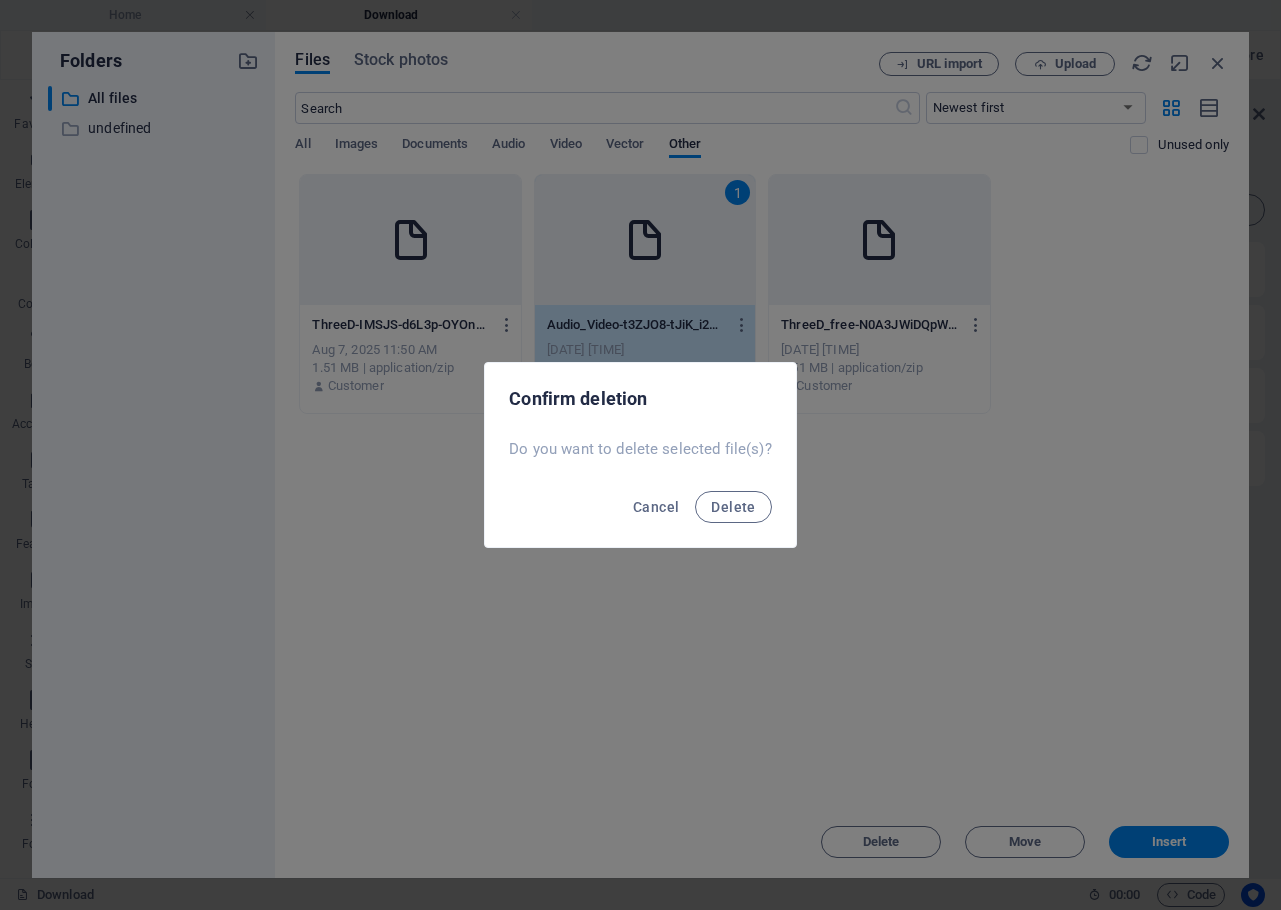 type 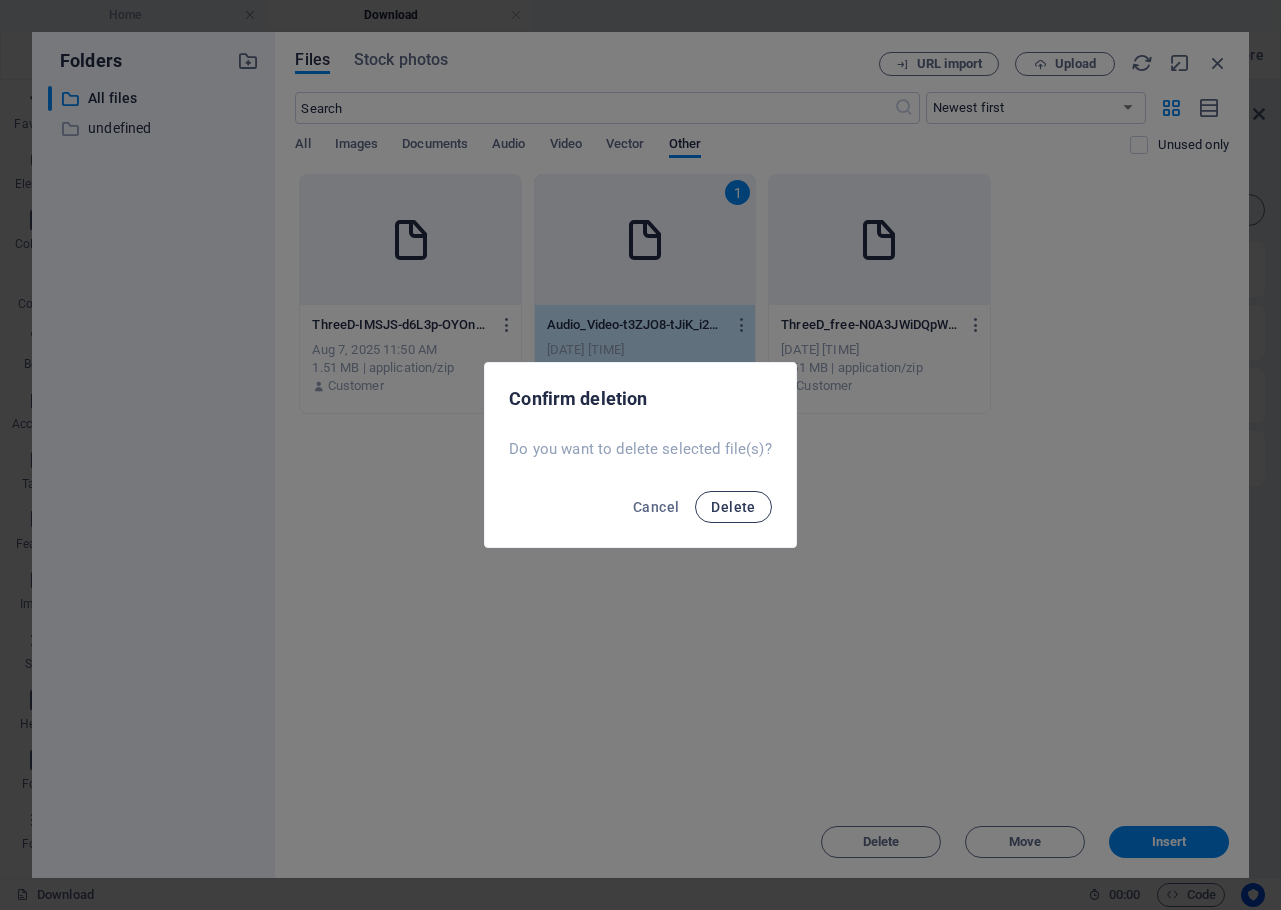 click on "Delete" at bounding box center (733, 507) 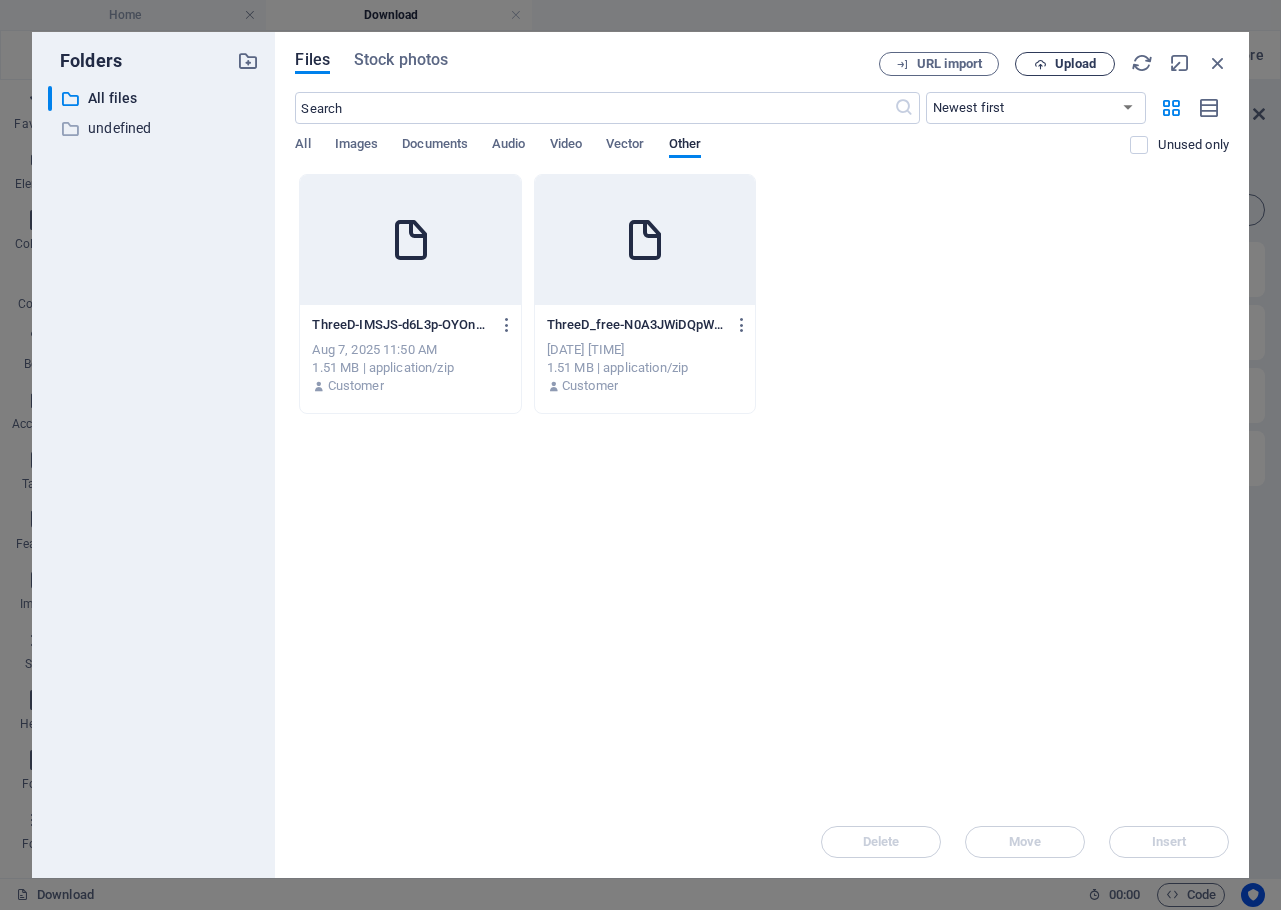 click on "Upload" at bounding box center [1075, 64] 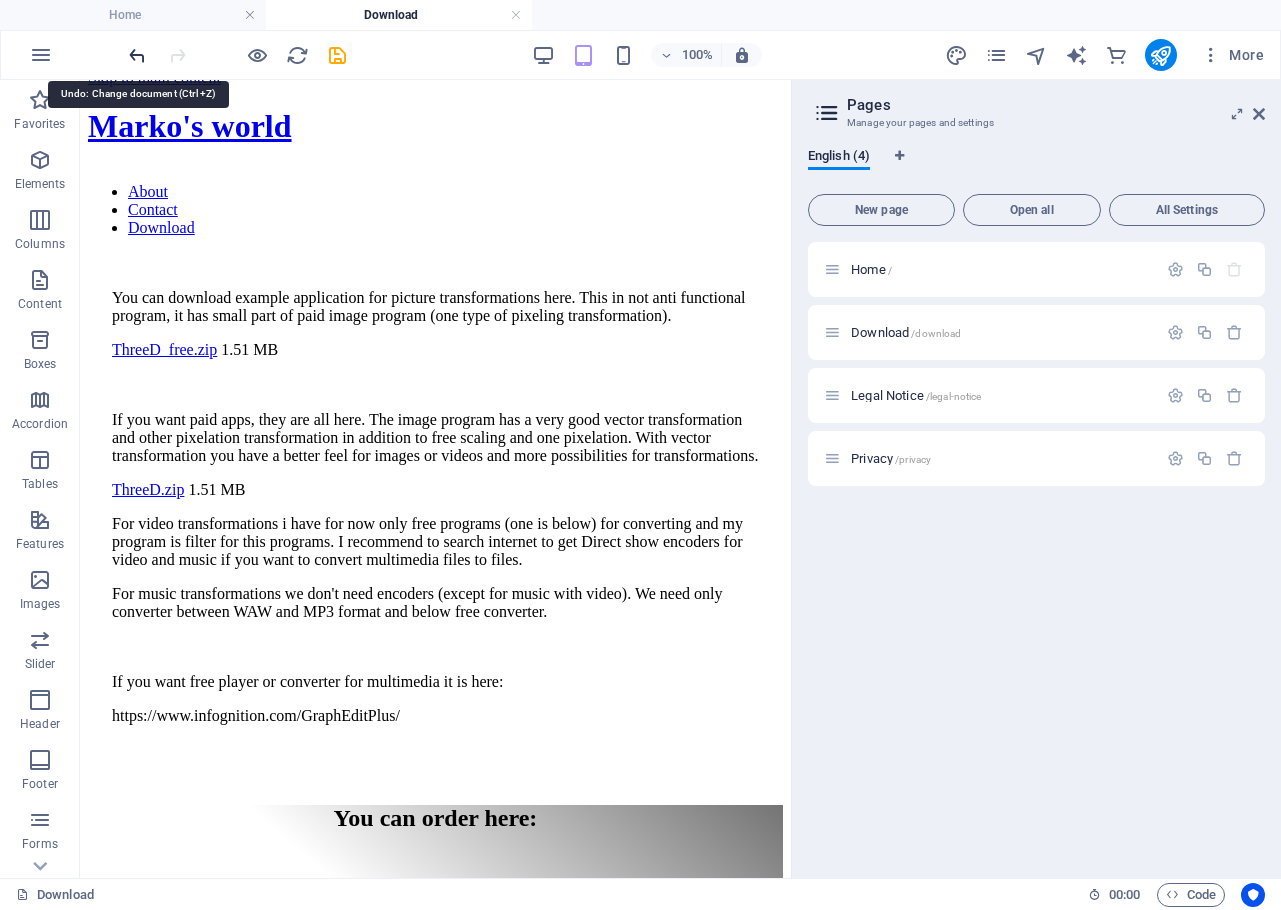 click at bounding box center (137, 55) 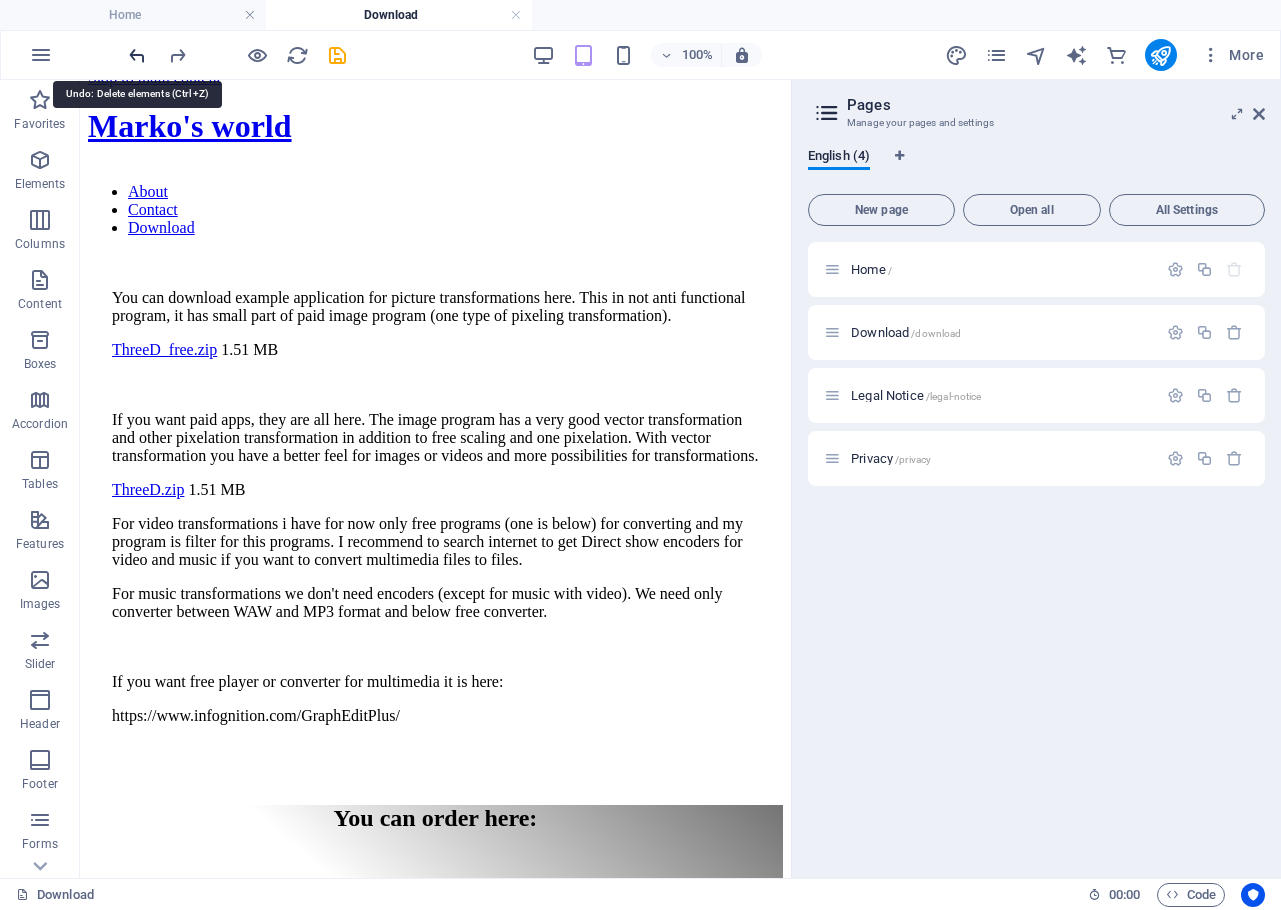click at bounding box center (137, 55) 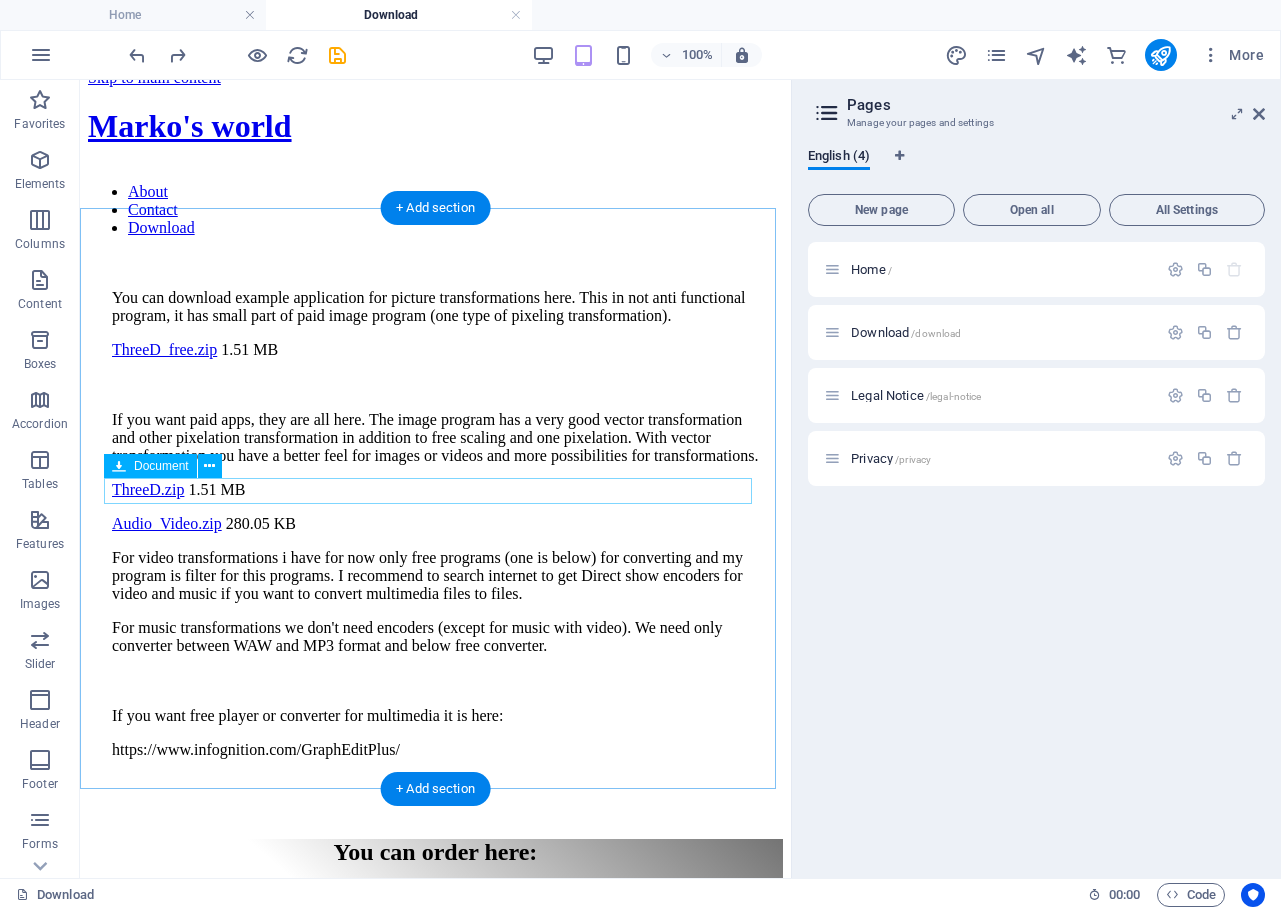 click on "Audio_Video.zip   280.05 KB" at bounding box center [435, 524] 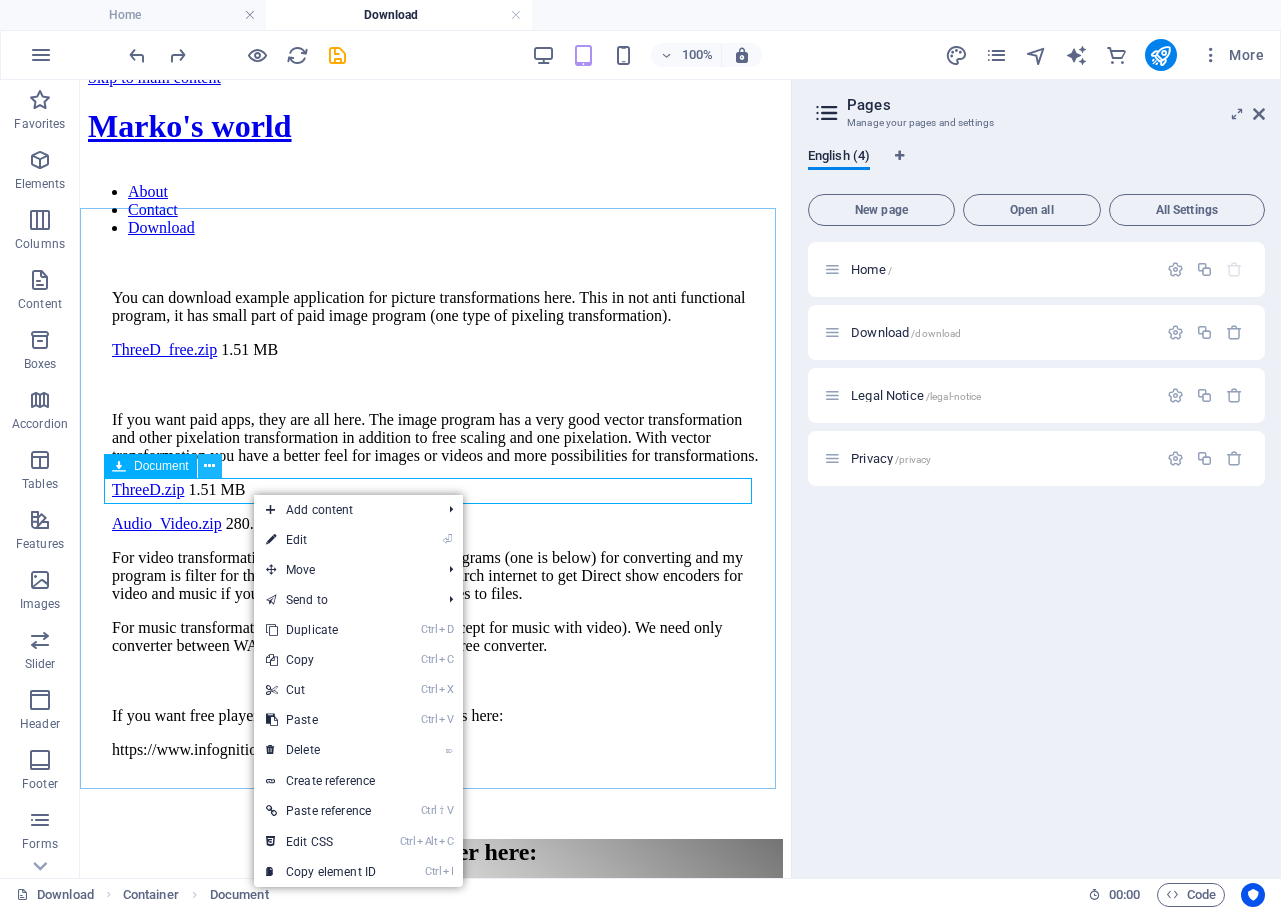 click at bounding box center (209, 466) 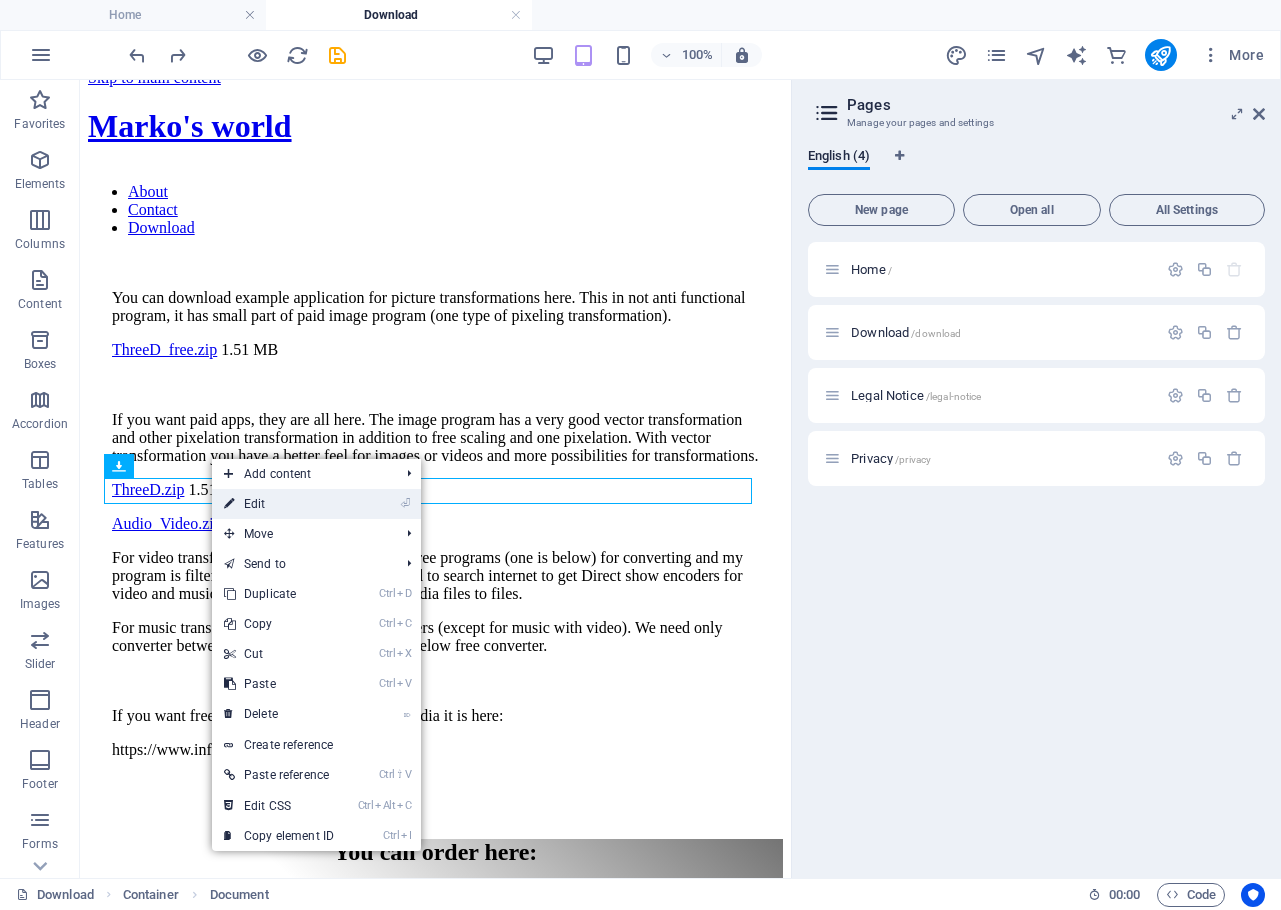 click on "⏎  Edit" at bounding box center (279, 504) 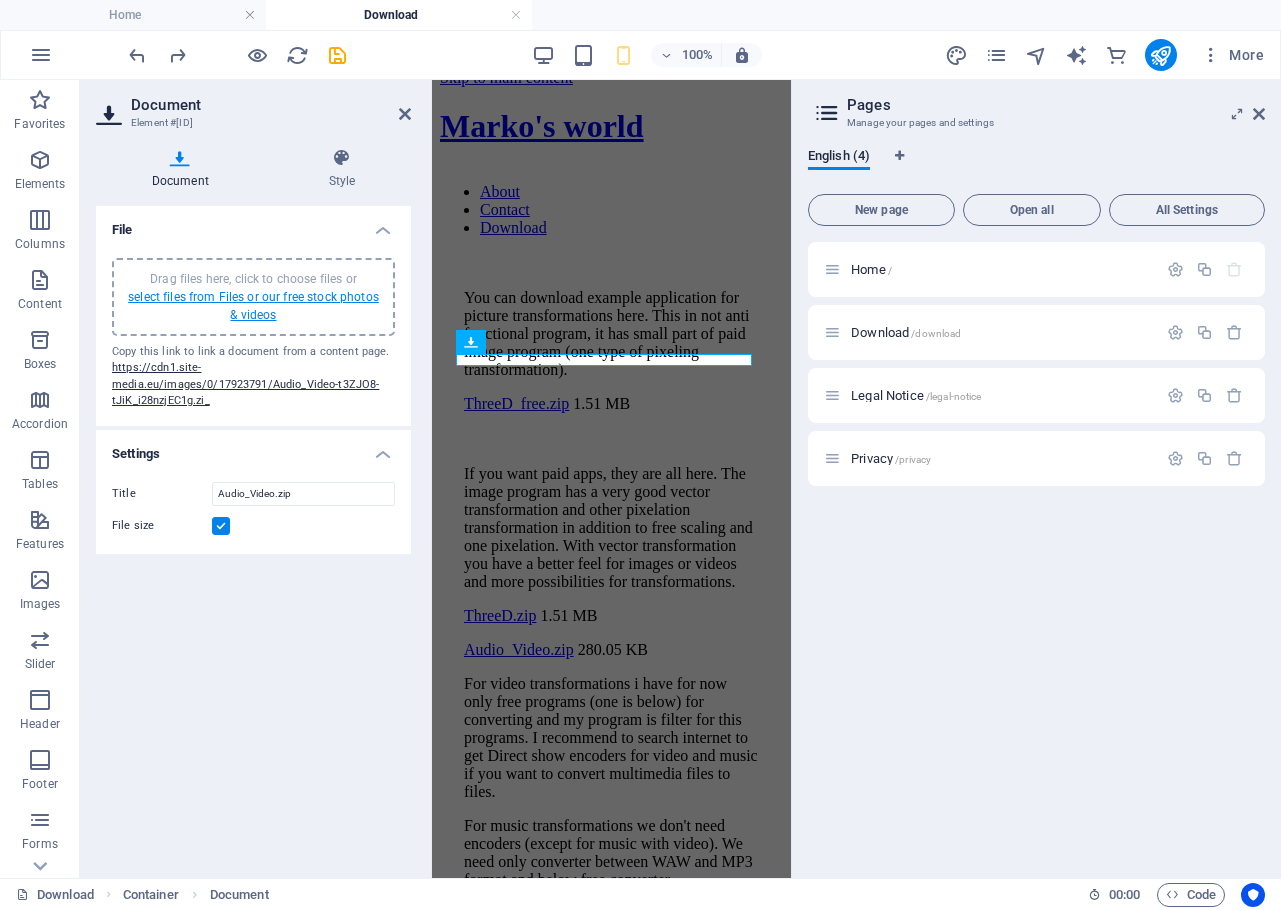 click on "select files from Files or our free stock photos & videos" at bounding box center [253, 306] 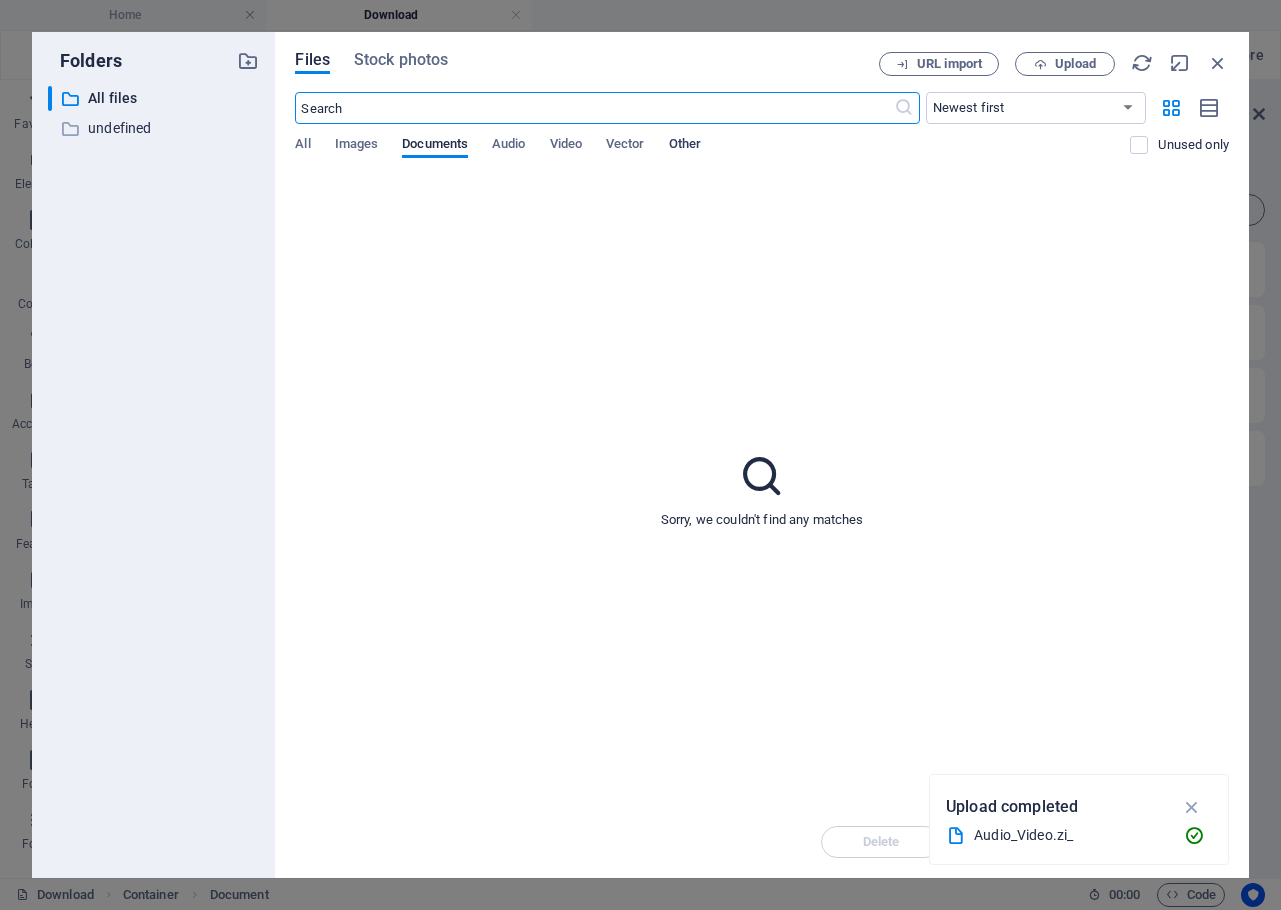 click on "Other" at bounding box center [685, 146] 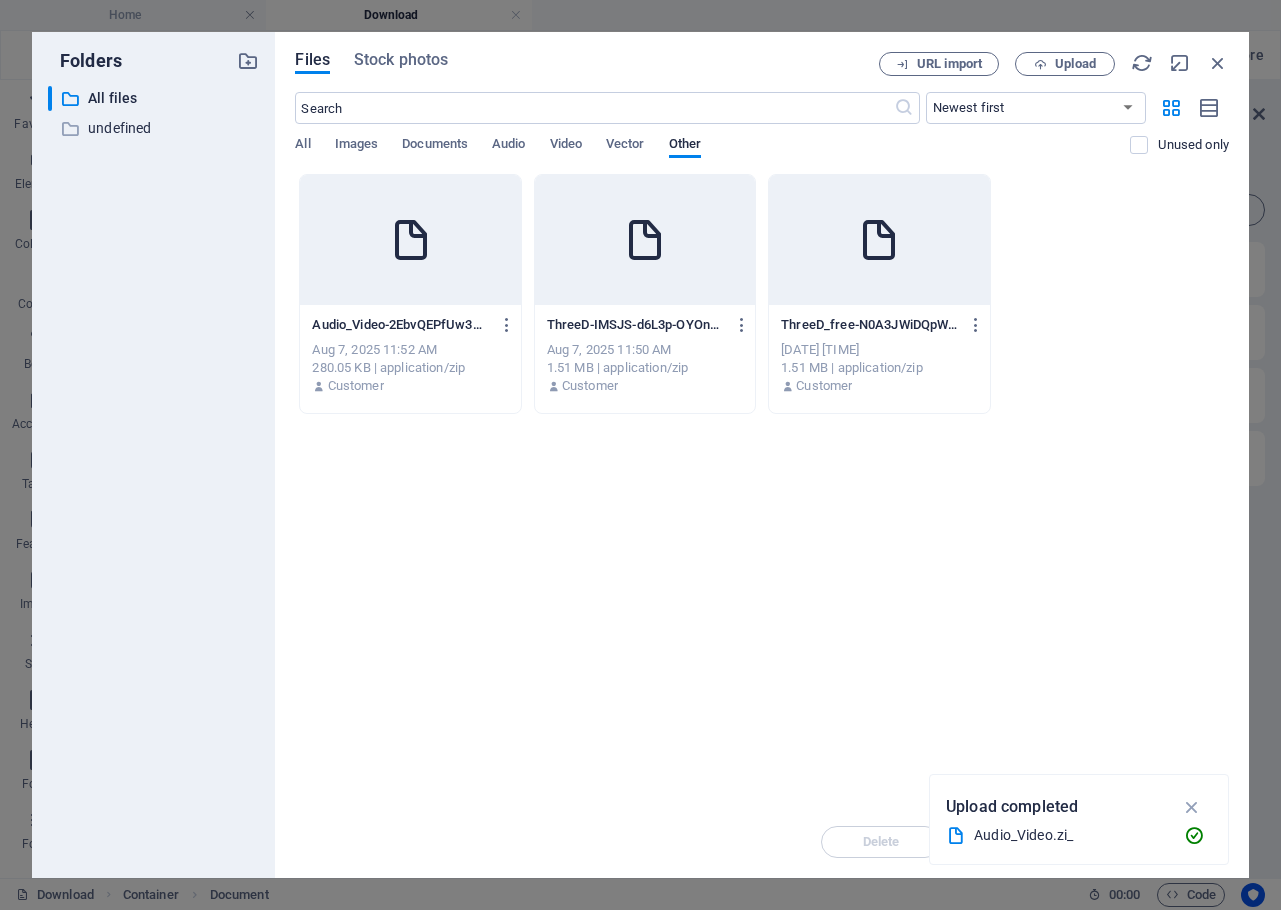 click at bounding box center (410, 240) 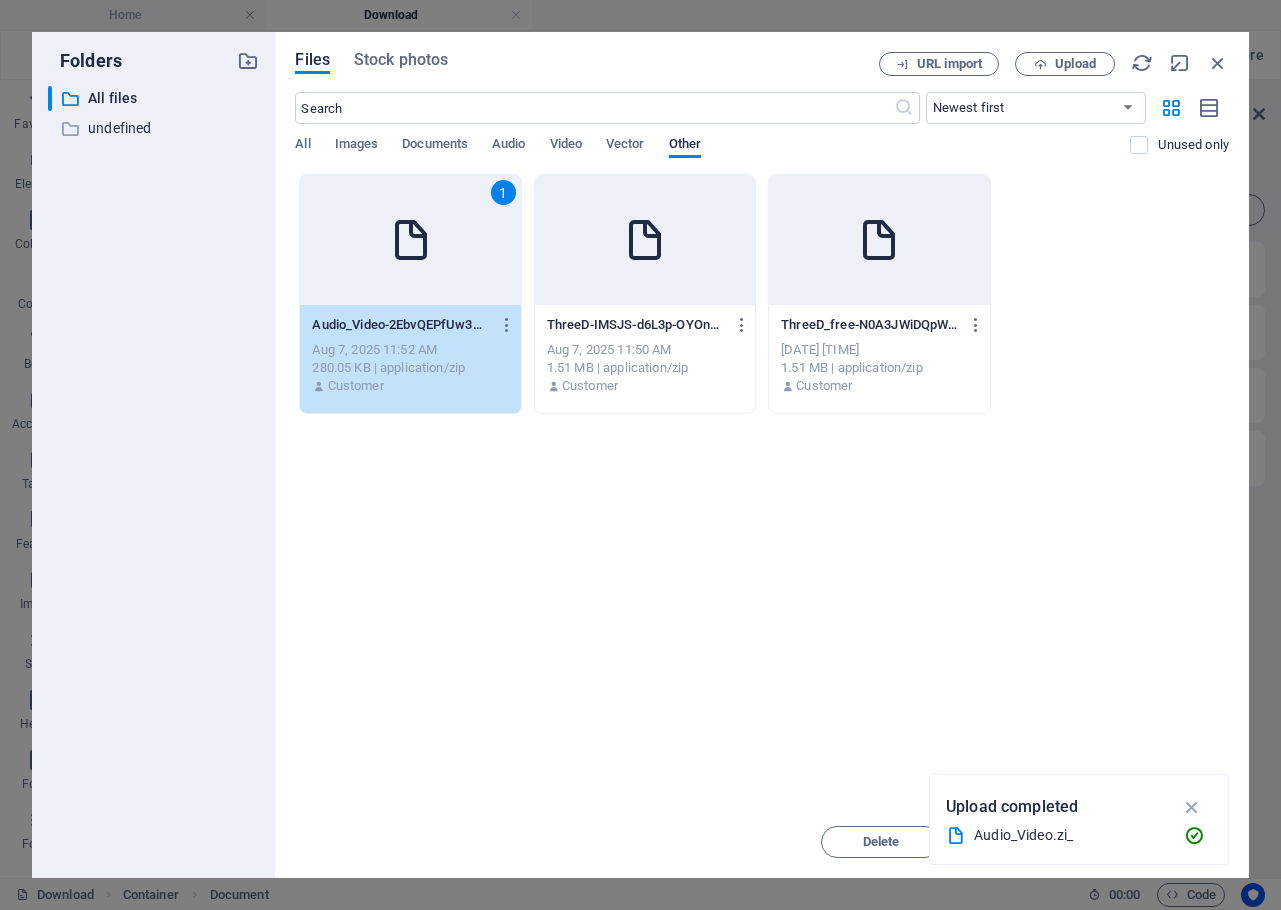 click at bounding box center [1192, 807] 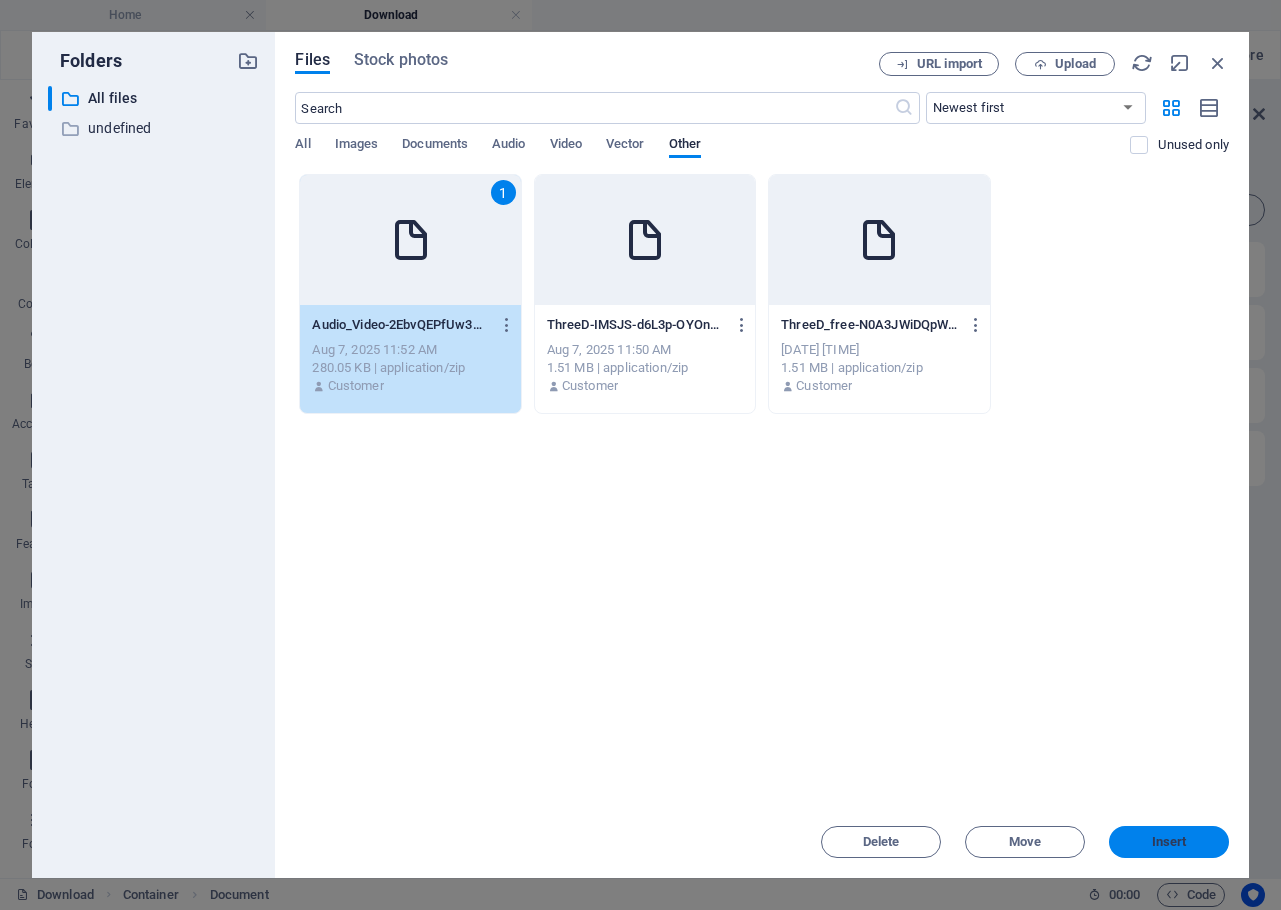 click on "Insert" at bounding box center [1169, 842] 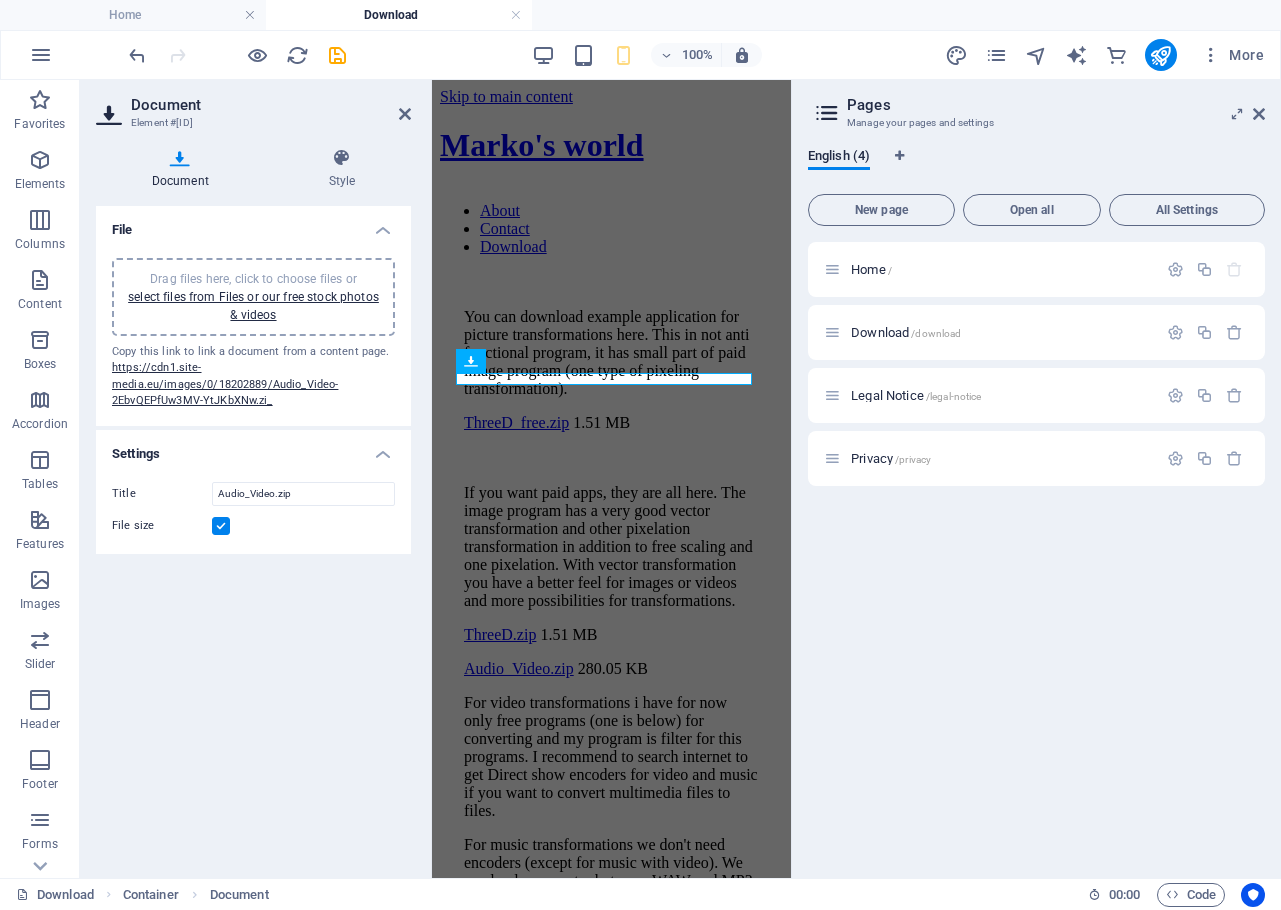 click on "File Drag files here, click to choose files or select files from Files or our free stock photos & videos Copy this link to link a document from a content page. https://cdn1.site-media.eu/images/0/18202889/Audio_Video-2EbvQEPfUw3MV-YtJKbXNw.zi_ Settings Title Audio_Video.zip File size" at bounding box center [253, 534] 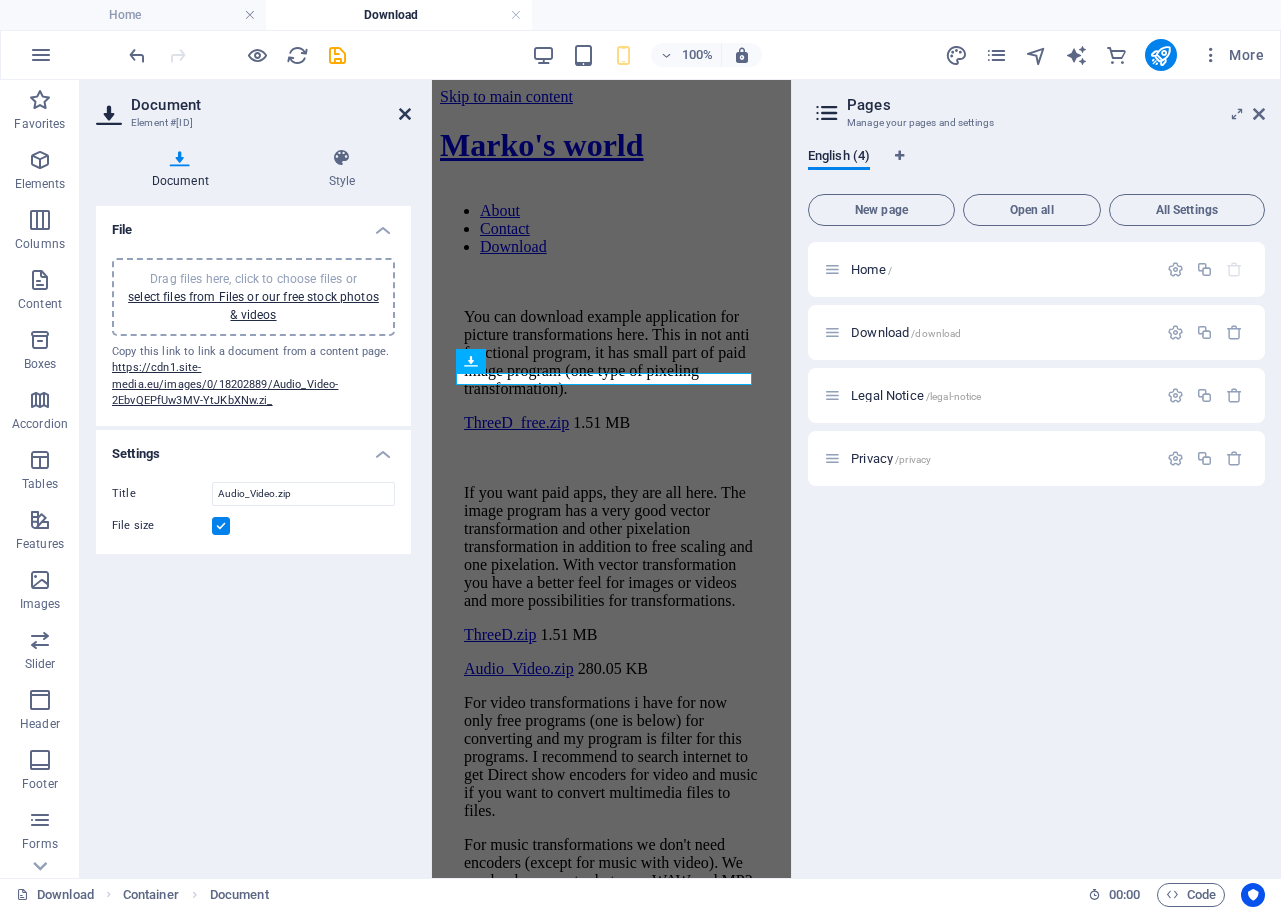 click at bounding box center (405, 114) 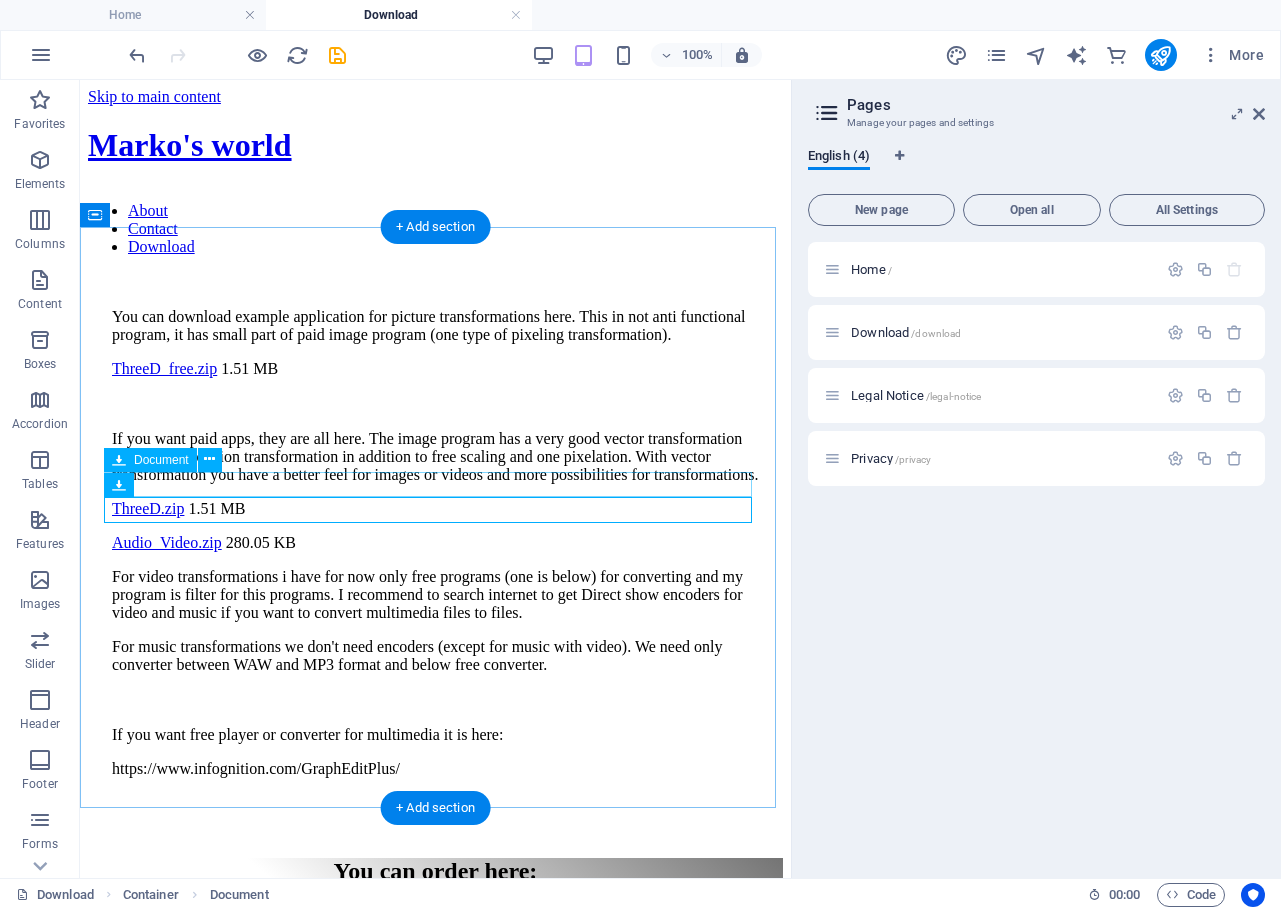 click on "ThreeD.zip   1.51 MB" at bounding box center [435, 509] 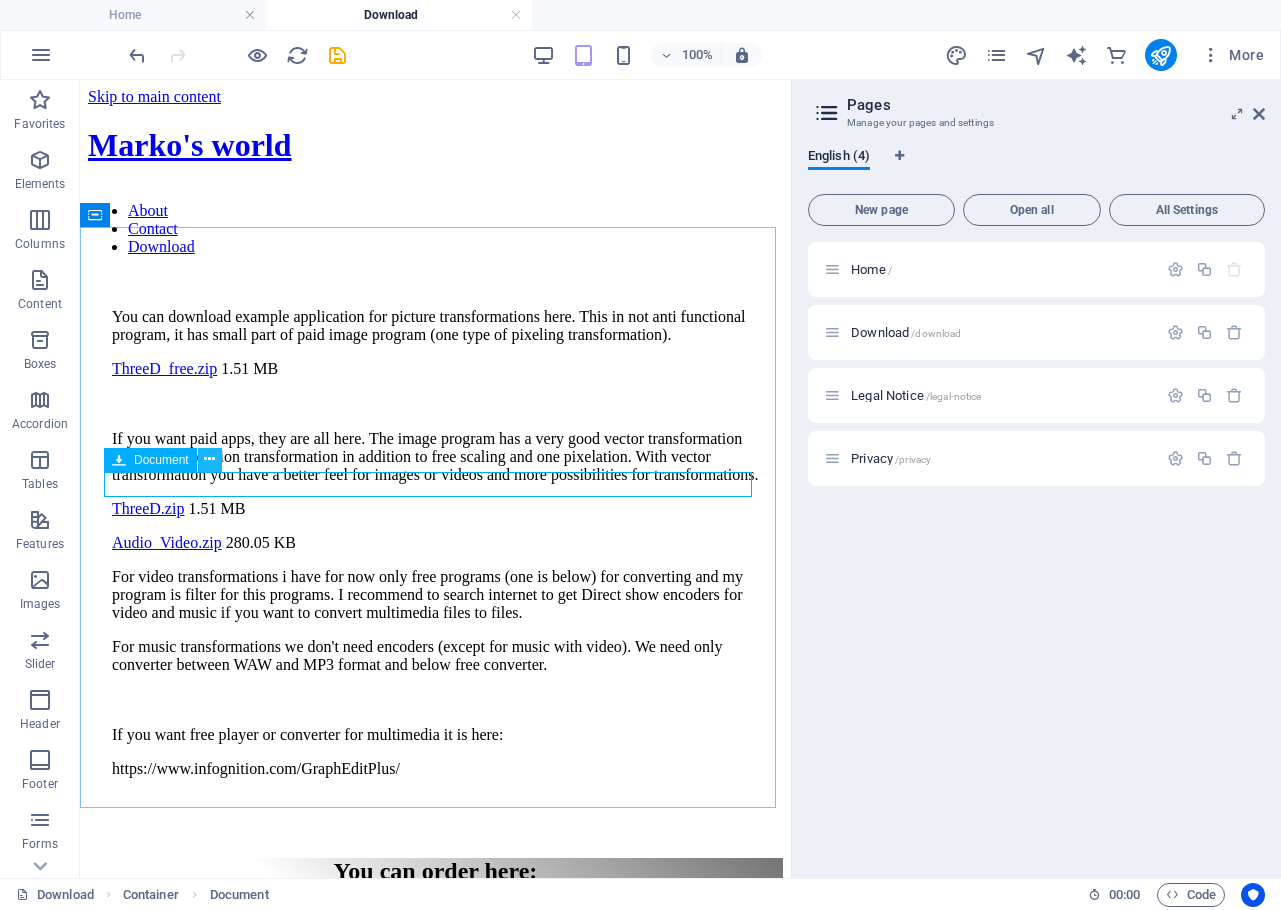 click at bounding box center (209, 459) 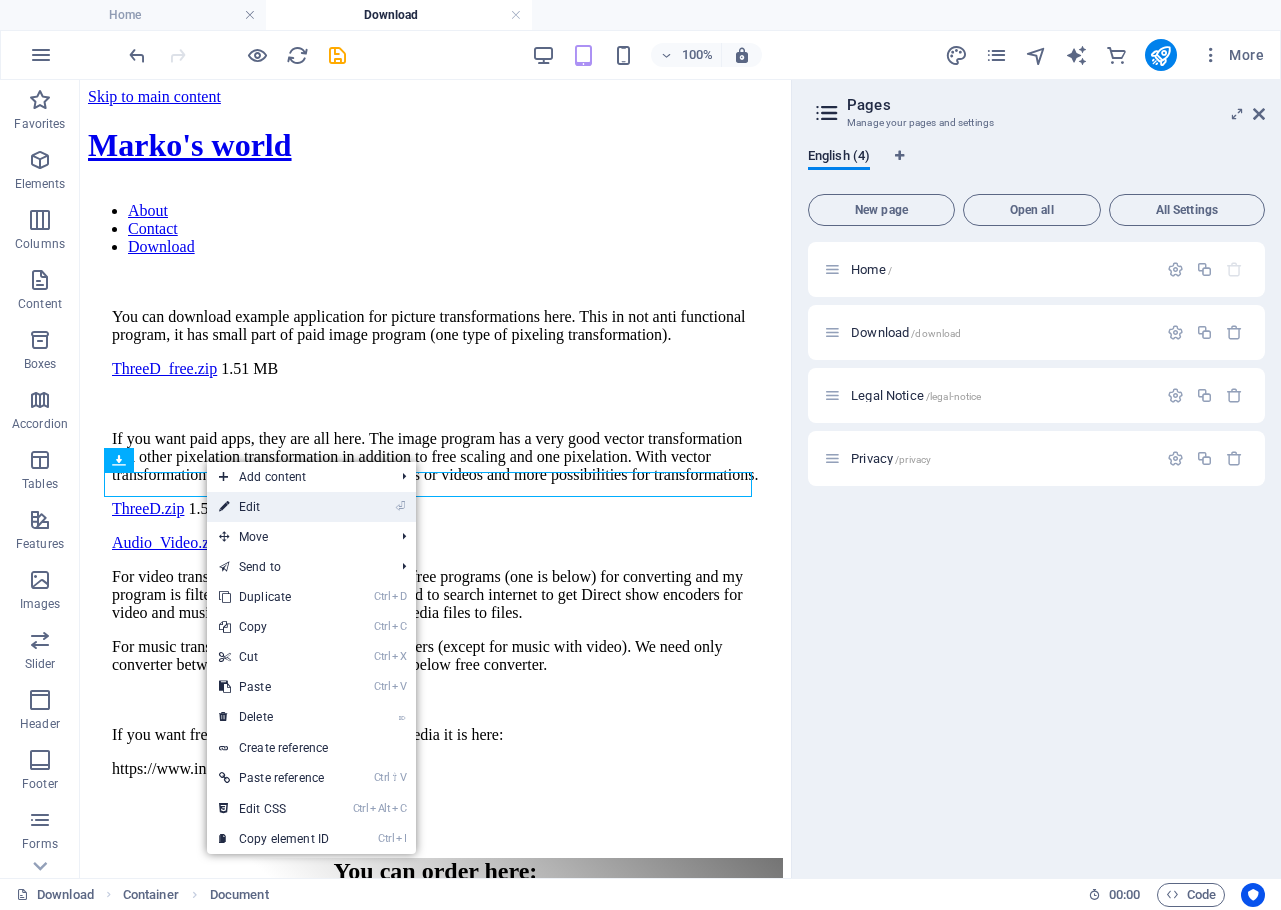 click on "⏎  Edit" at bounding box center [274, 507] 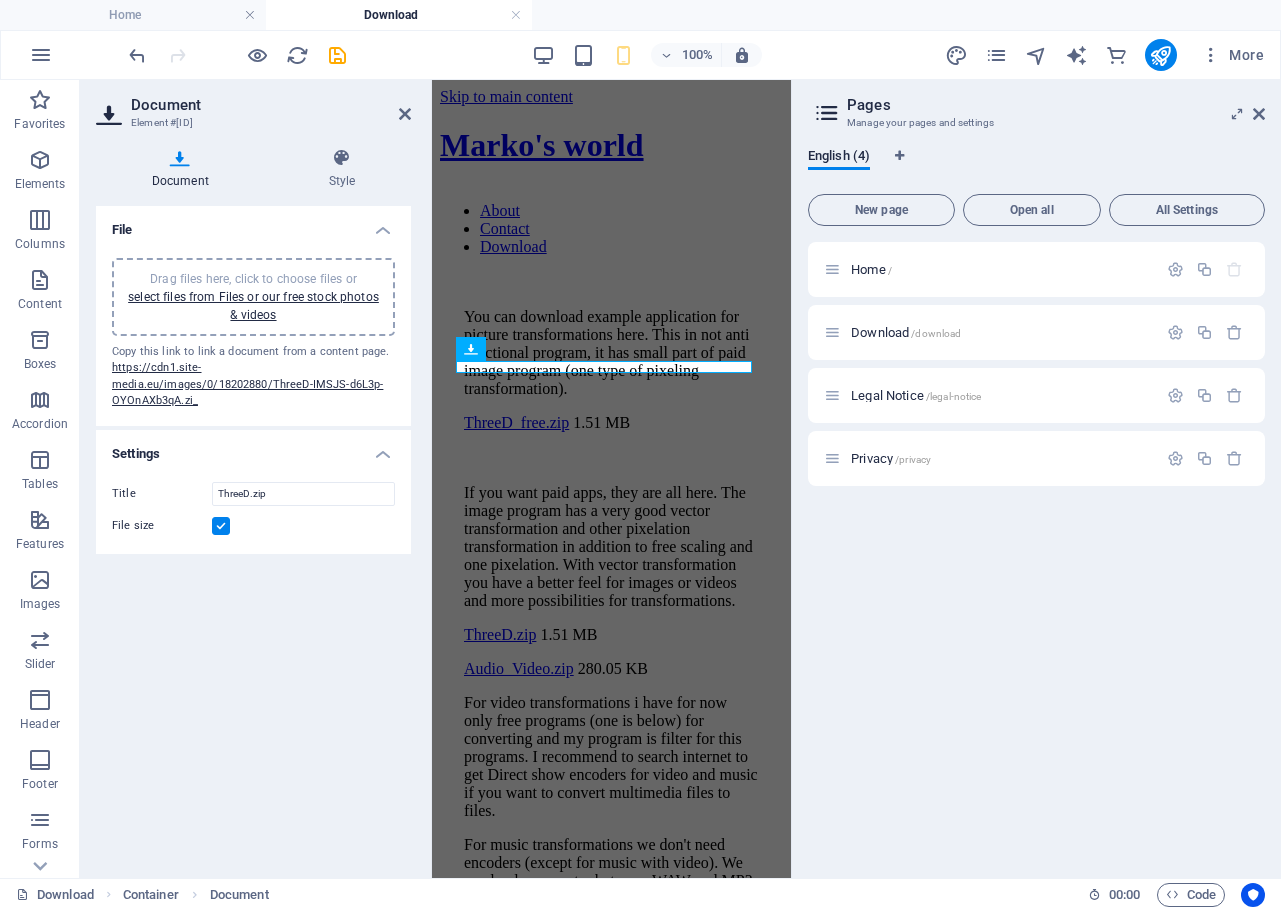 click on "File Drag files here, click to choose files or select files from Files or our free stock photos & videos Copy this link to link a document from a content page. https://cdn1.site-media.eu/images/0/18202880/ThreeD-IMSJS-d6L3p-OYOnAXb3qA.zi_ Settings Title ThreeD.zip File size" at bounding box center [253, 534] 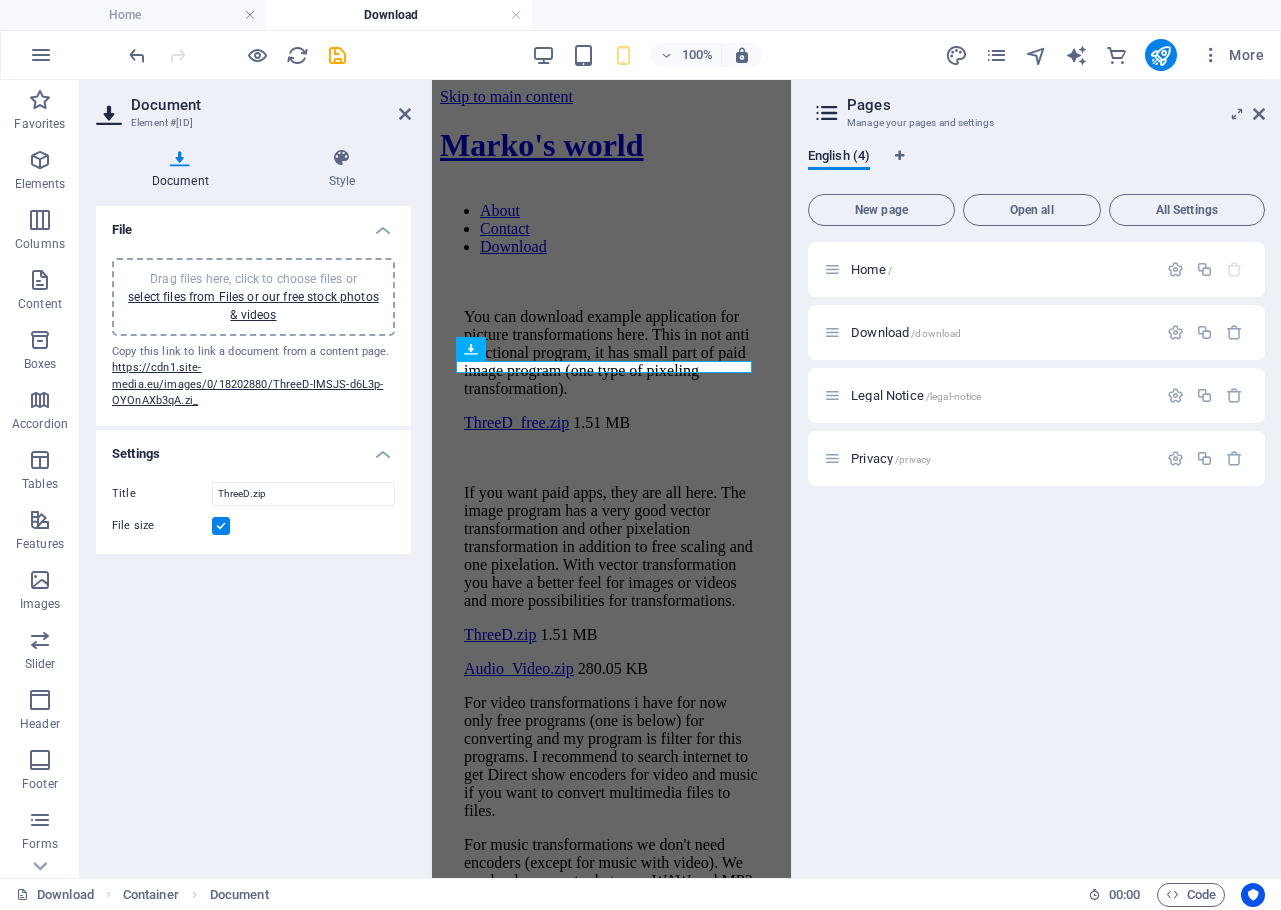 click on "Document" at bounding box center (271, 105) 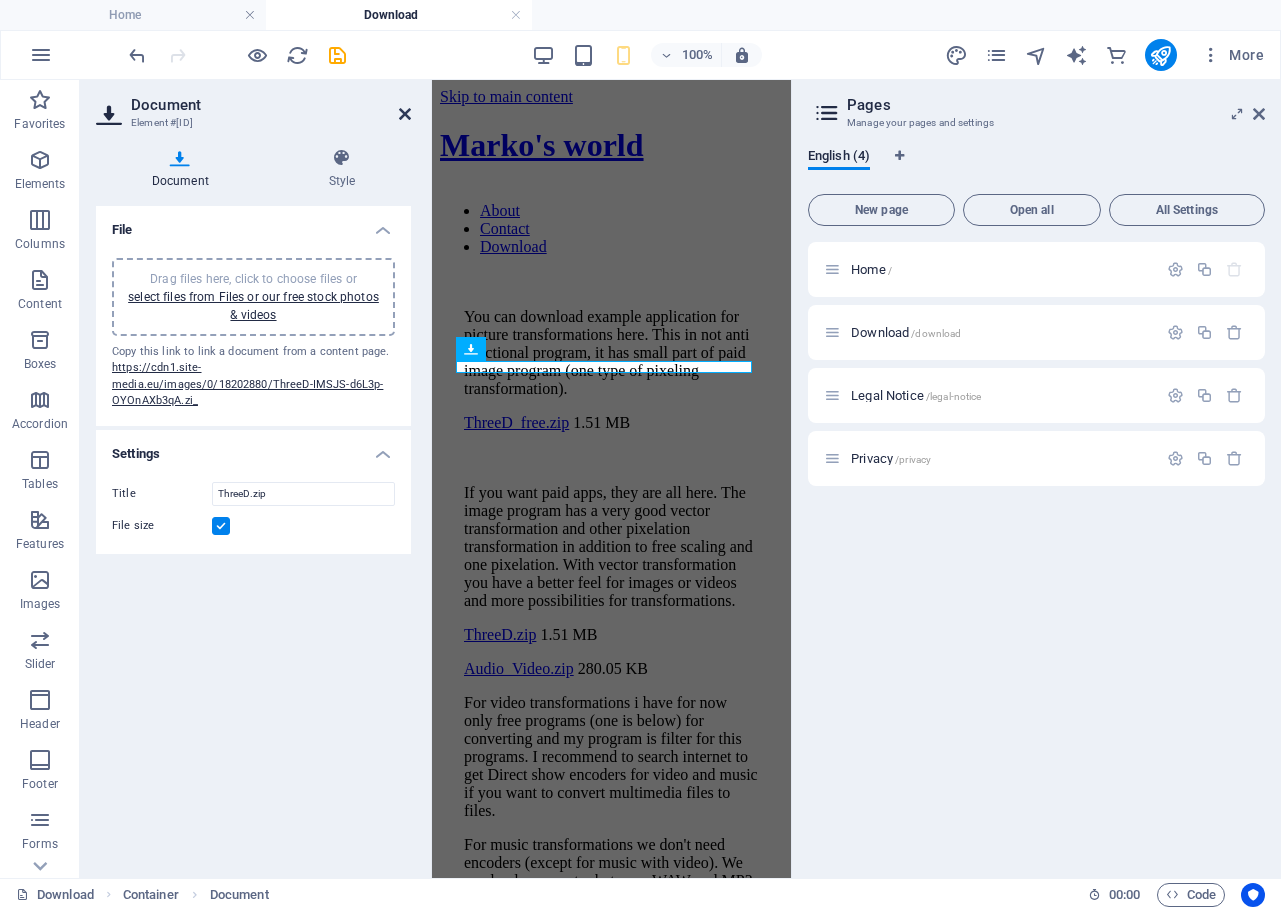 click at bounding box center [405, 114] 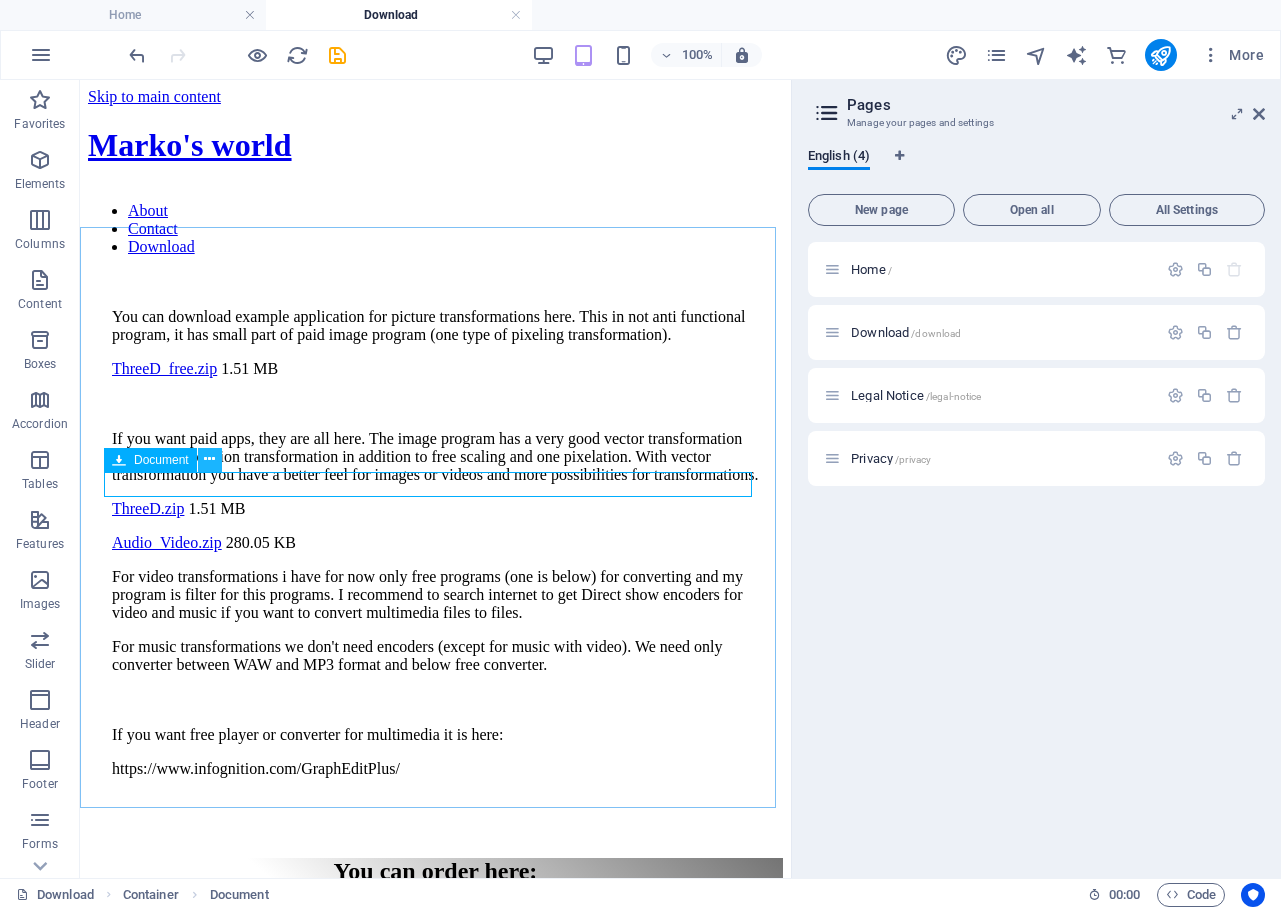 click at bounding box center [209, 459] 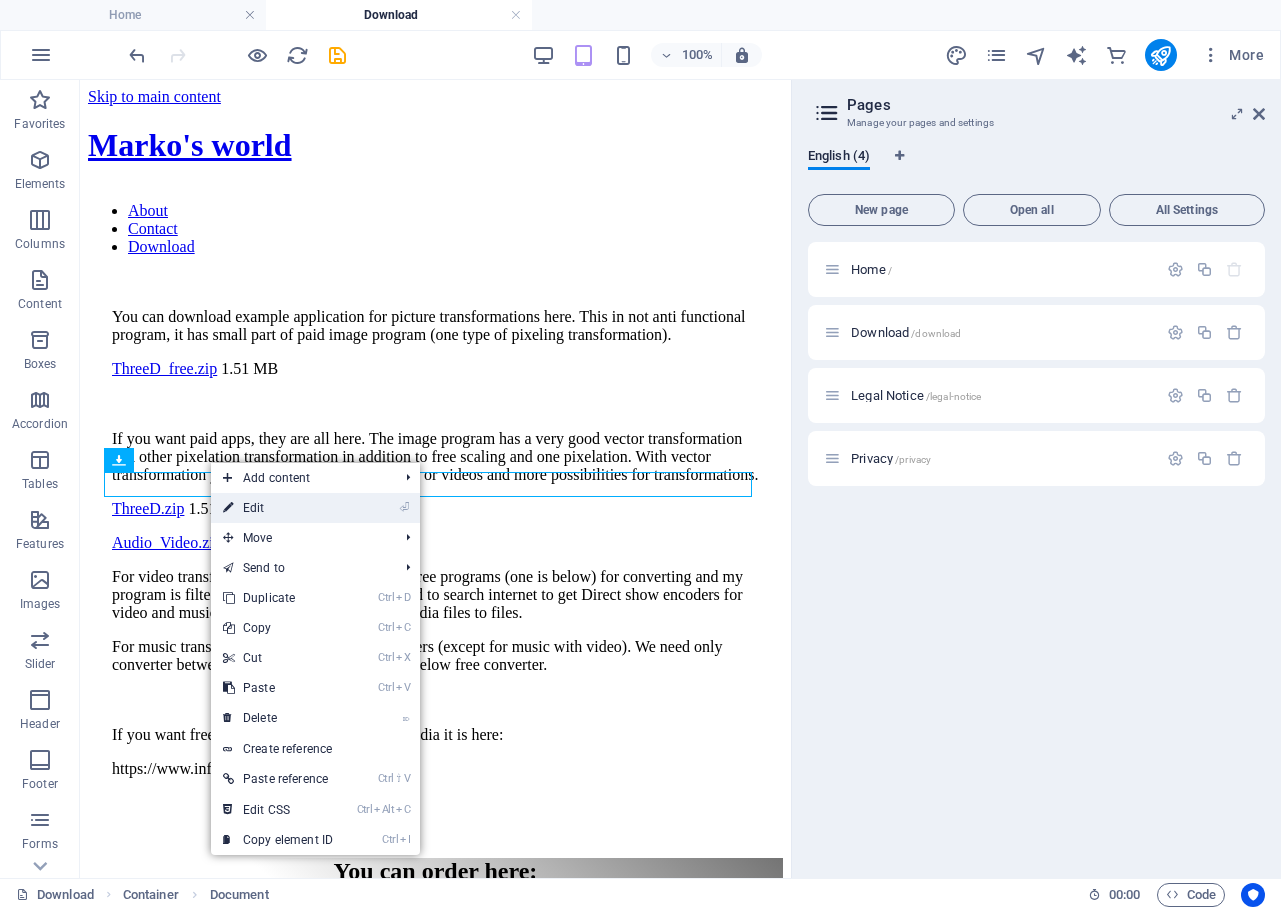 click on "⏎  Edit" at bounding box center (278, 508) 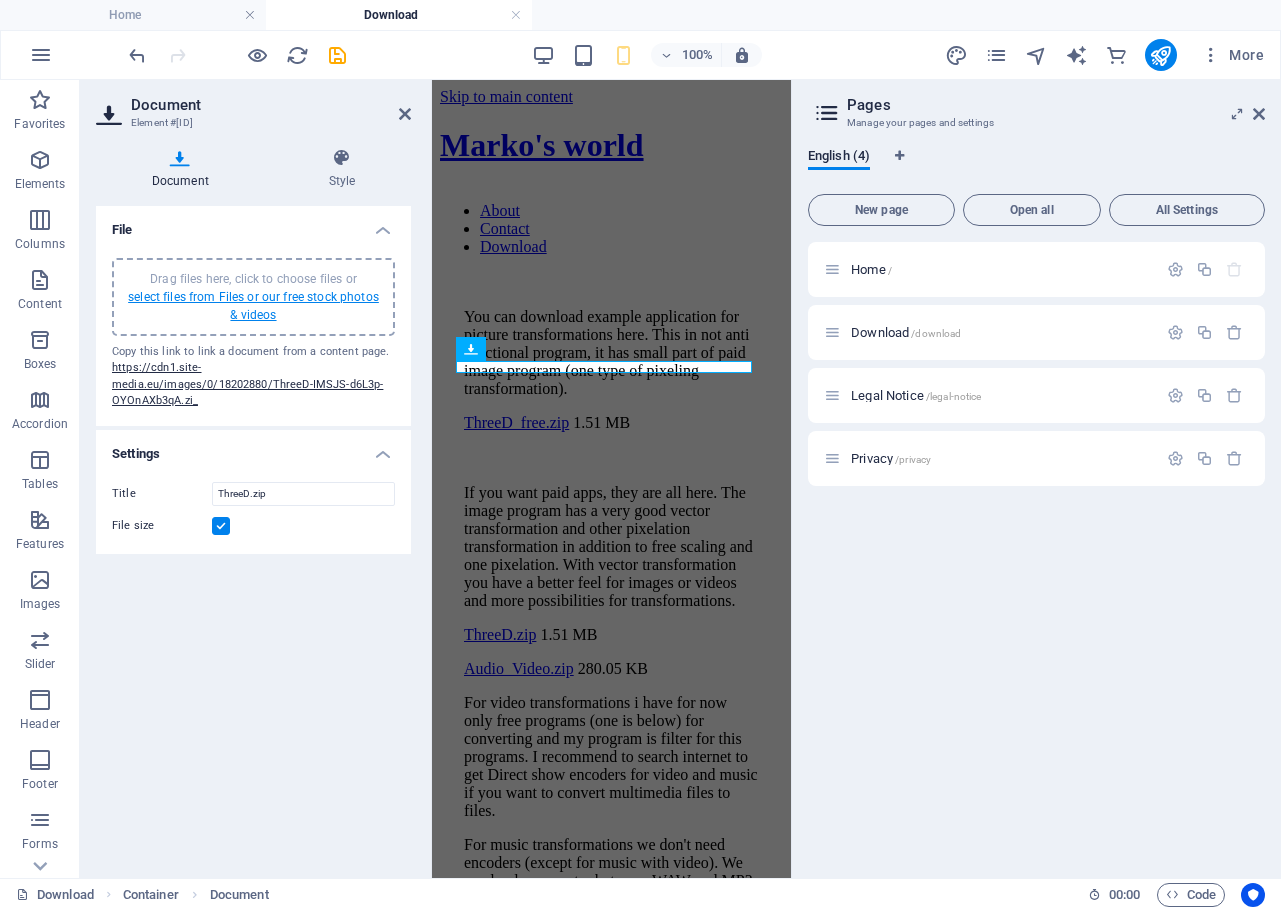 click on "select files from Files or our free stock photos & videos" at bounding box center [253, 306] 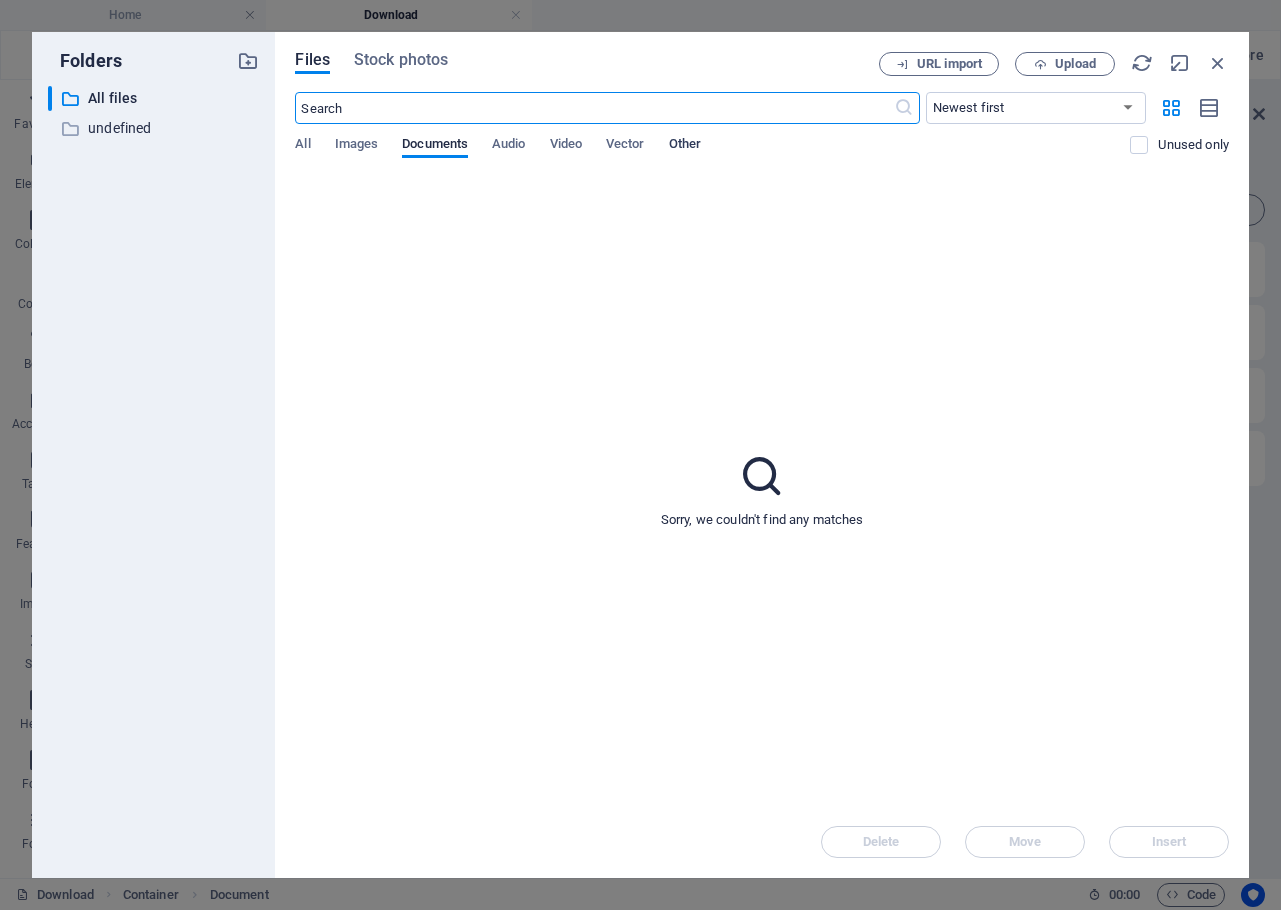 click on "Other" at bounding box center (685, 146) 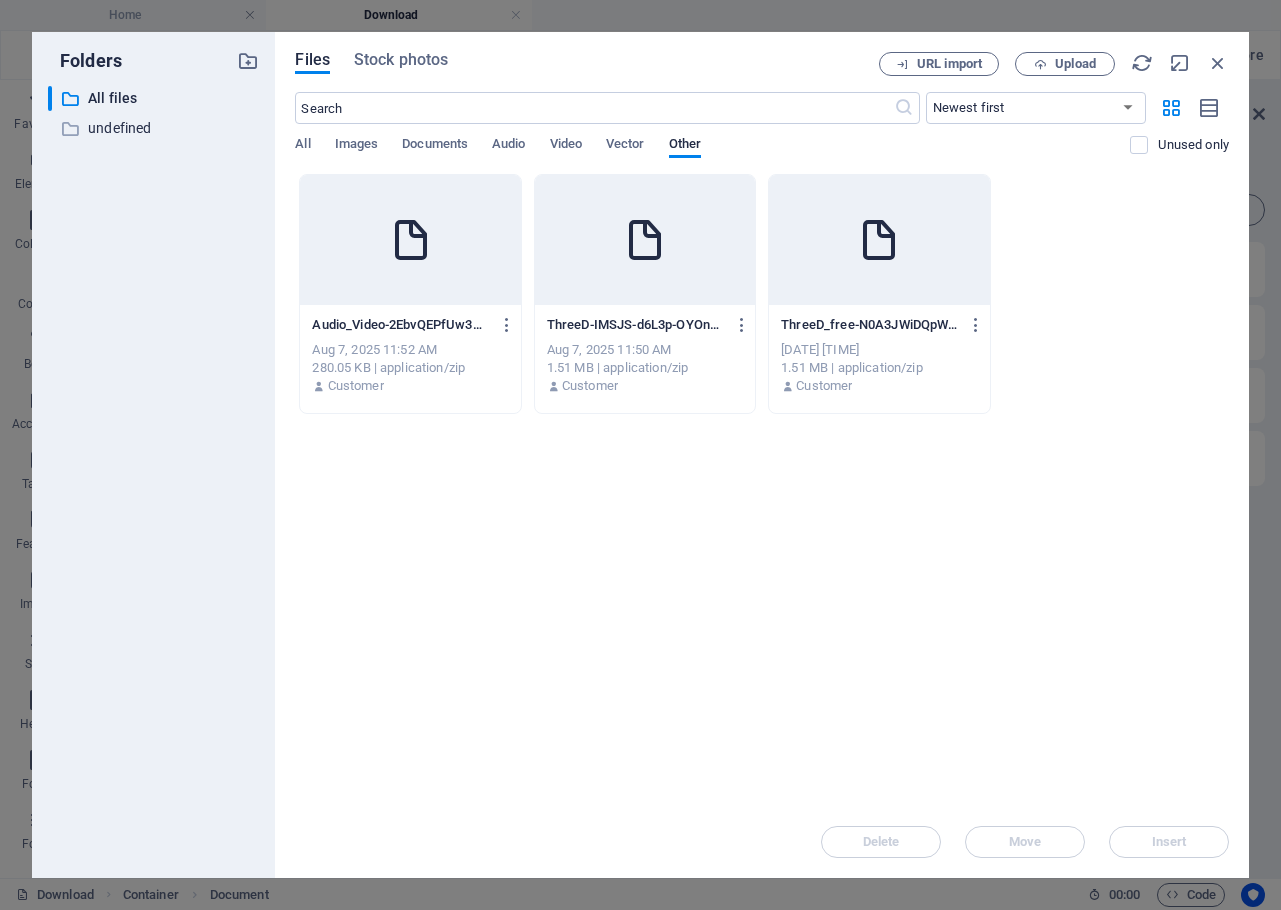 click at bounding box center (410, 240) 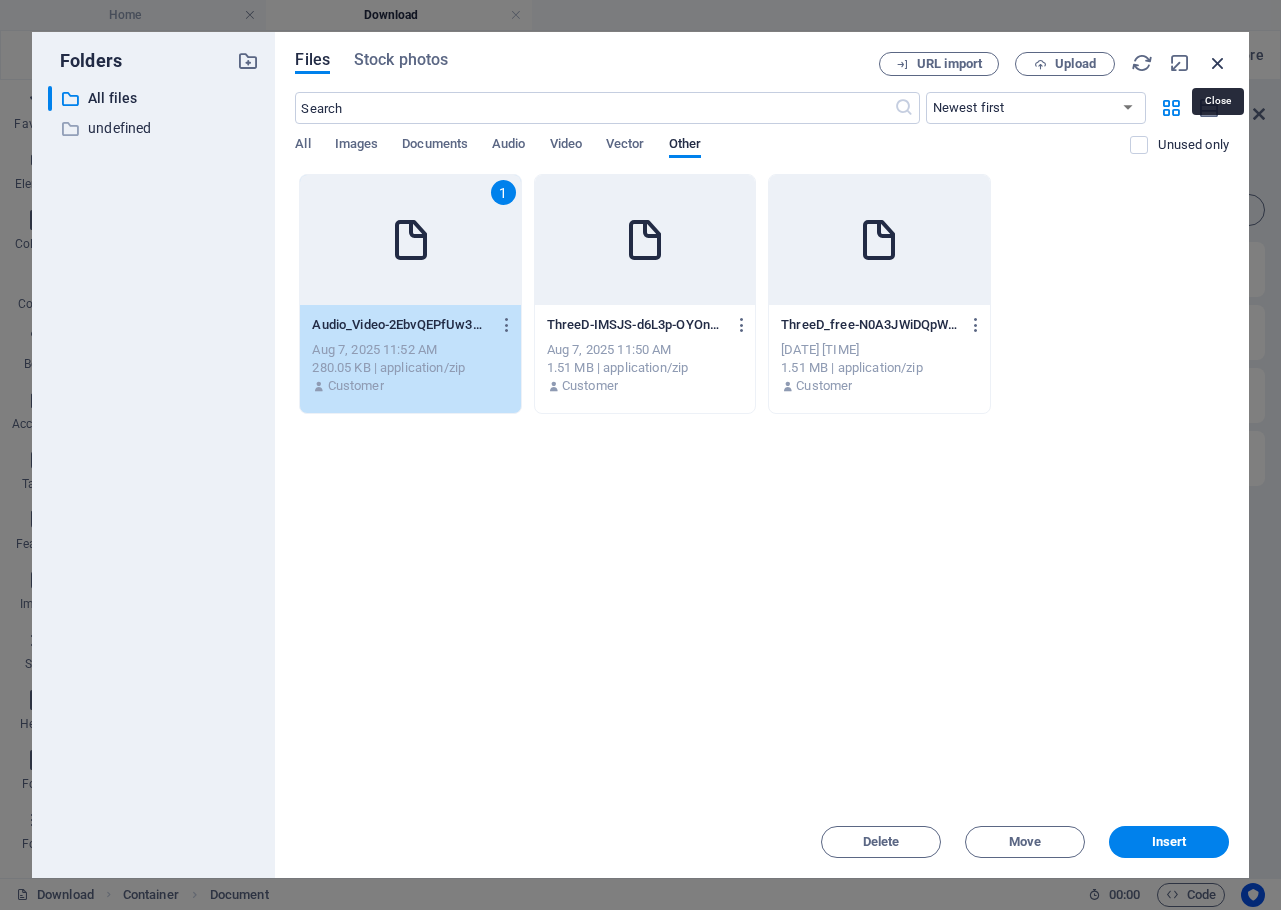 click at bounding box center (1218, 63) 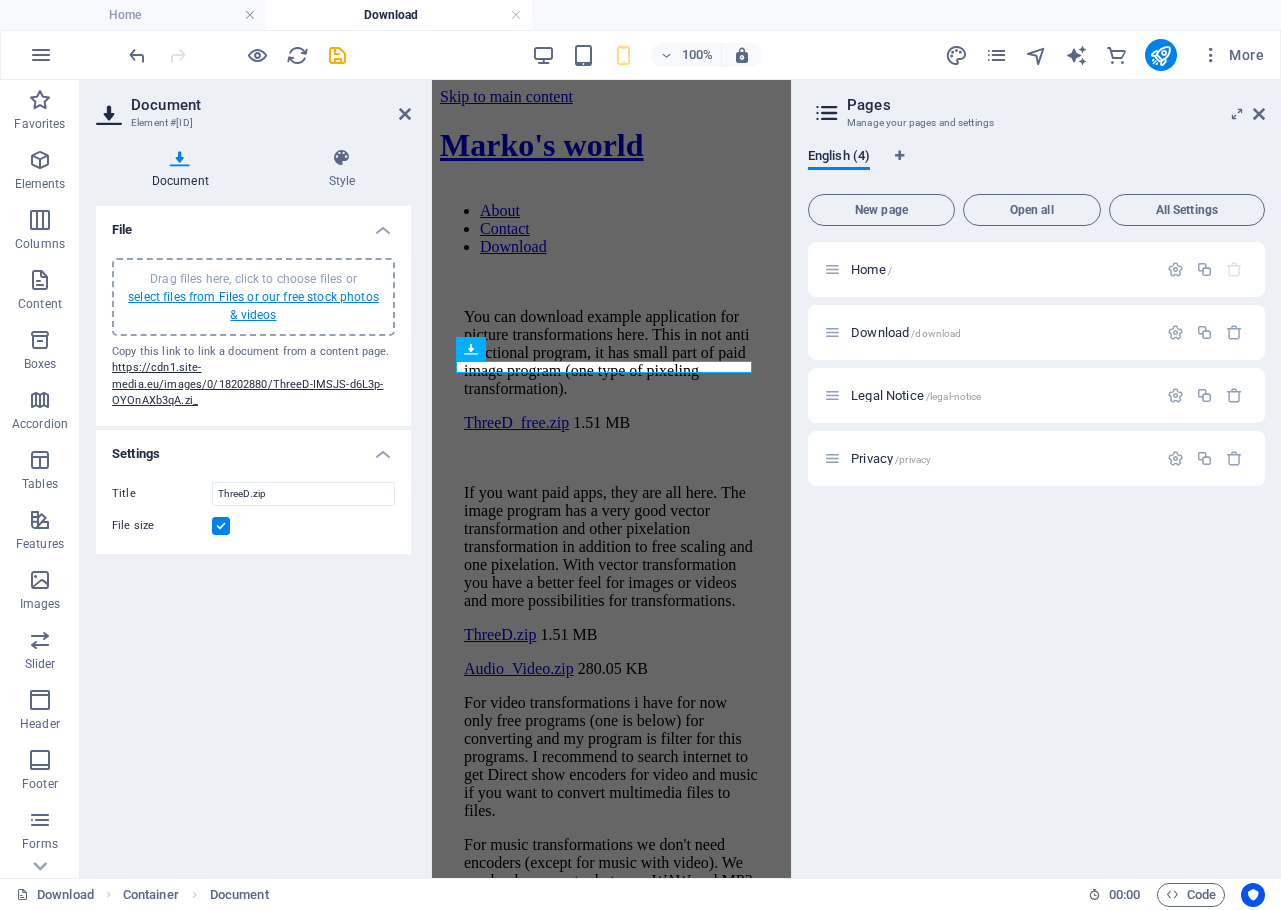 click on "select files from Files or our free stock photos & videos" at bounding box center [253, 306] 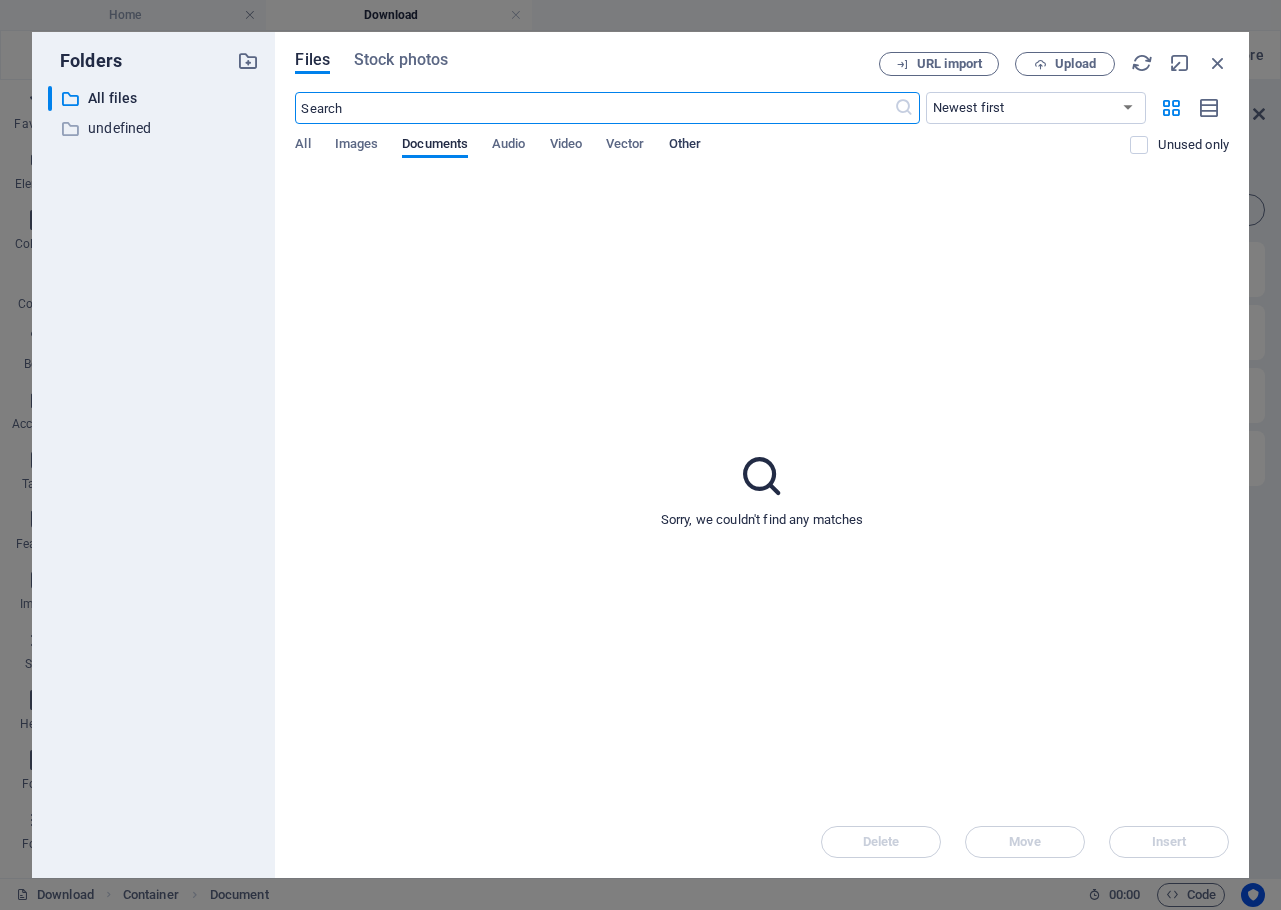 click on "Other" at bounding box center (685, 146) 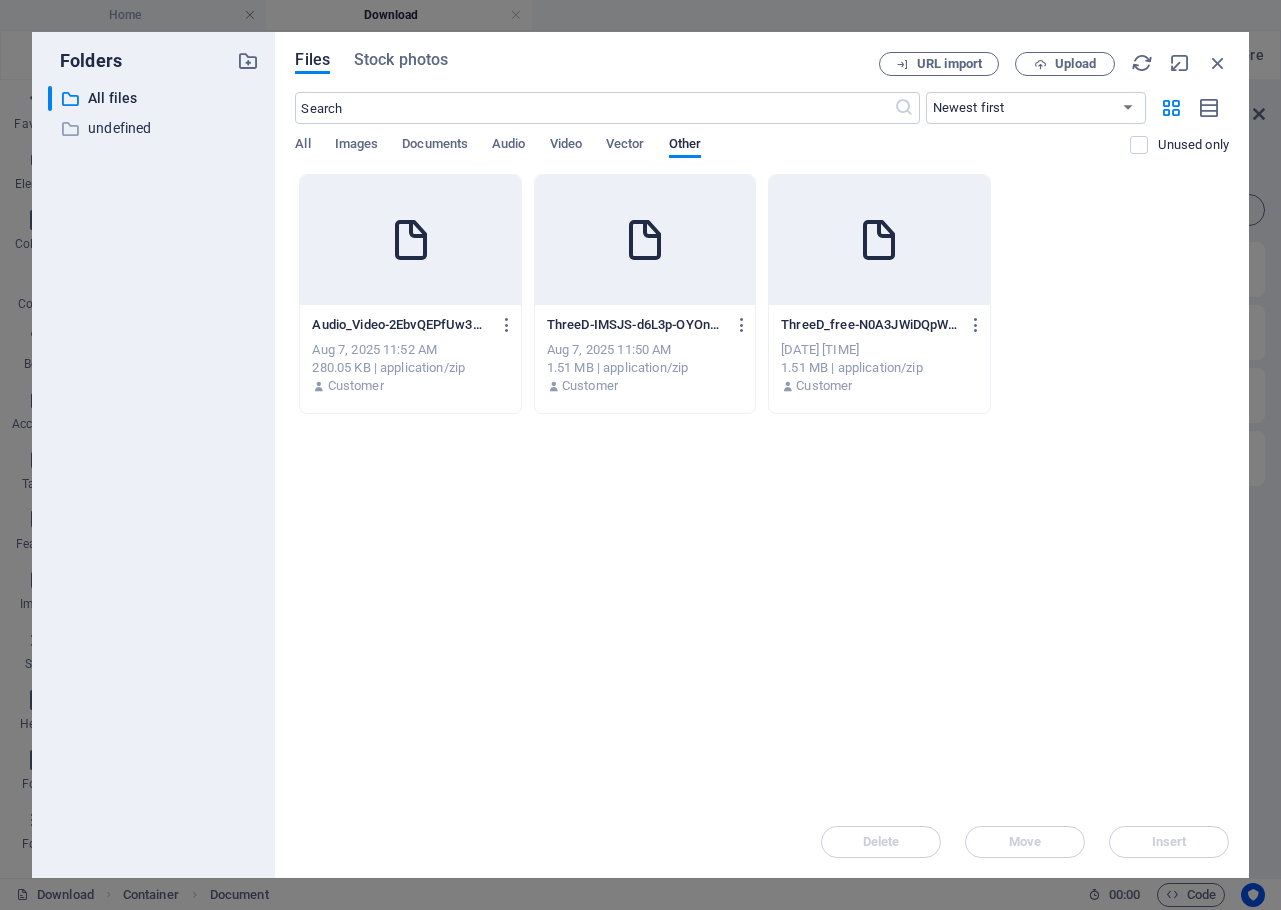 click at bounding box center (645, 240) 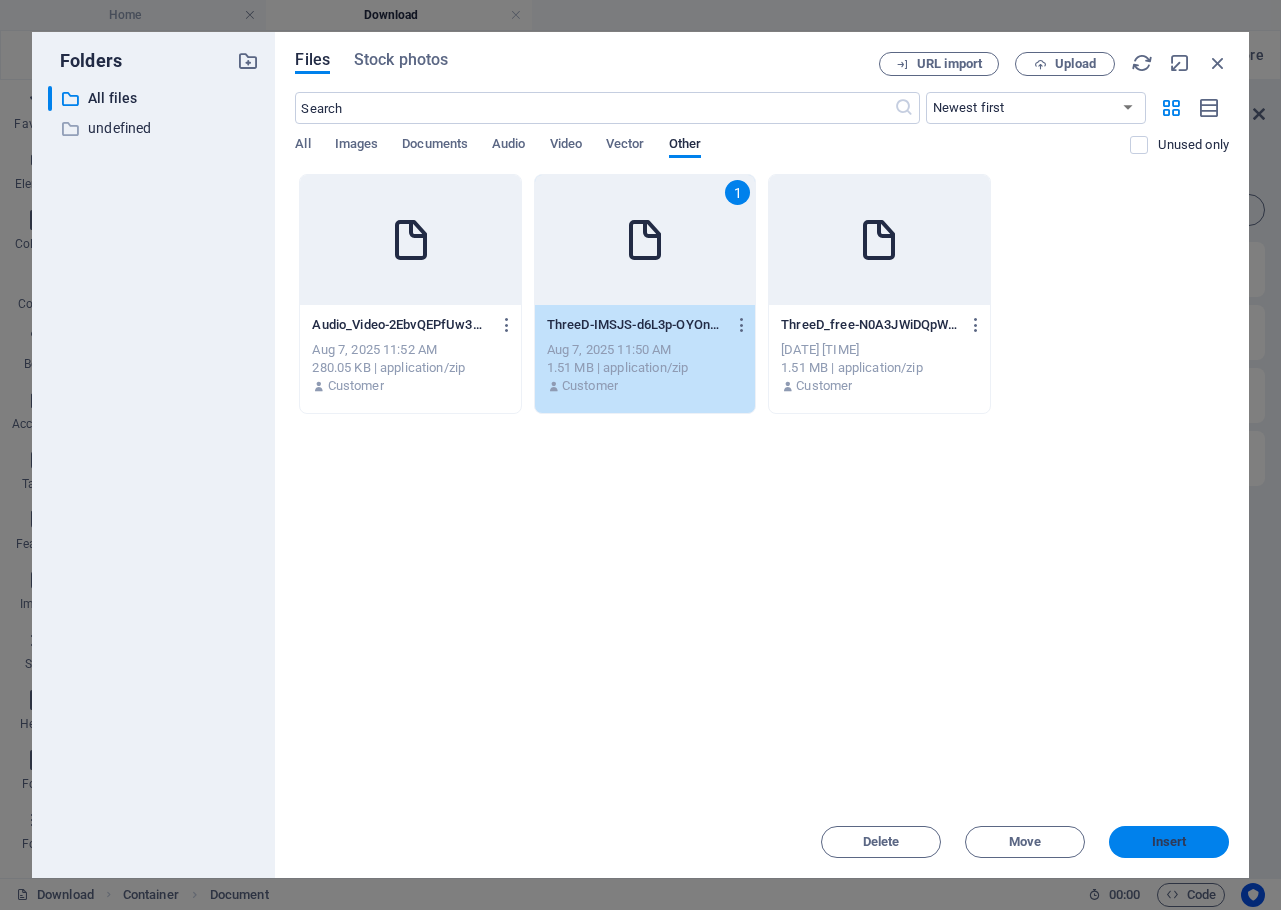 click on "Insert" at bounding box center (1169, 842) 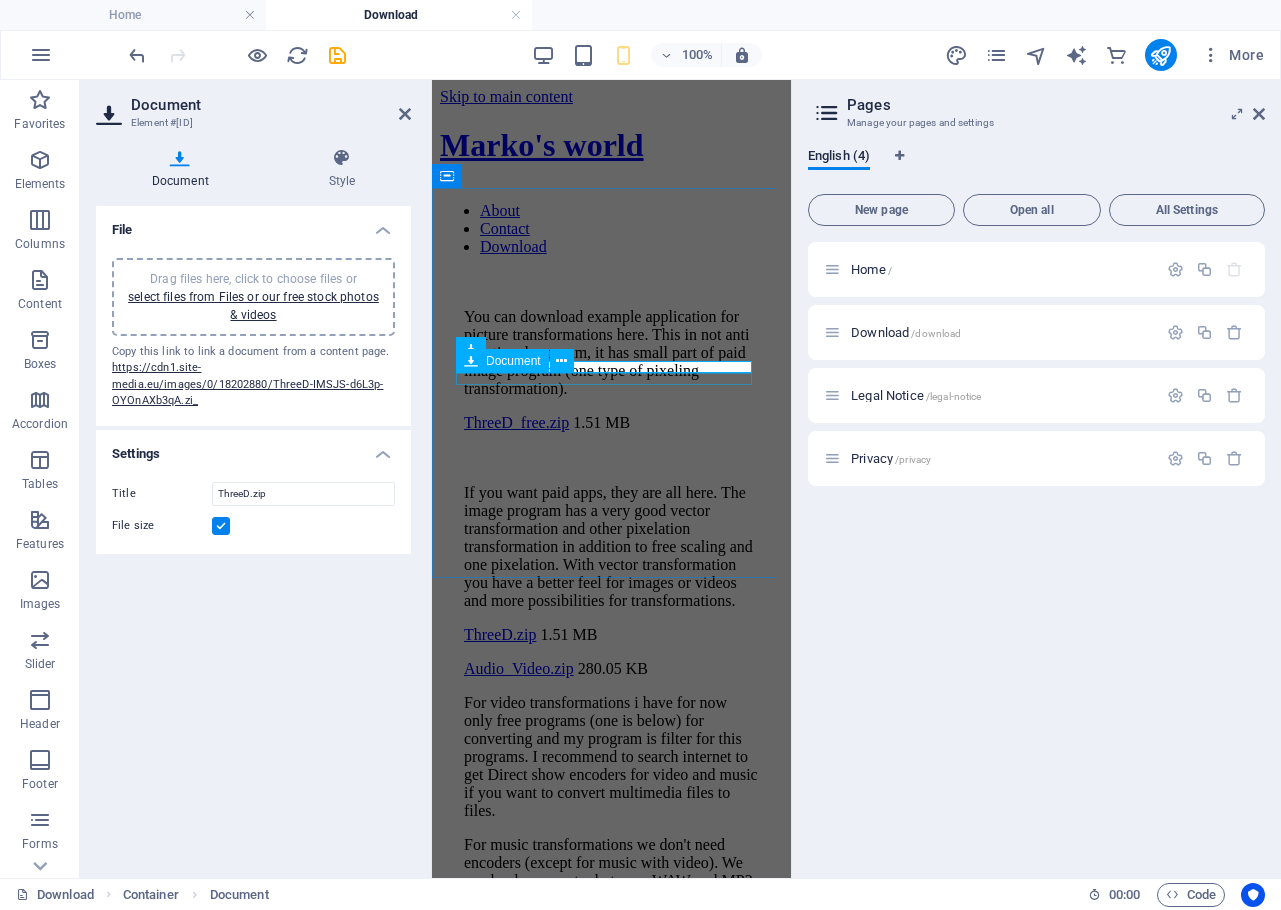 click on "Audio_Video.zip   280.05 KB" at bounding box center (611, 669) 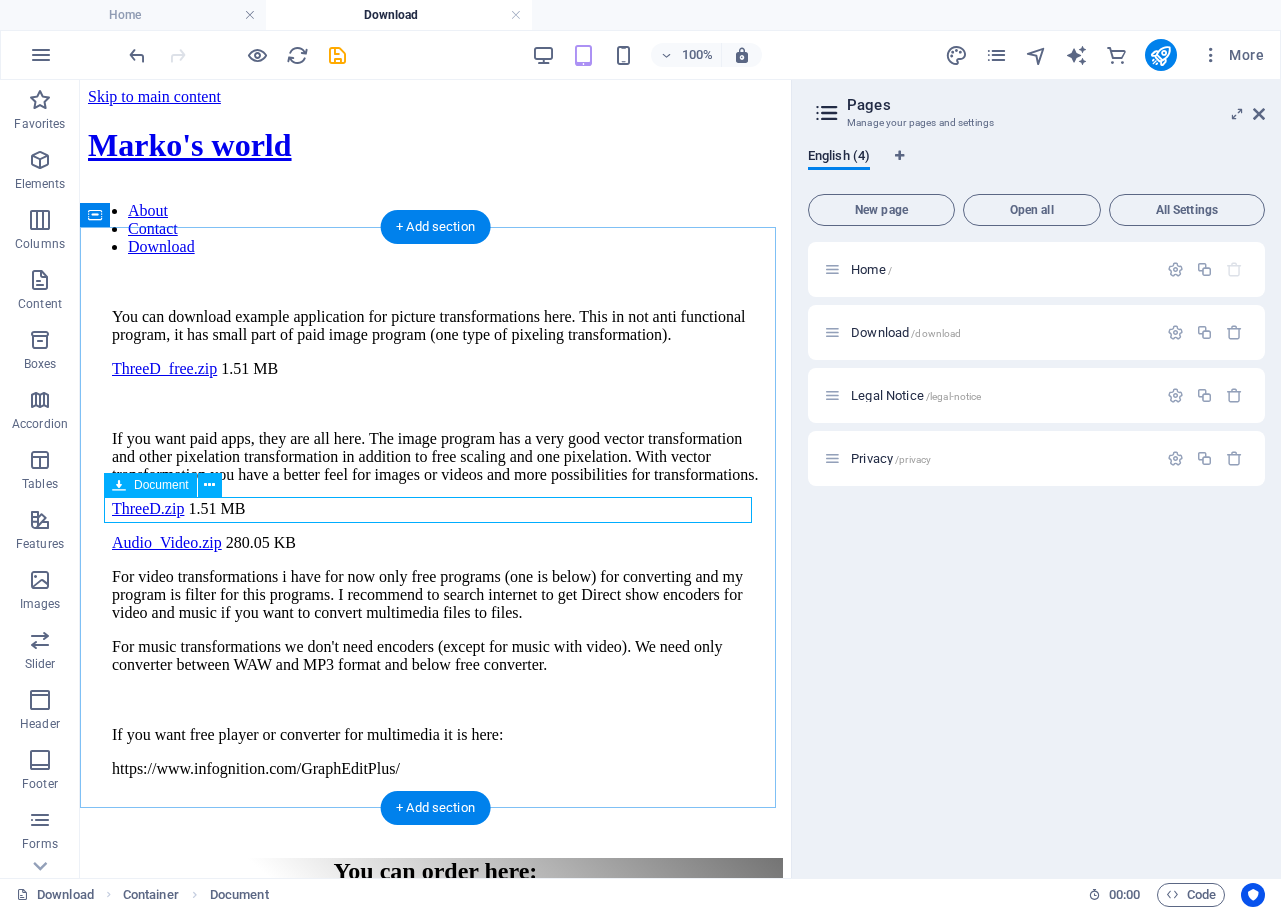click on "Audio_Video.zip   280.05 KB" at bounding box center [435, 543] 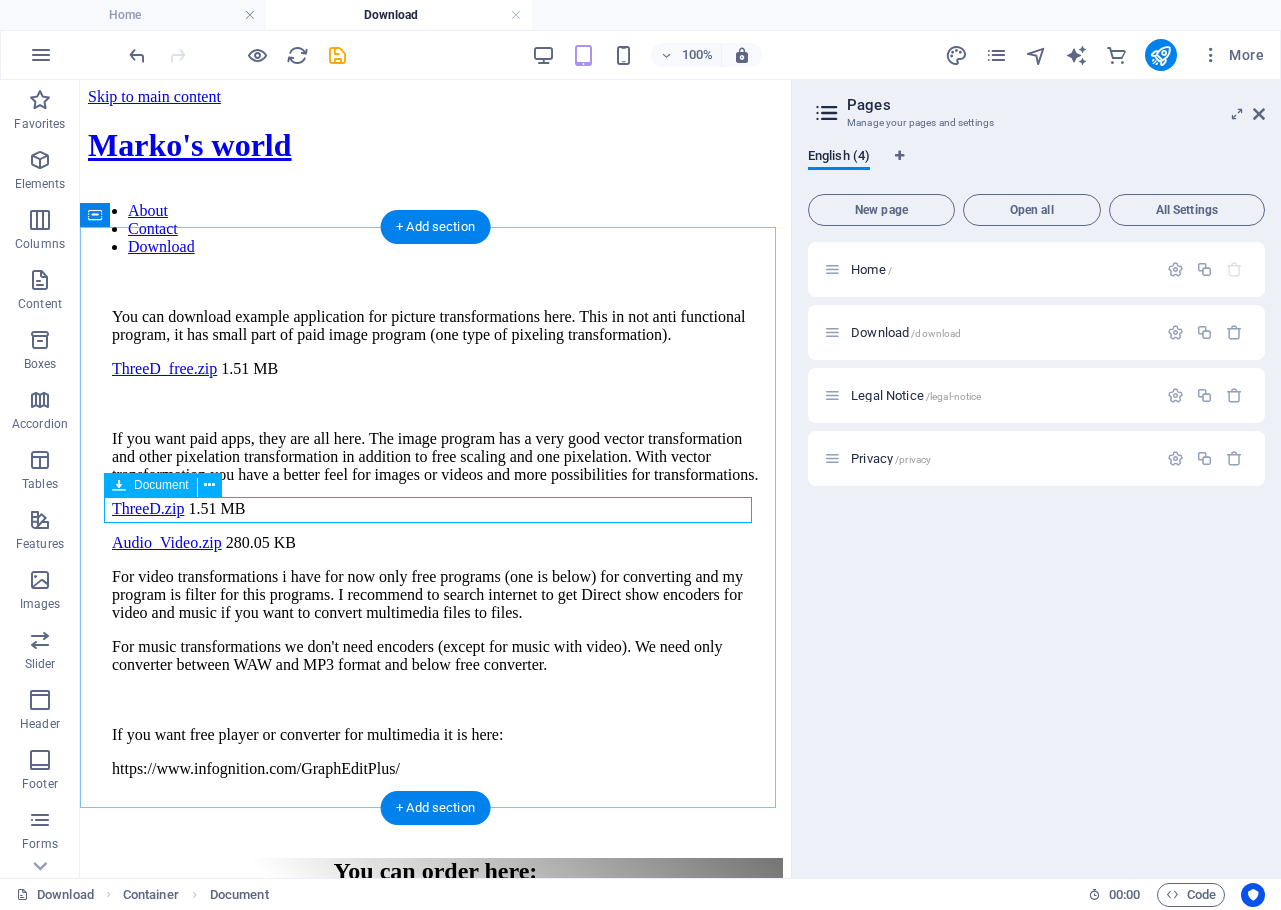 click on "Audio_Video.zip   280.05 KB" at bounding box center [435, 543] 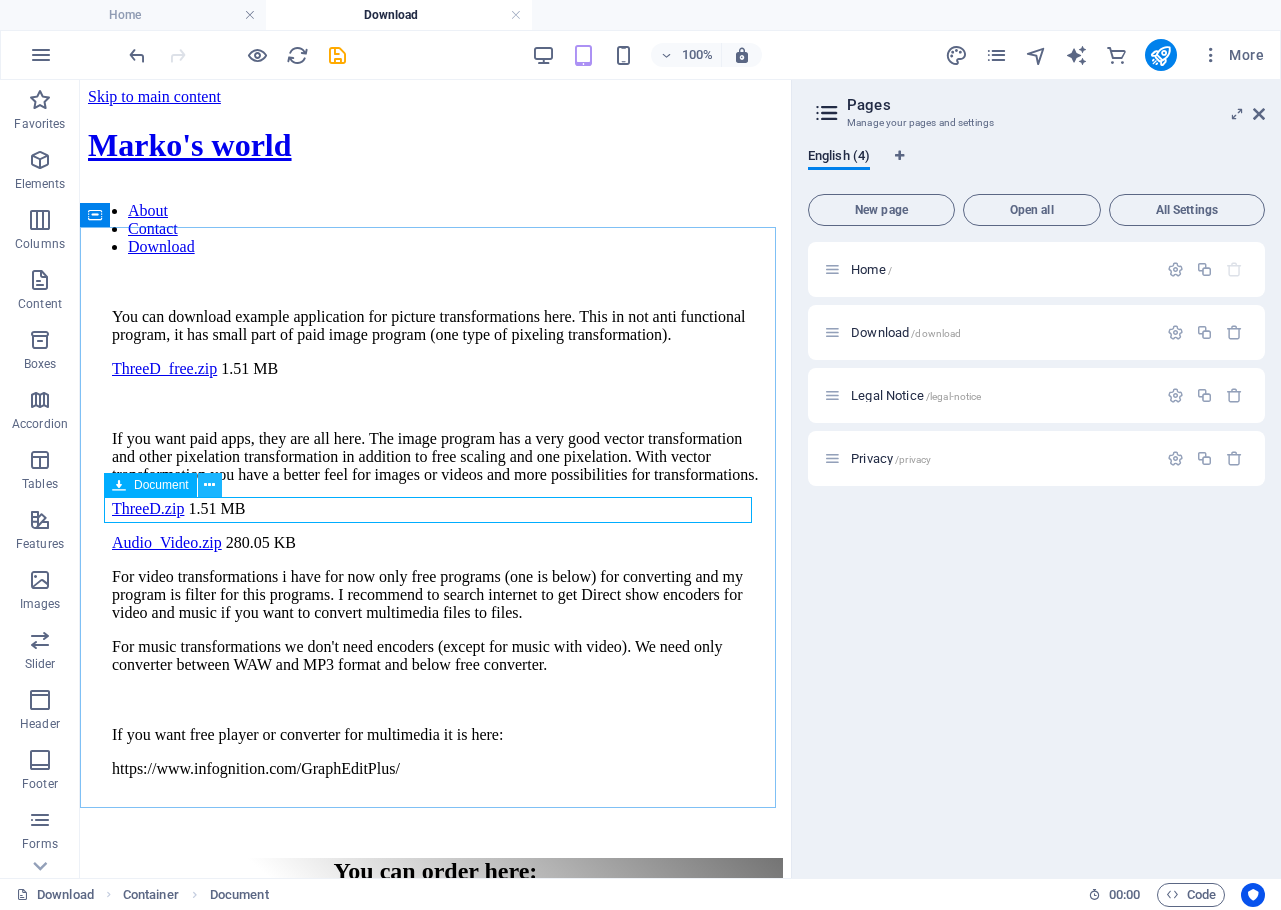 click at bounding box center [209, 485] 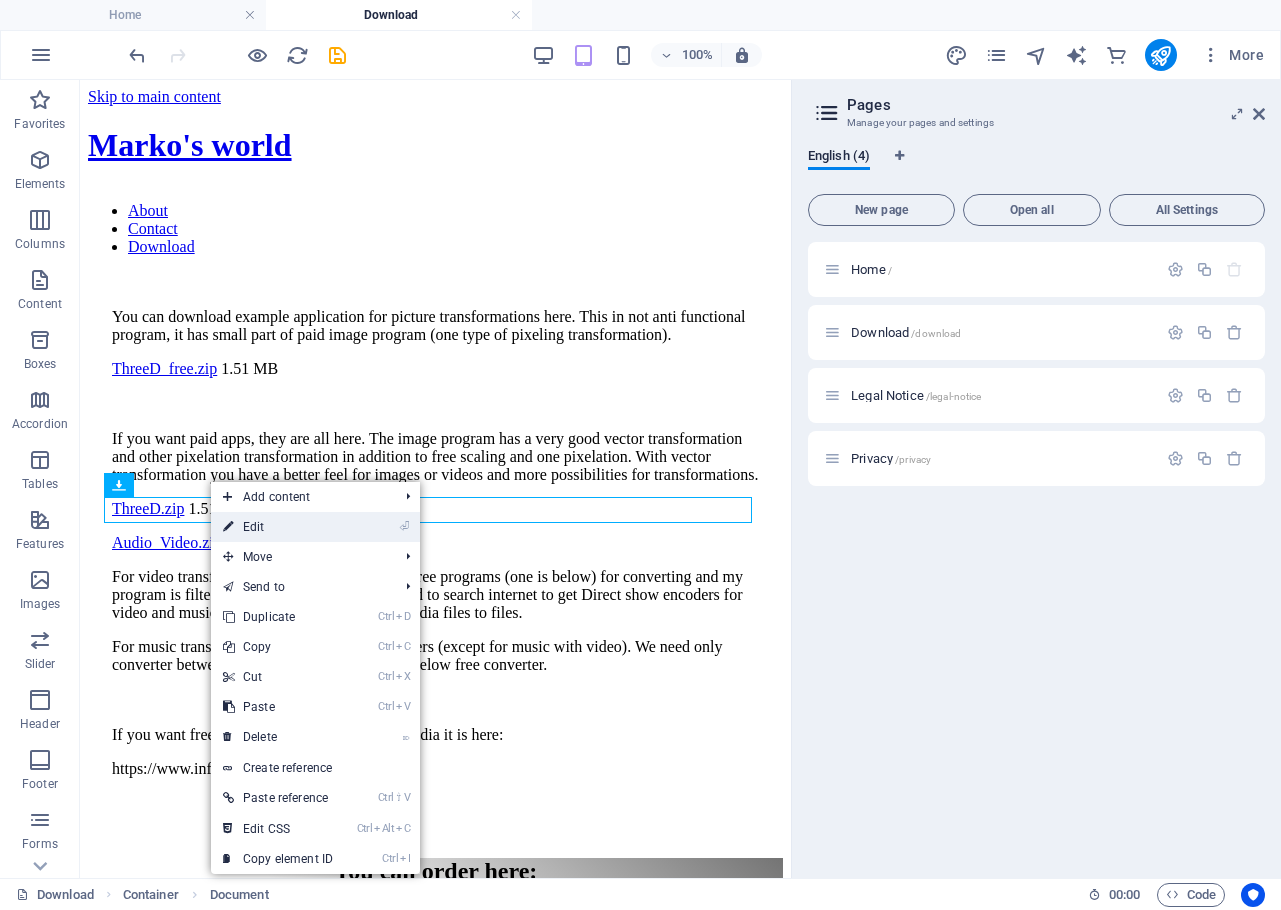 click on "⏎  Edit" at bounding box center [278, 527] 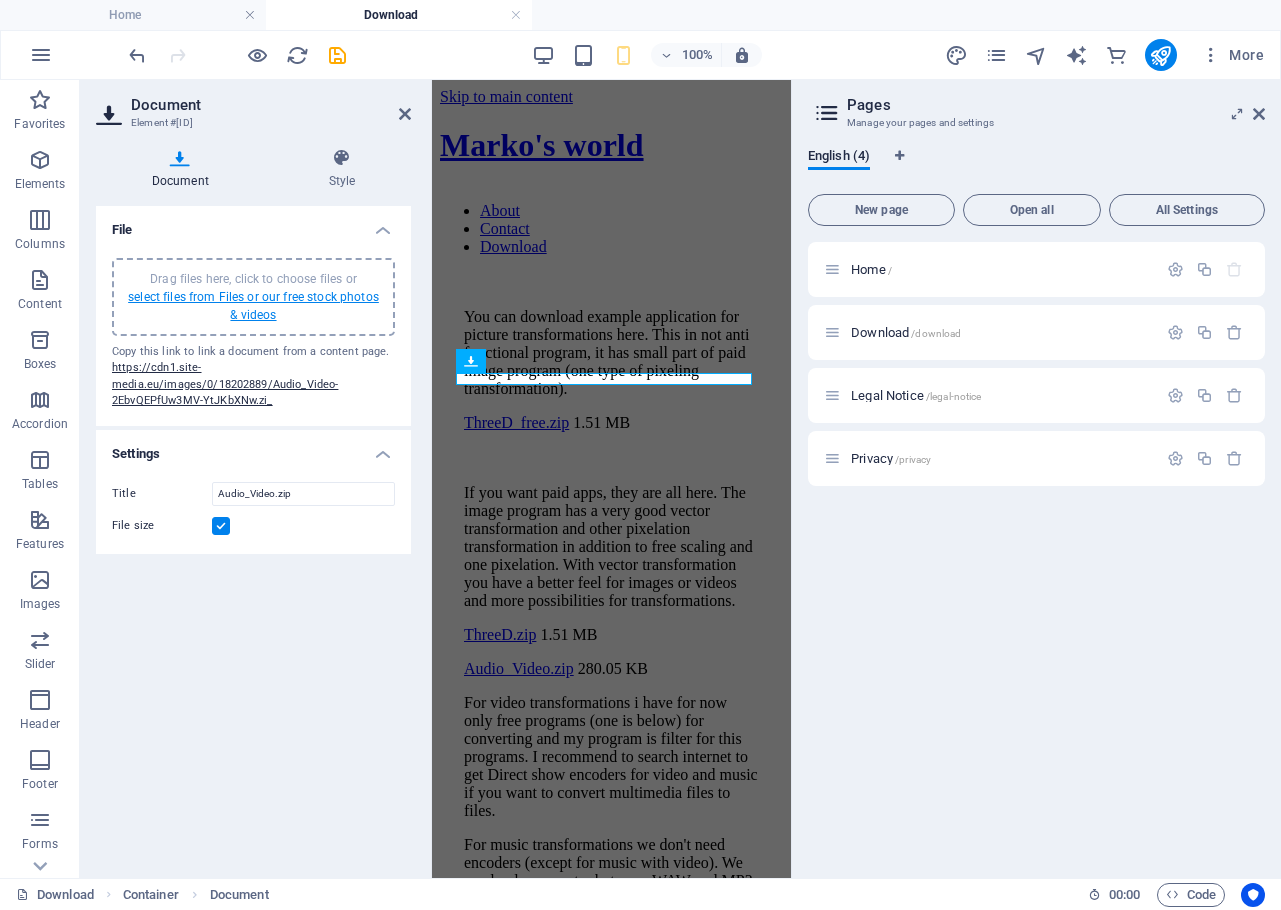 click on "select files from Files or our free stock photos & videos" at bounding box center [253, 306] 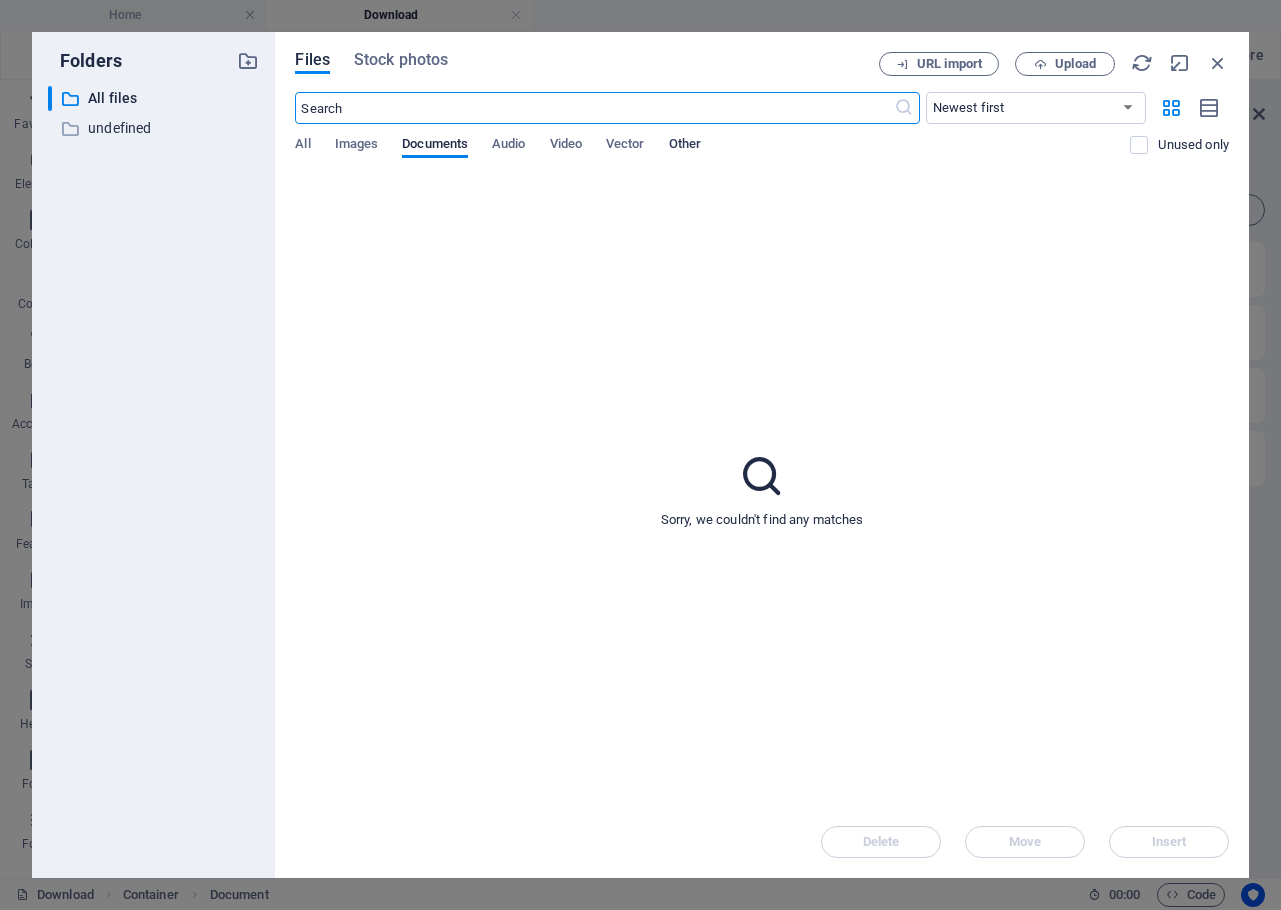 click on "Other" at bounding box center (685, 146) 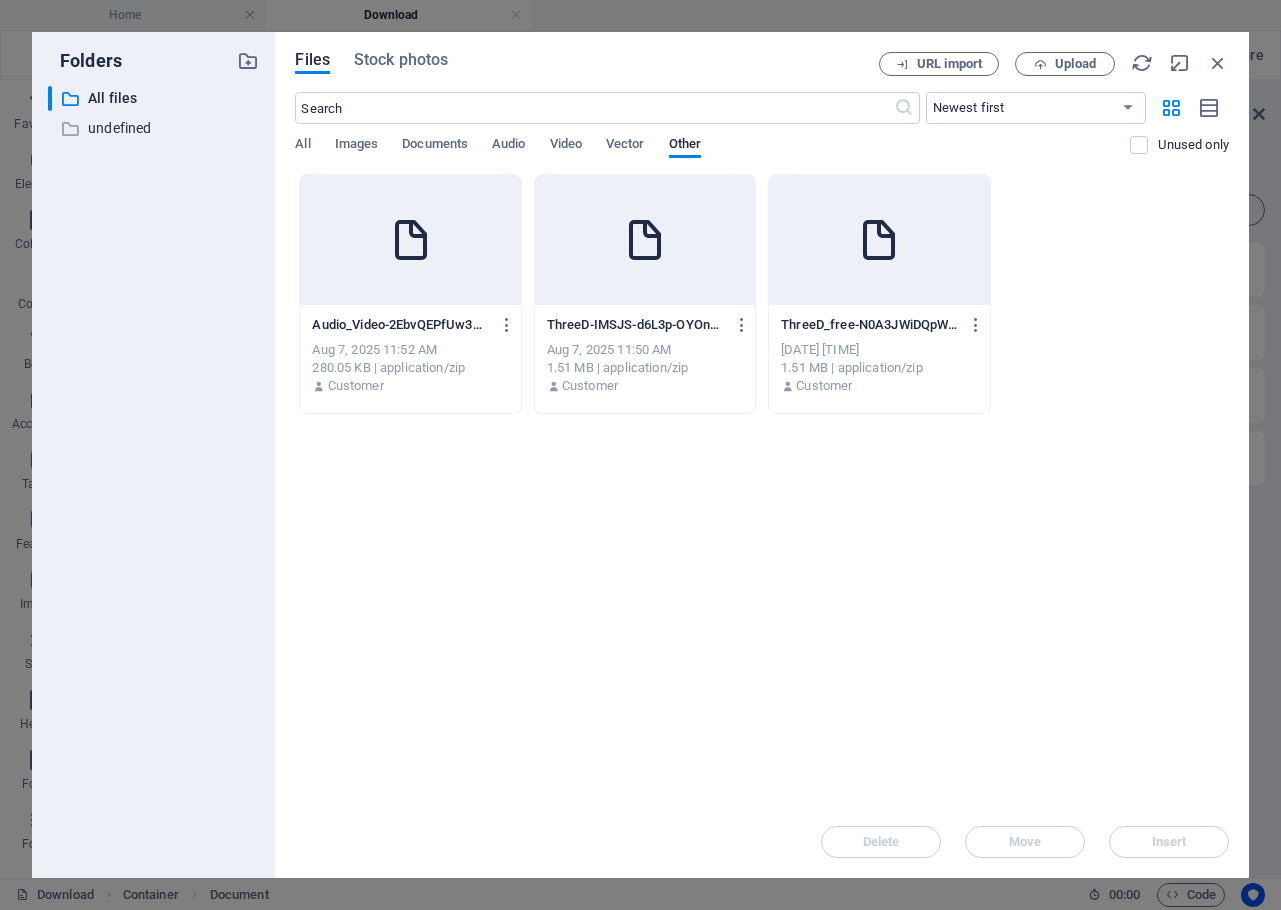 click at bounding box center [410, 240] 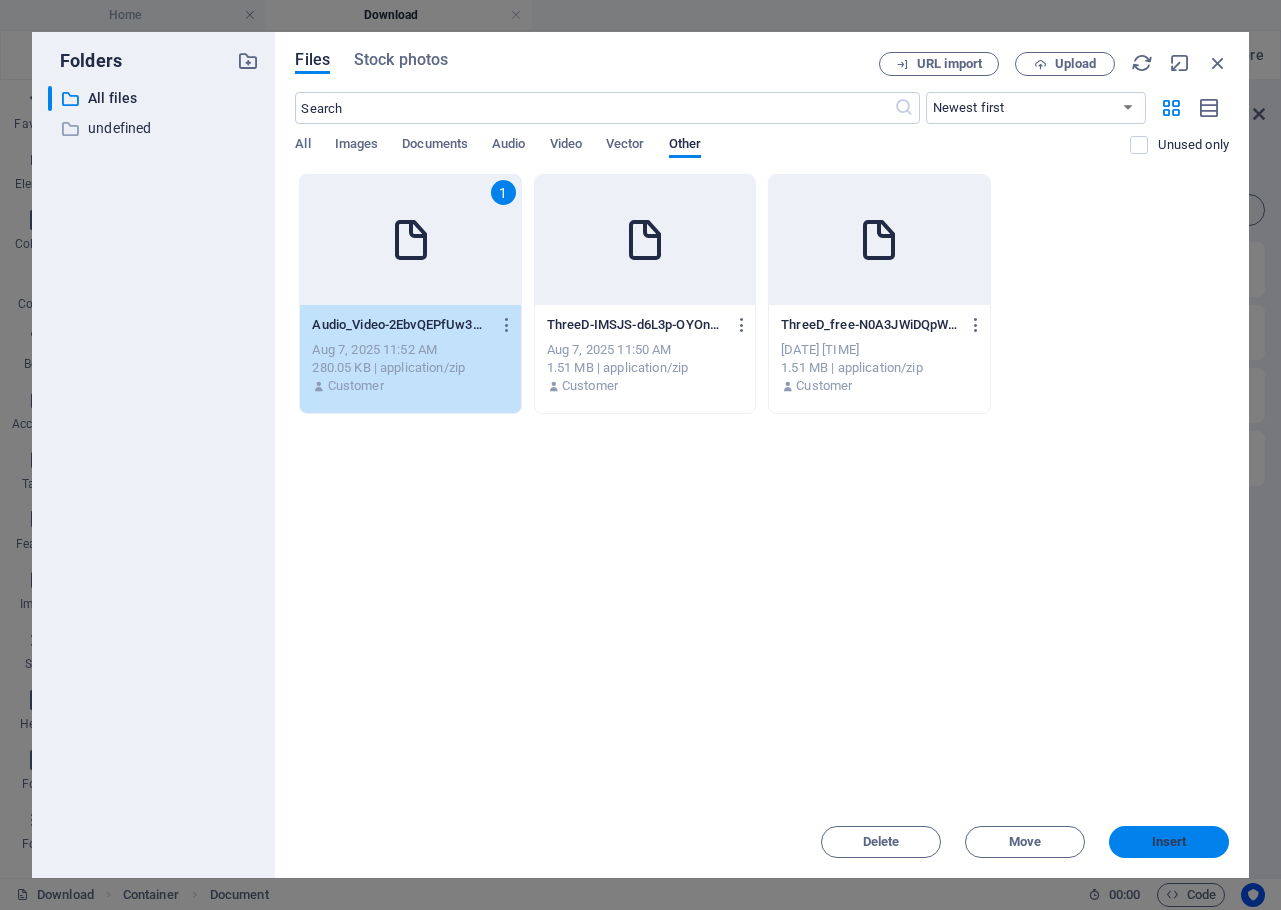 click on "Insert" at bounding box center (1169, 842) 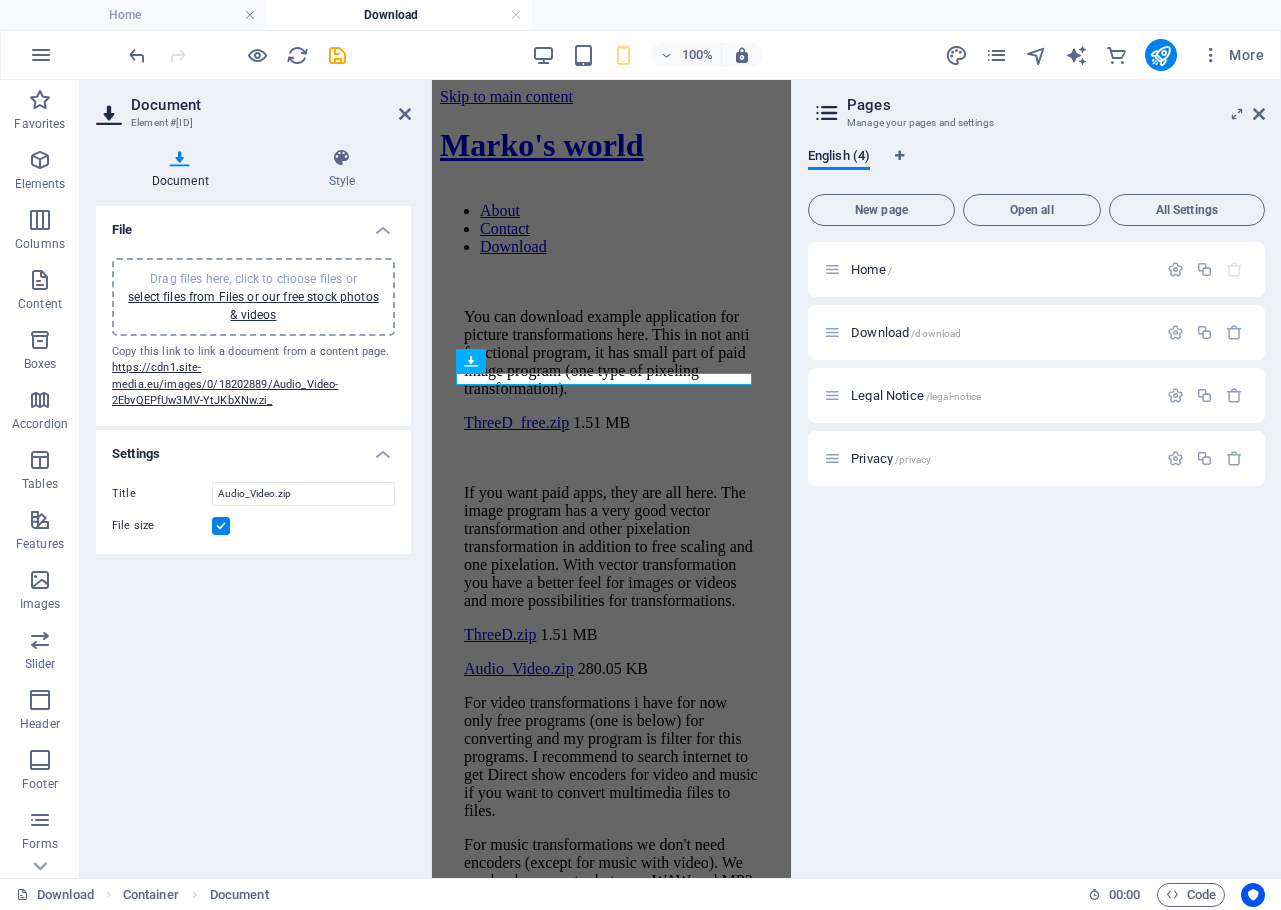 click on "File Drag files here, click to choose files or select files from Files or our free stock photos & videos Copy this link to link a document from a content page. https://cdn1.site-media.eu/images/0/18202889/Audio_Video-2EbvQEPfUw3MV-YtJKbXNw.zi_ Settings Title Audio_Video.zip File size" at bounding box center [253, 534] 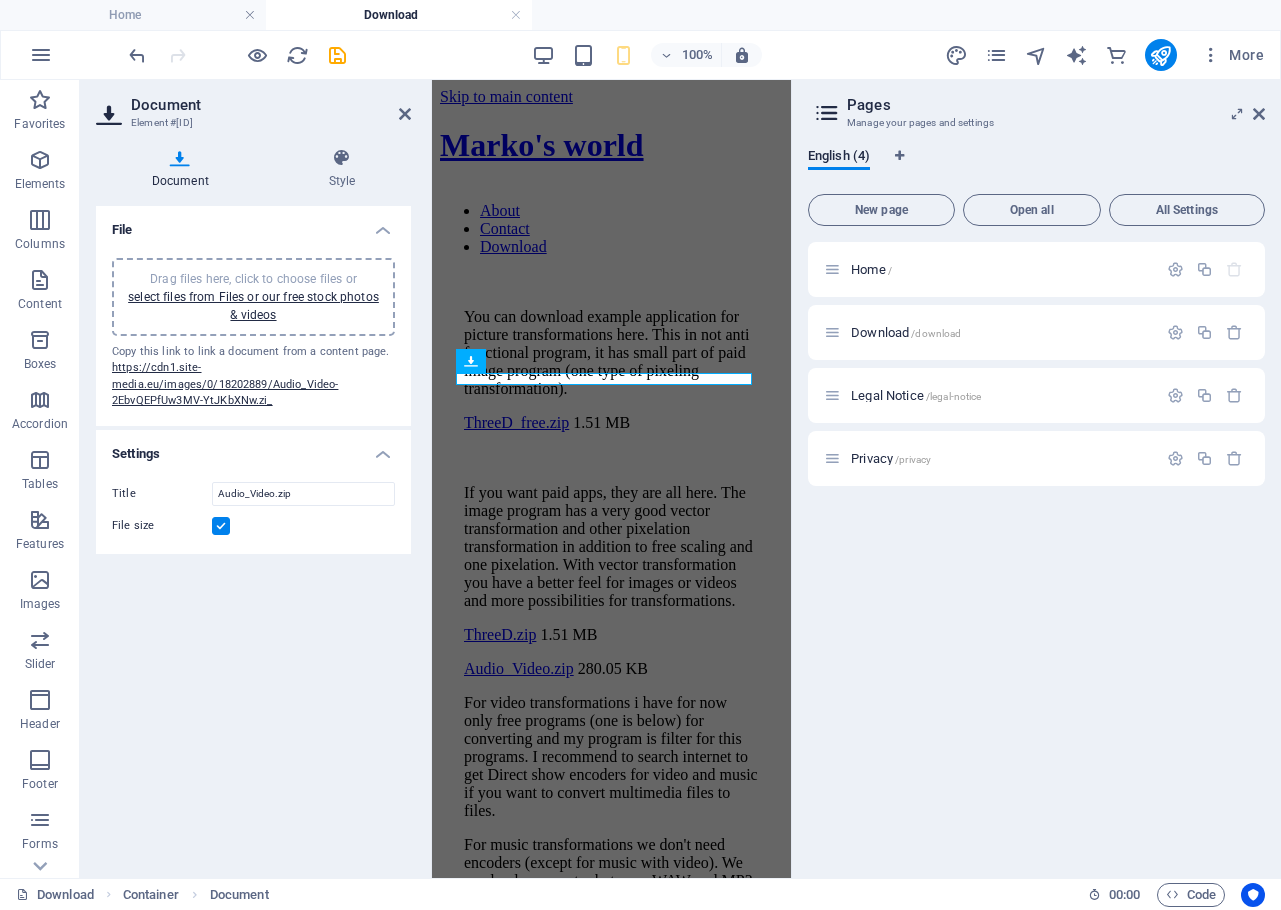 click on "File Drag files here, click to choose files or select files from Files or our free stock photos & videos Copy this link to link a document from a content page. https://cdn1.site-media.eu/images/0/18202889/Audio_Video-2EbvQEPfUw3MV-YtJKbXNw.zi_ Settings Title Audio_Video.zip File size" at bounding box center (253, 534) 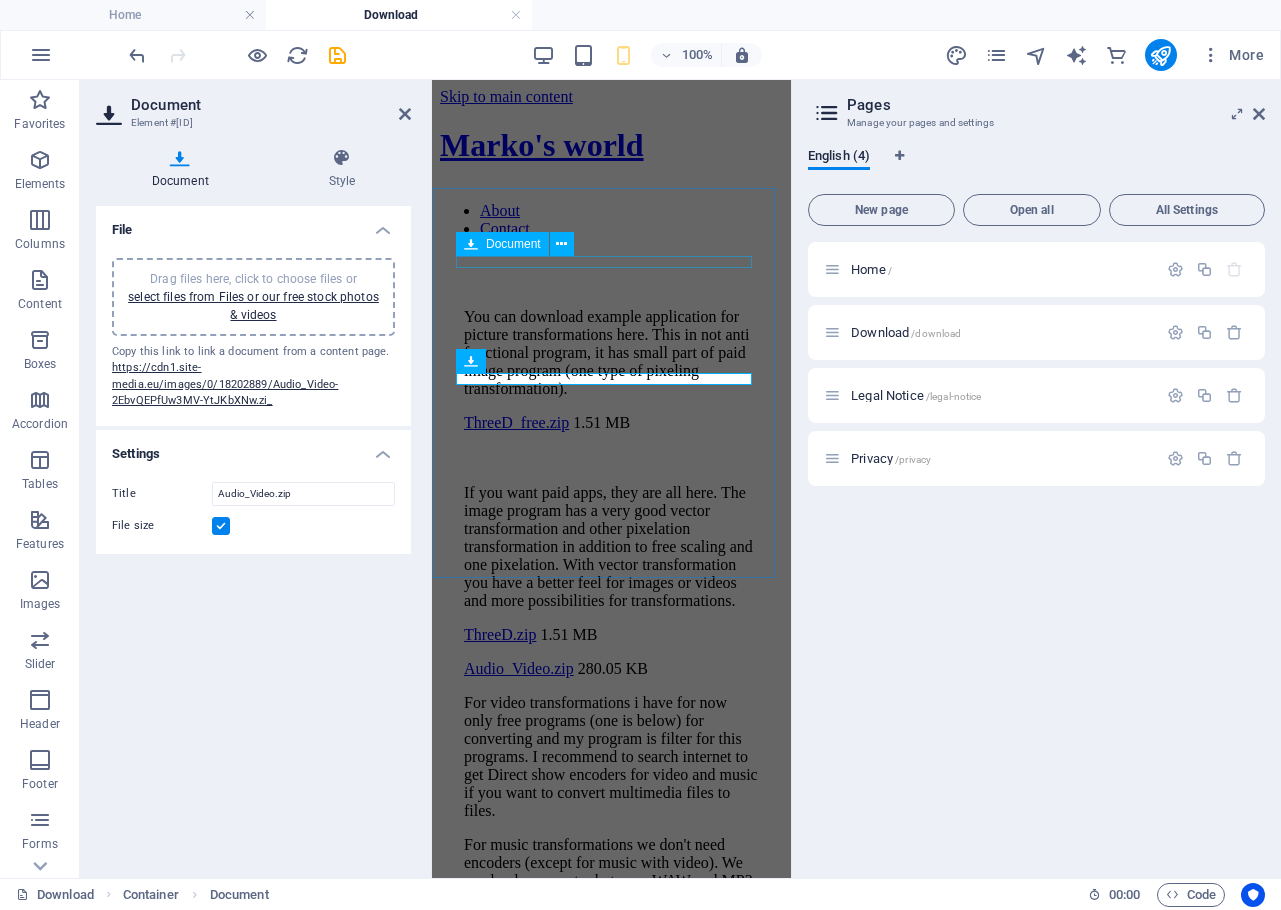 click on "ThreeD_free.zip   1.51 MB" at bounding box center (611, 423) 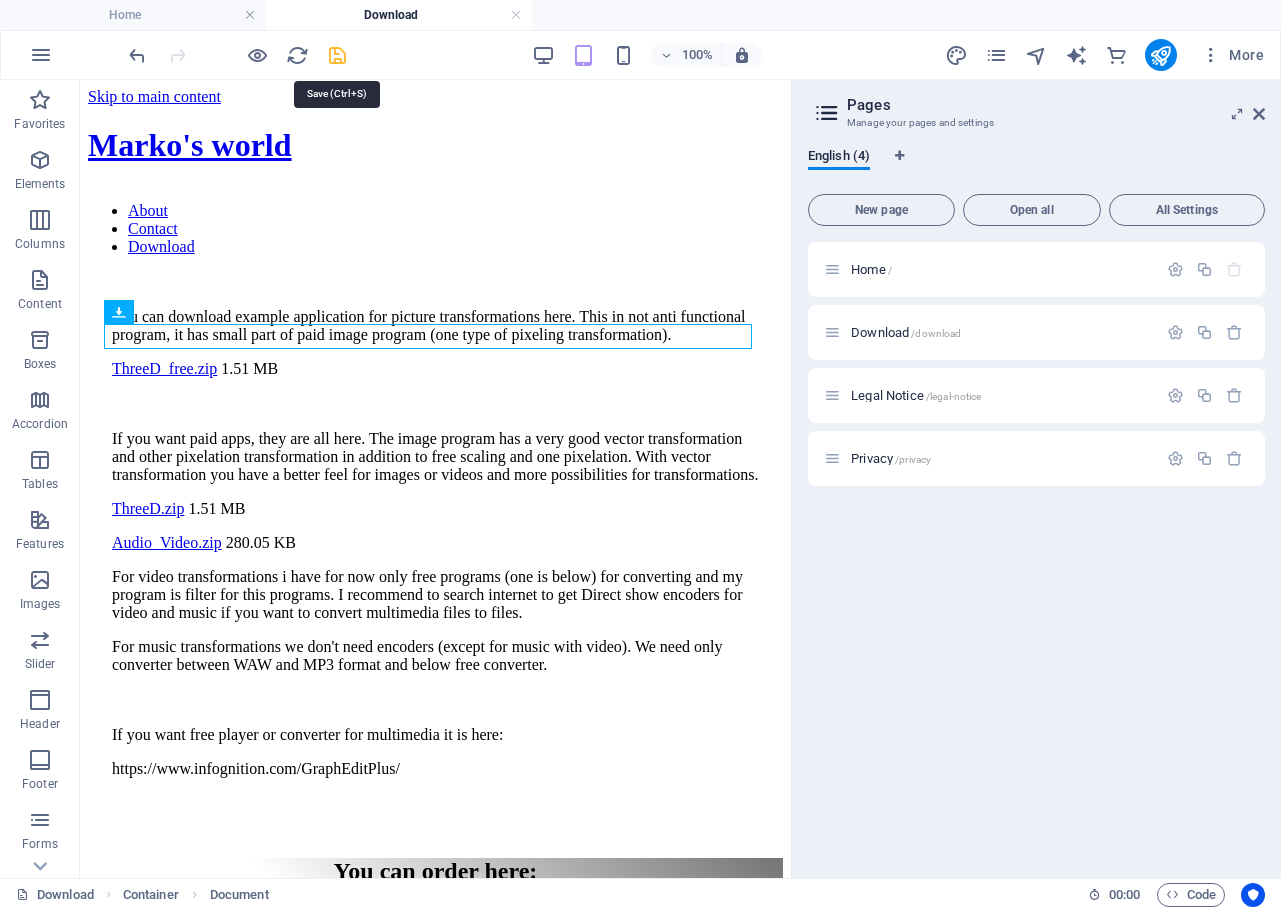 click at bounding box center (337, 55) 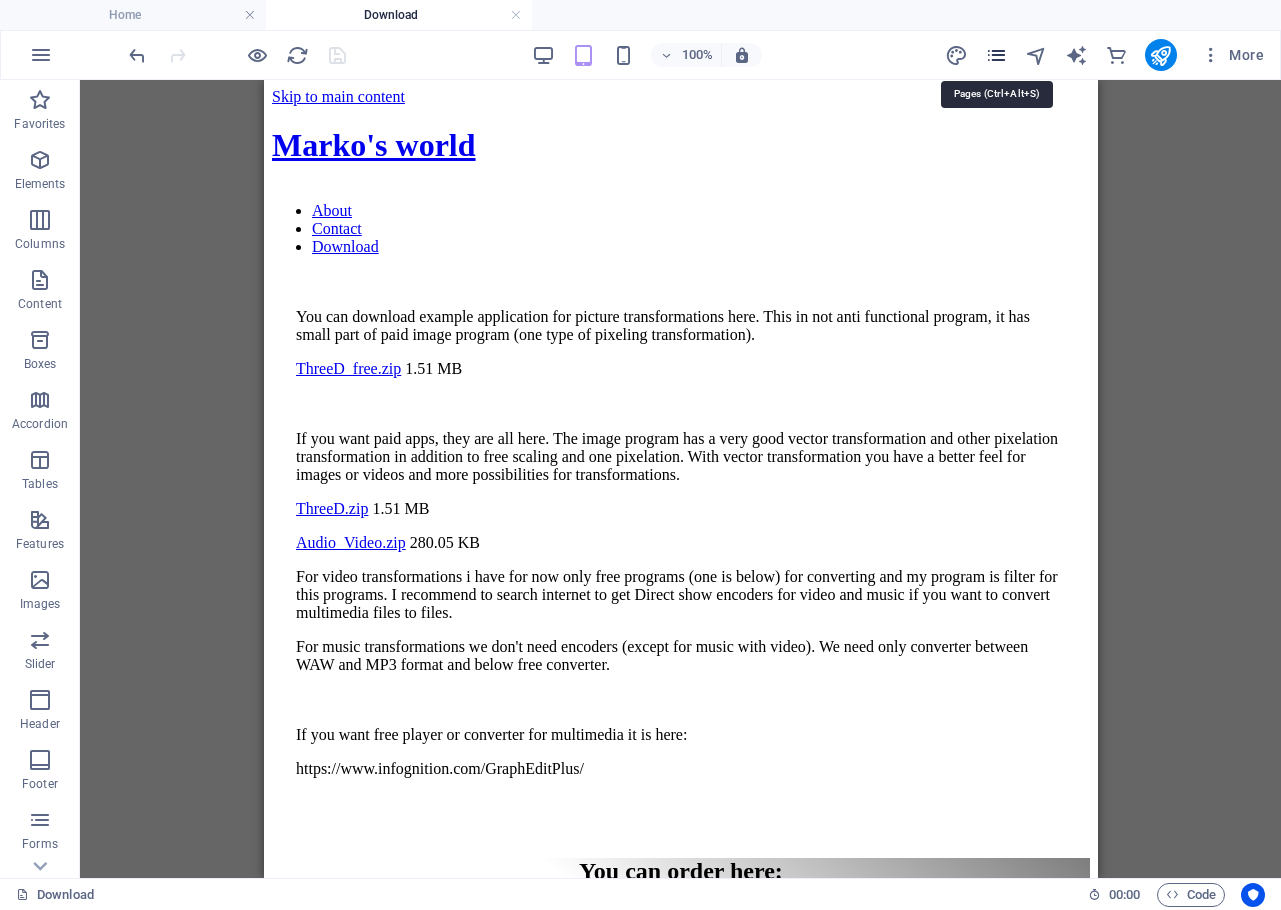click at bounding box center [996, 55] 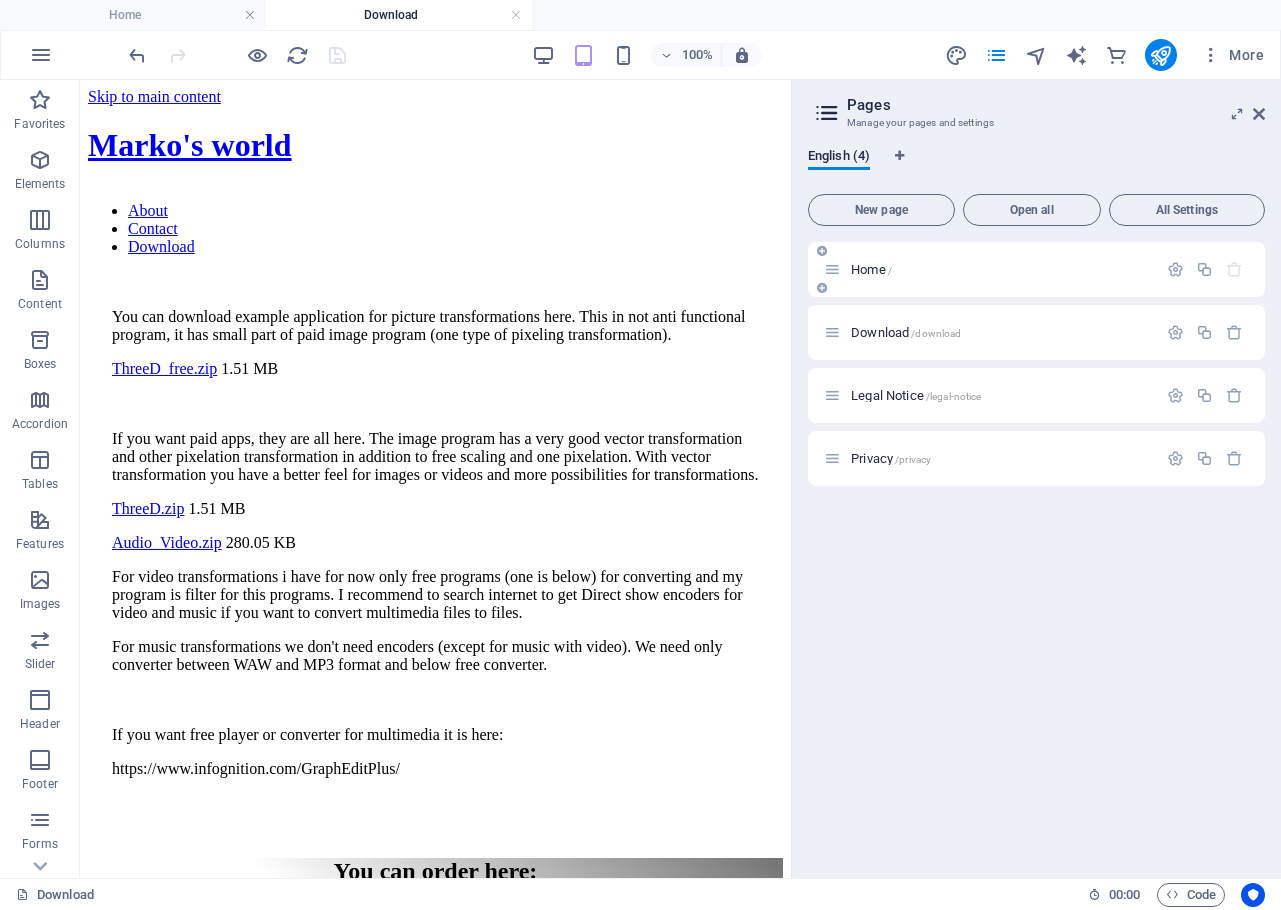 click on "Home /" at bounding box center [990, 269] 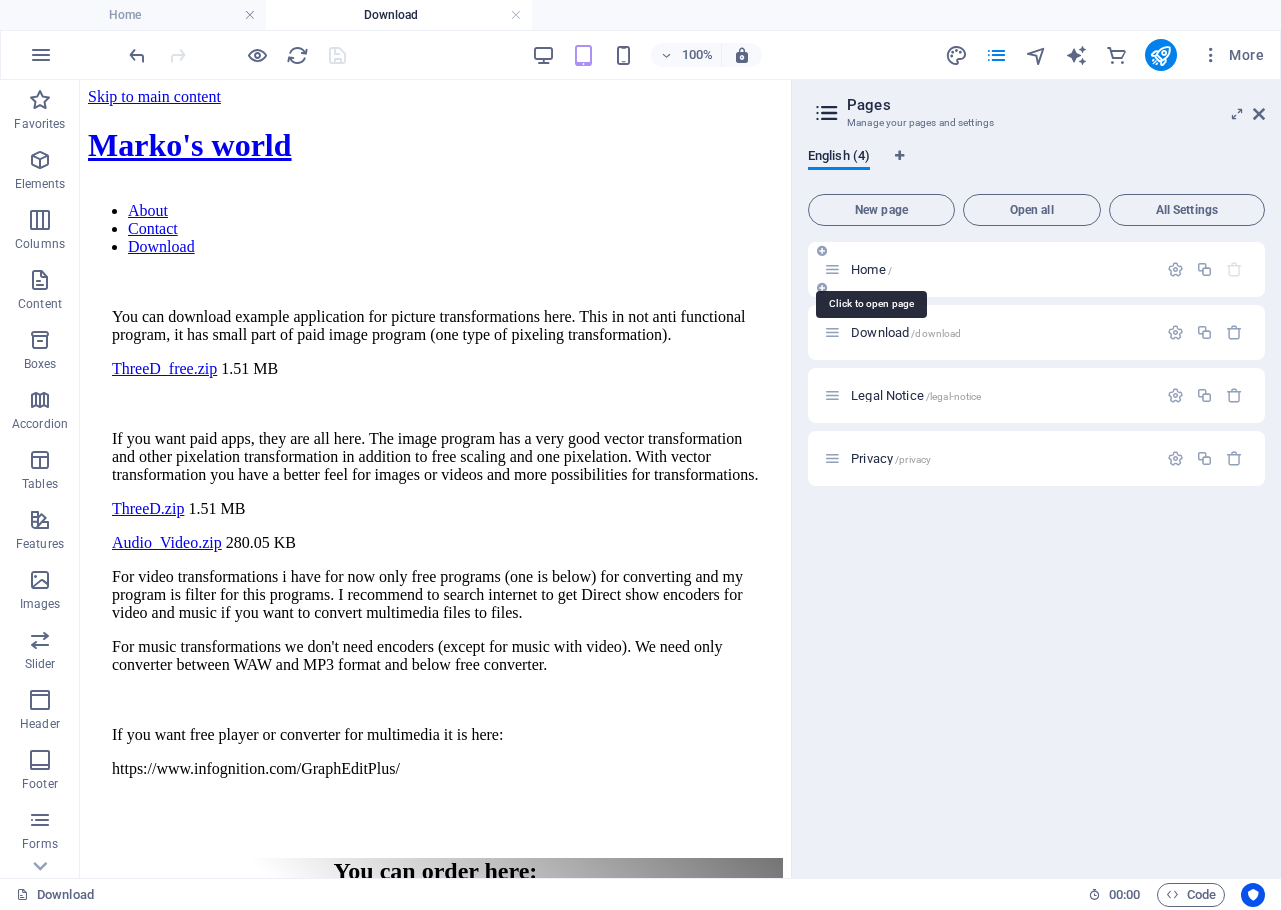 click on "Home /" at bounding box center [871, 269] 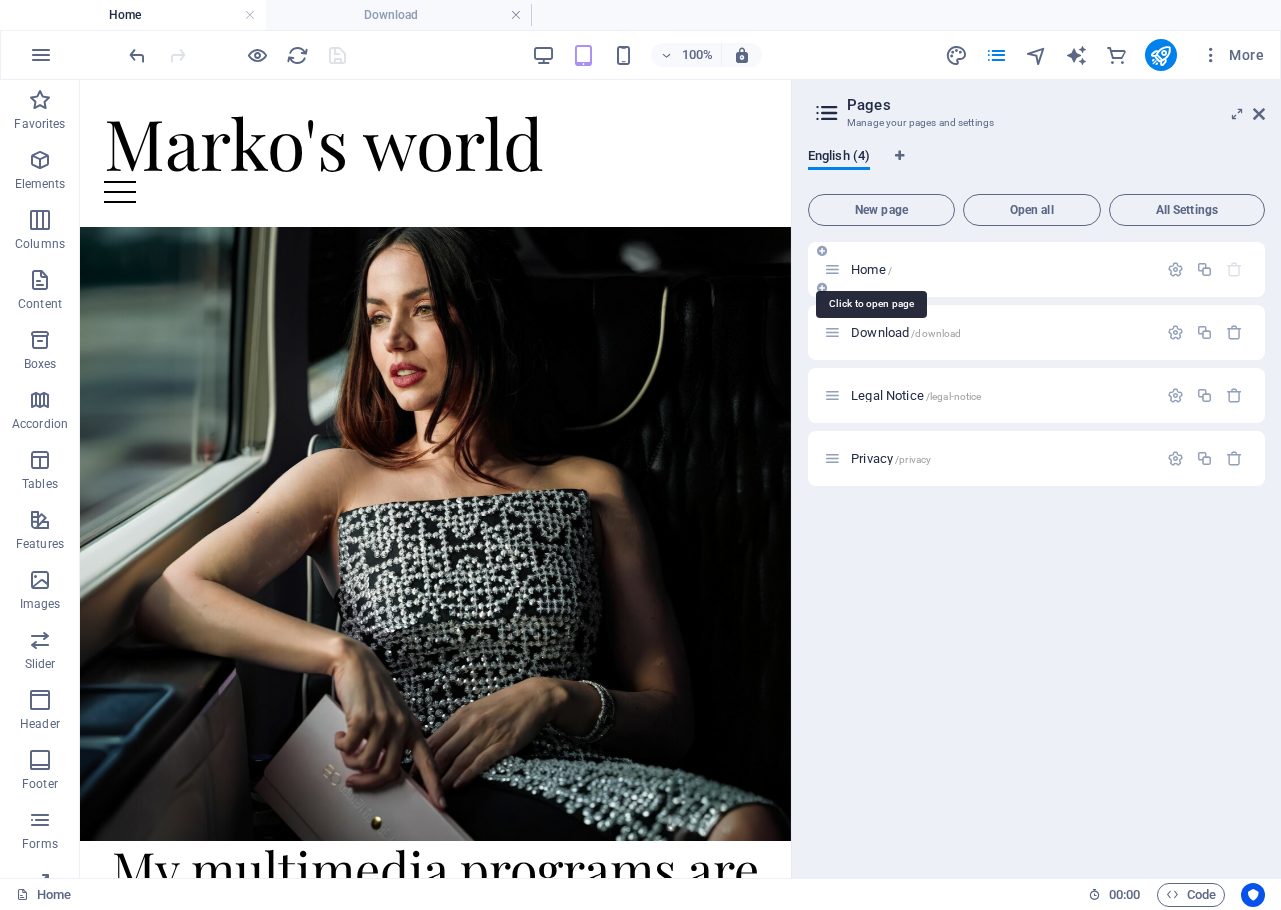 click on "Home /" at bounding box center [871, 269] 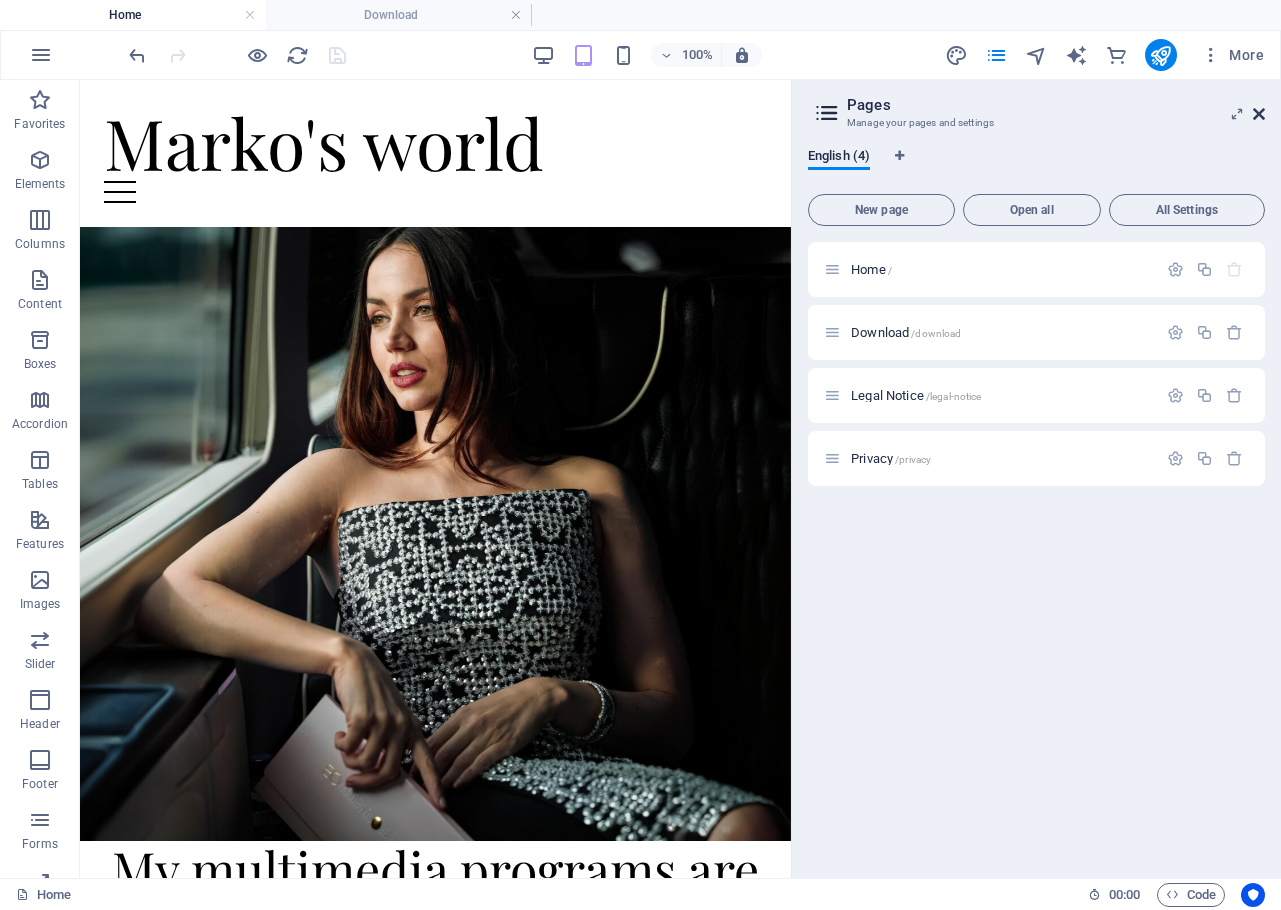 click at bounding box center [1259, 114] 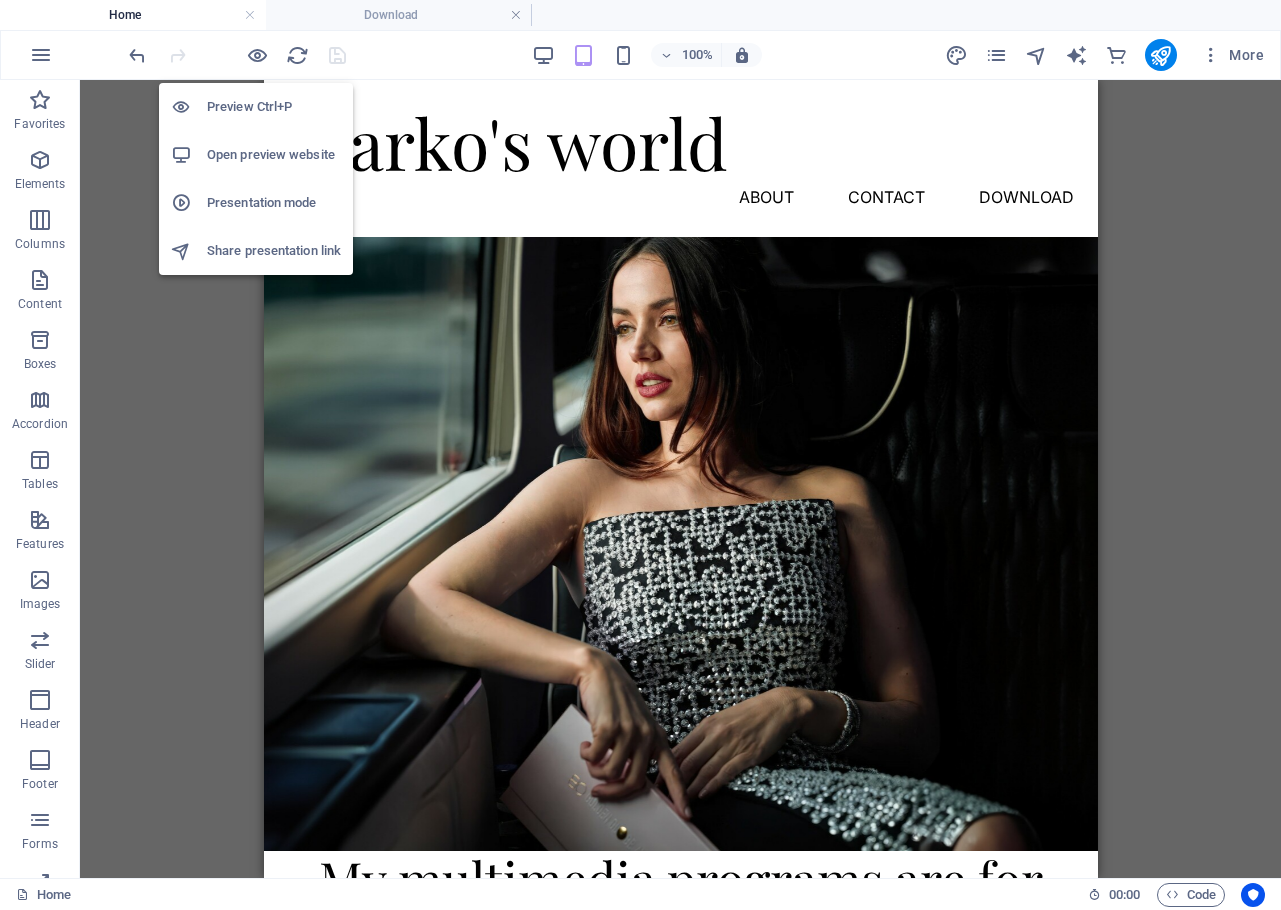 click on "Open preview website" at bounding box center (274, 155) 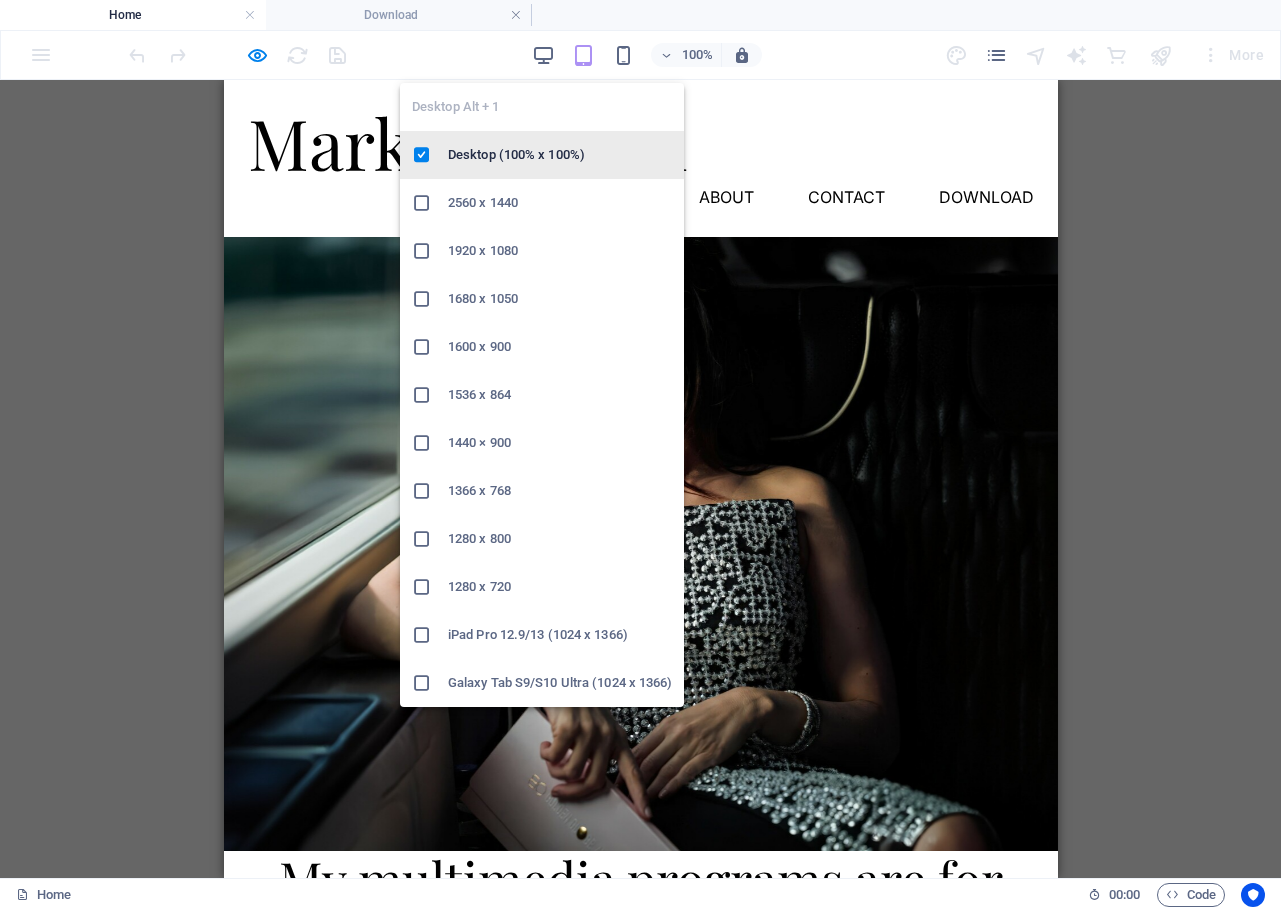 click on "Desktop (100% x 100%)" at bounding box center (560, 155) 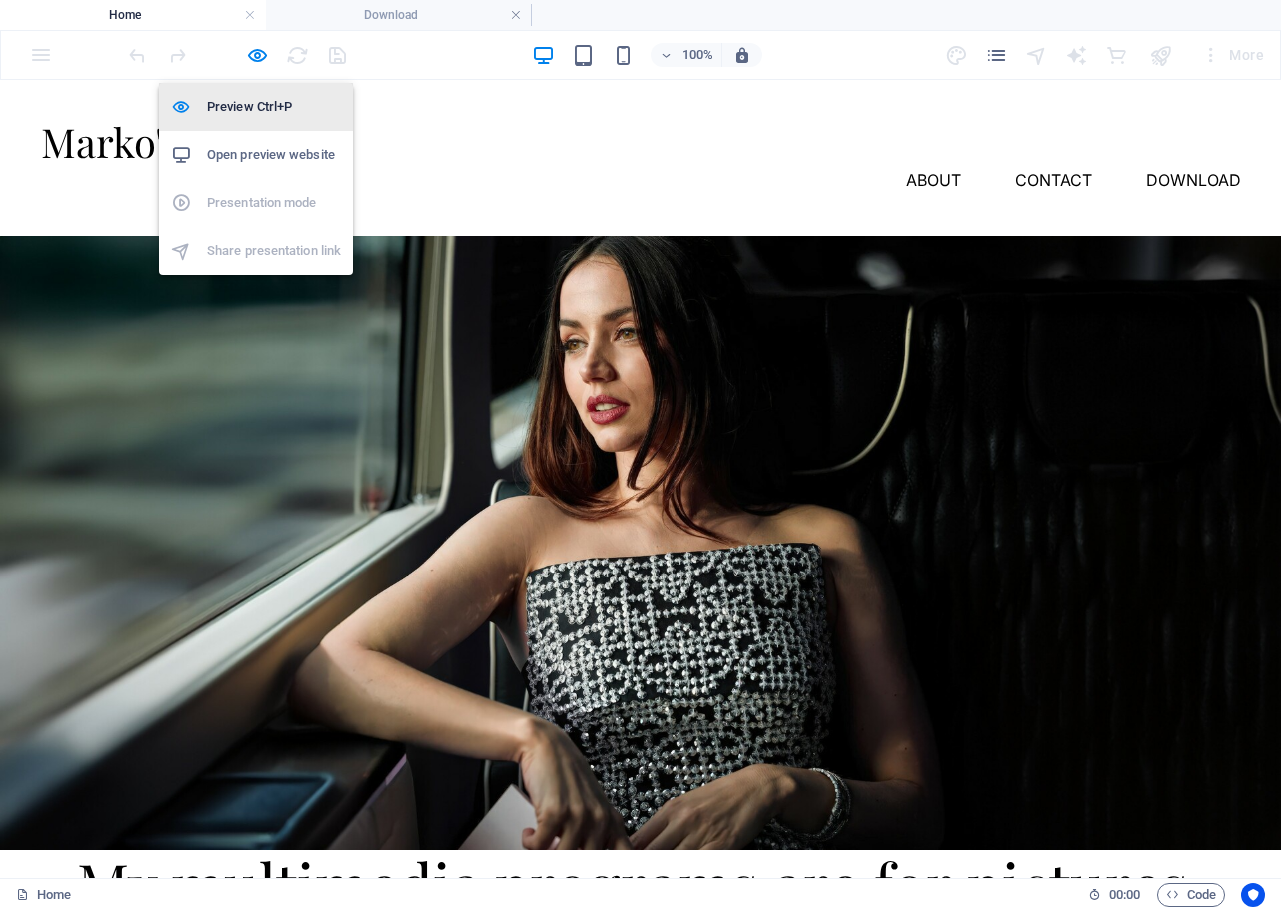 click on "Preview Ctrl+P" at bounding box center [256, 107] 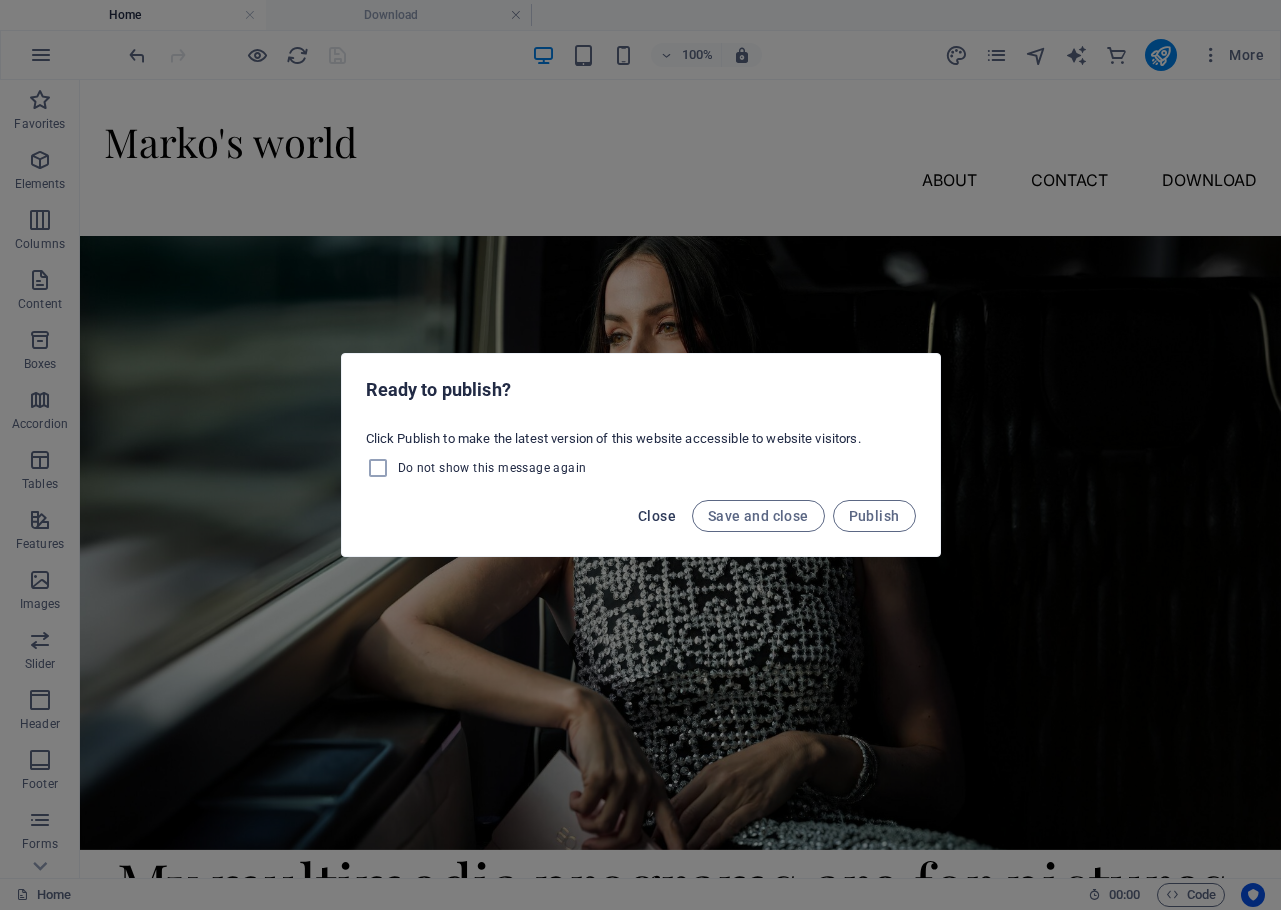 click on "Close" at bounding box center (657, 516) 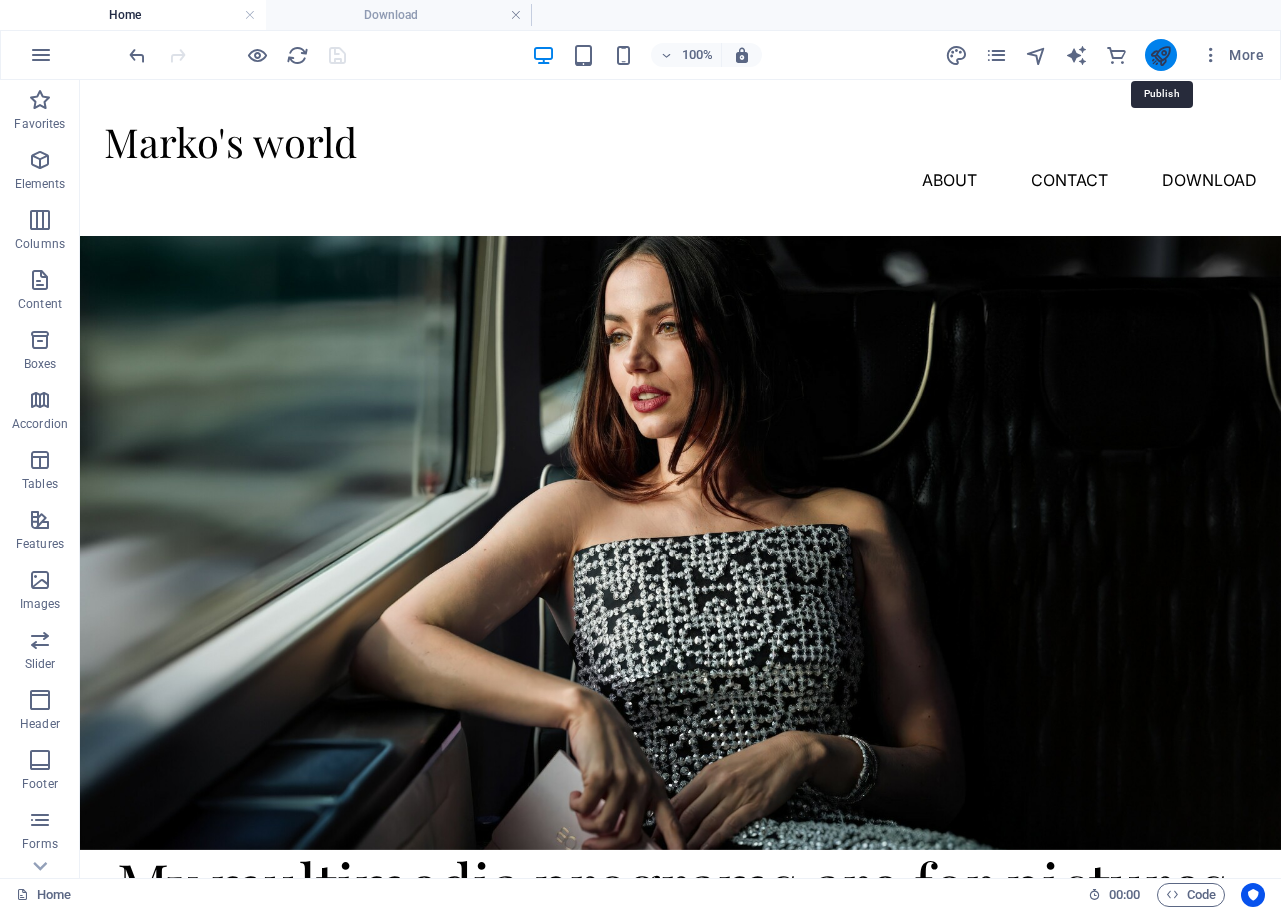 click at bounding box center (1160, 55) 